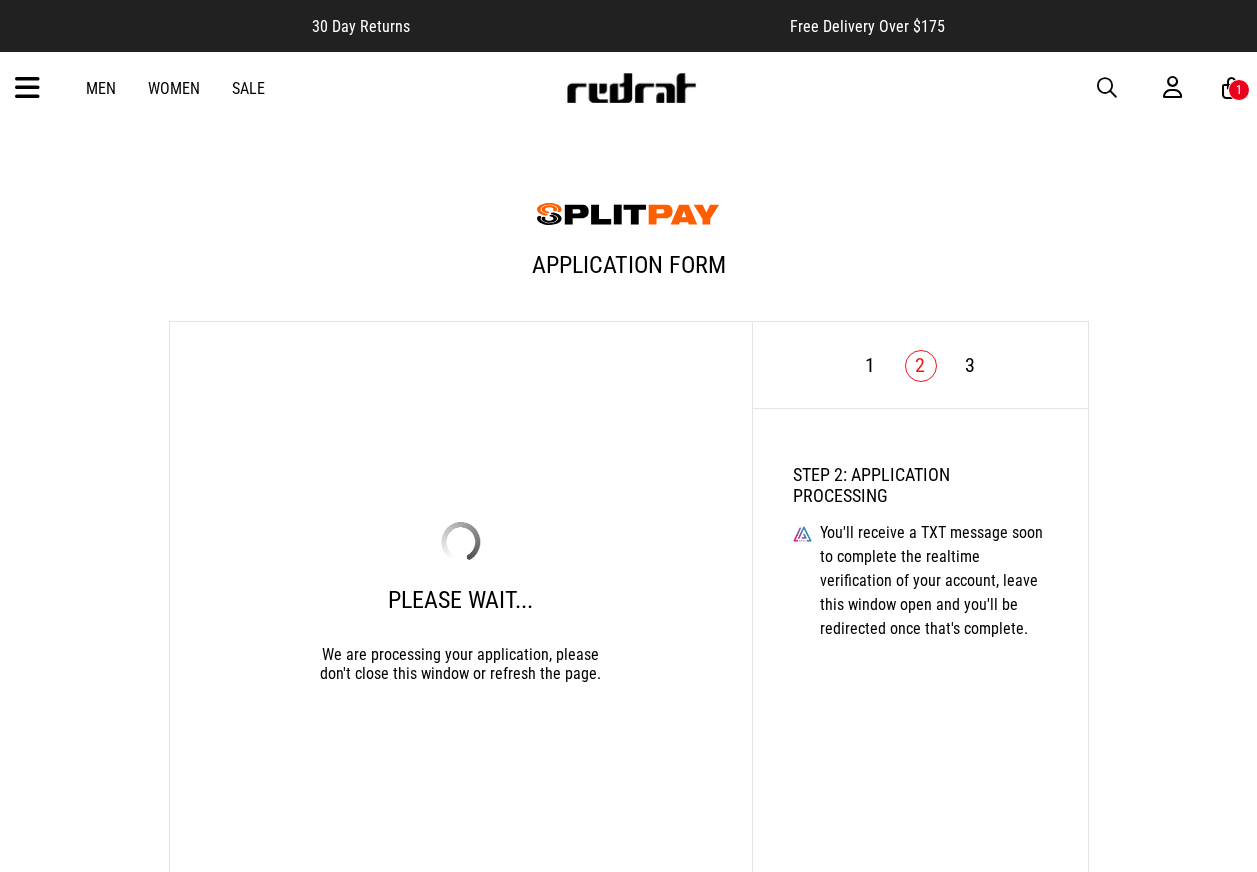 scroll, scrollTop: 113, scrollLeft: 0, axis: vertical 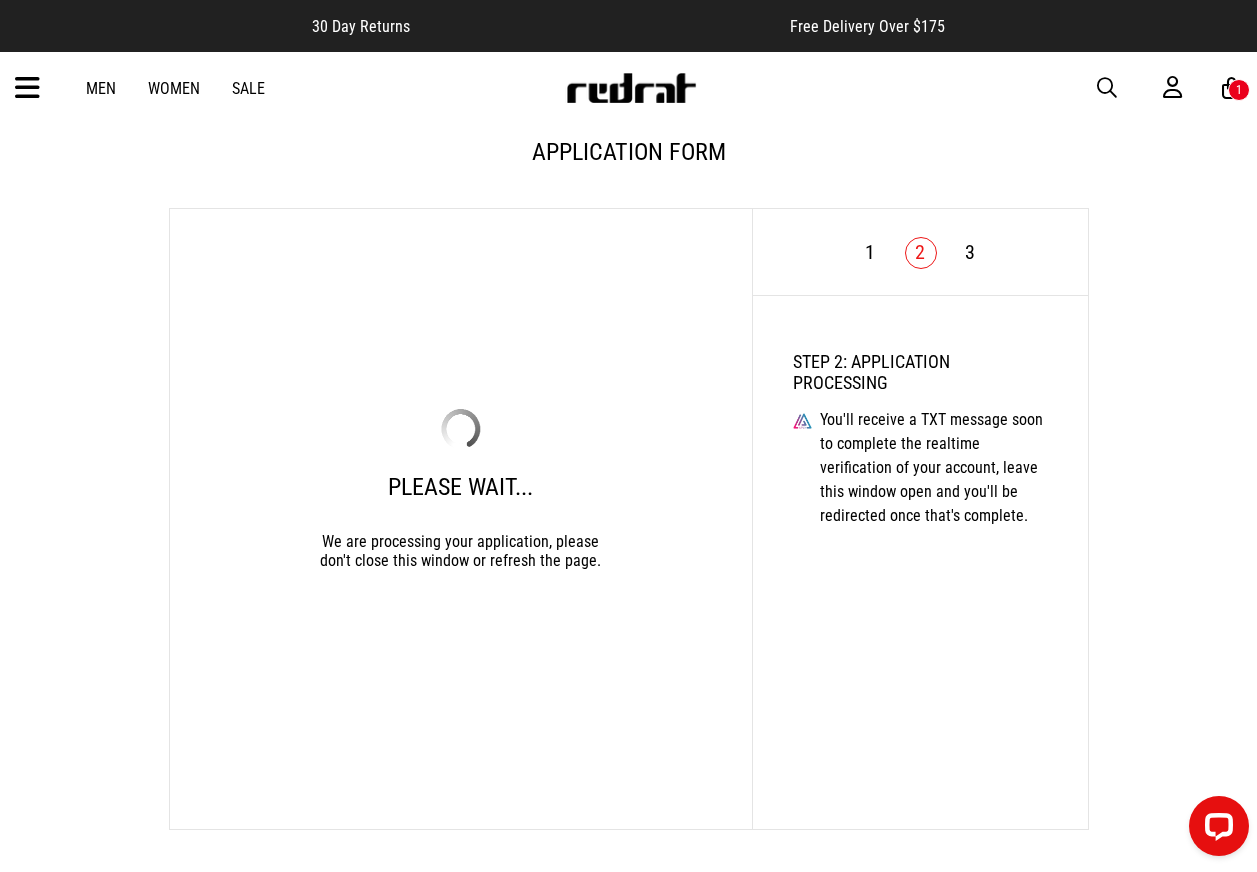 click on "30 Day Returns       Free Delivery Over $175       Your Cart            Just Added   Converse Star Player 76 Low Shoes - Unisex       $89.99   was $149.99      8   5 8   * *       *       Move to Wish List             Items aren't reserved until order has been submitted
Promo Code
Apply         Order Summary   1 item   $89.99   Shipping   TBC       Total   $89.99   Includes GST of   $11.74              GO TO CHECKOUT                      Men   Women   Sale     Sign in     New       Back         Footwear       Back         Mens       Back         Womens       Back         Youth & Kids       Back         Jewellery       Back         Headwear       Back         Accessories       Back         Deals       Back         Sale   UP TO 60% OFF
Shop by Brand
adidas
Converse
New Era
See all brands     Gift Cards   Find a Store   Delivery   Returns & Exchanges" at bounding box center (628, 696) 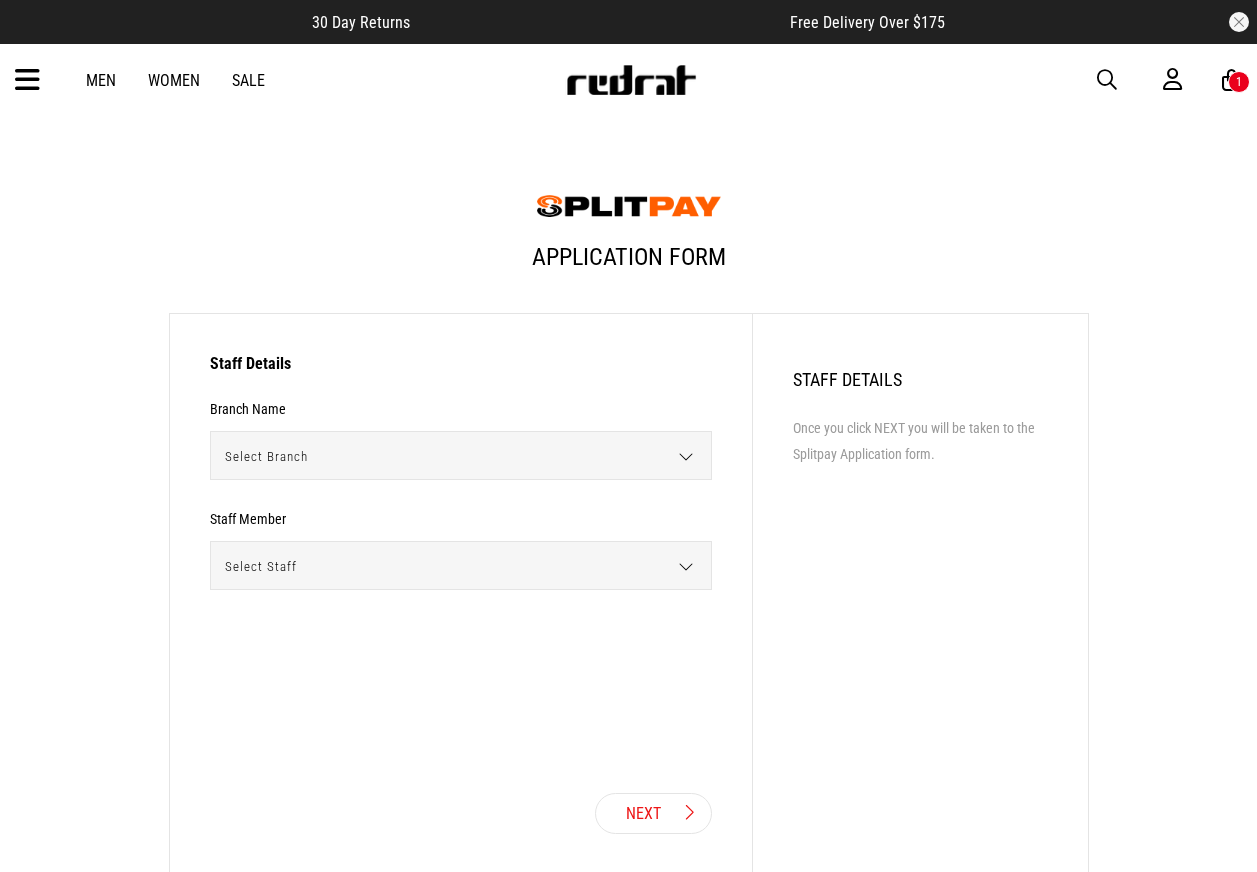scroll, scrollTop: 0, scrollLeft: 0, axis: both 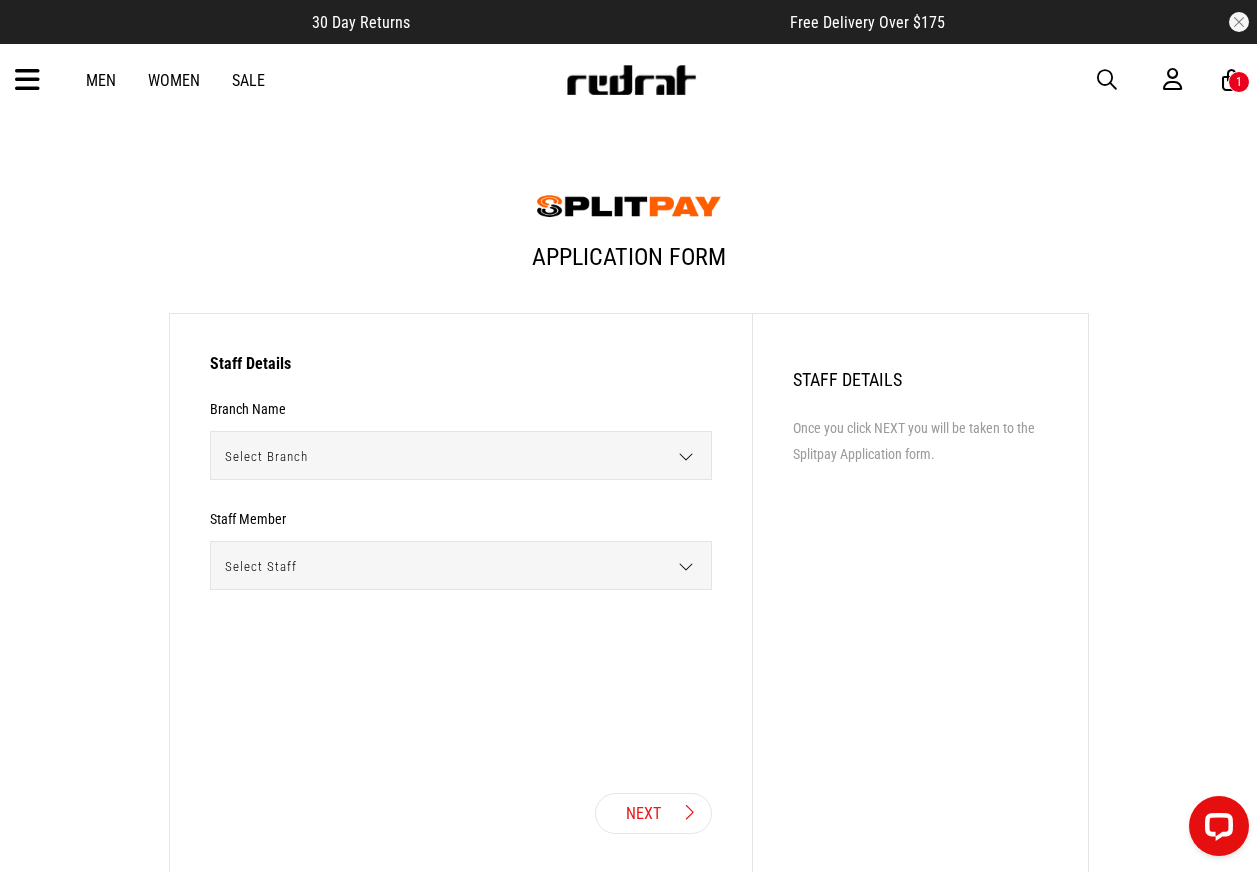 click on "Select Branch" at bounding box center [454, 456] 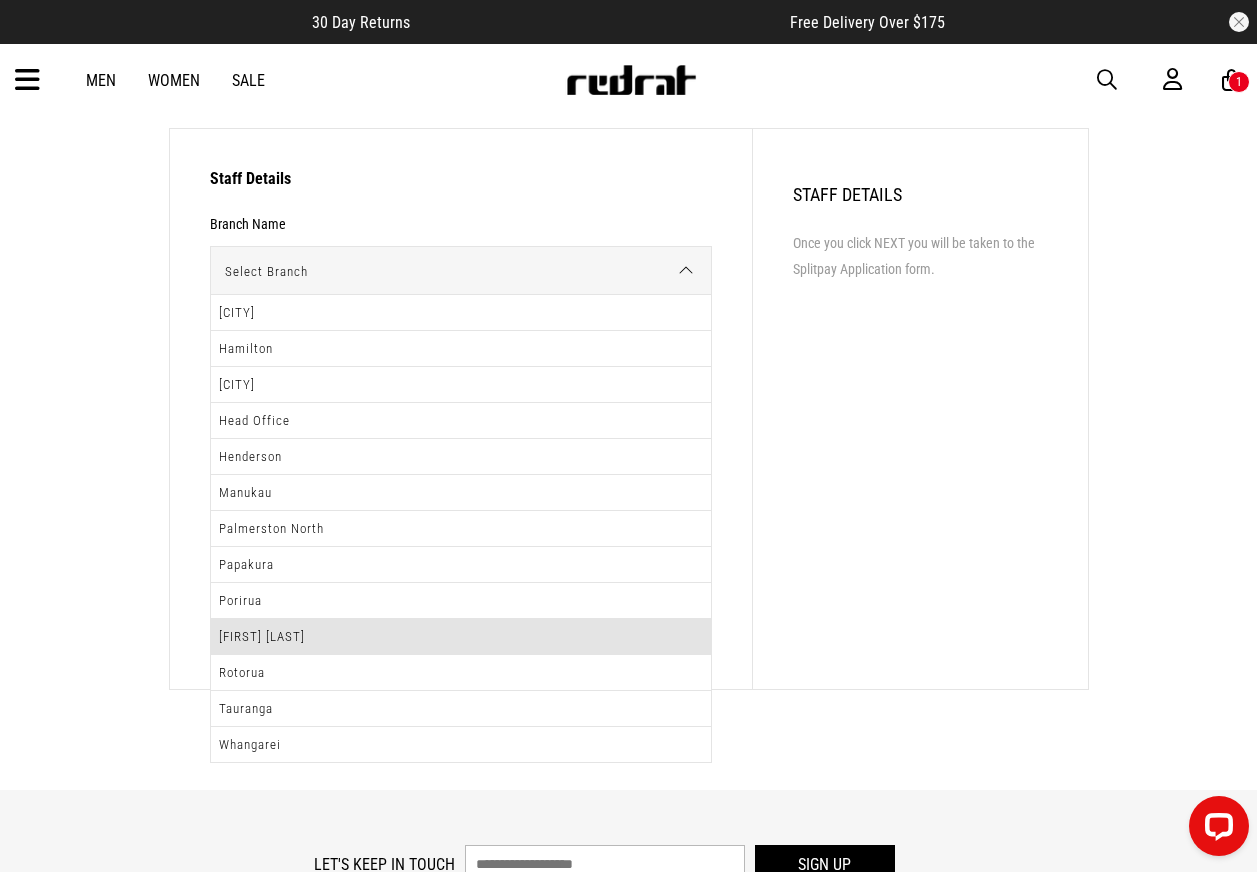 scroll, scrollTop: 200, scrollLeft: 0, axis: vertical 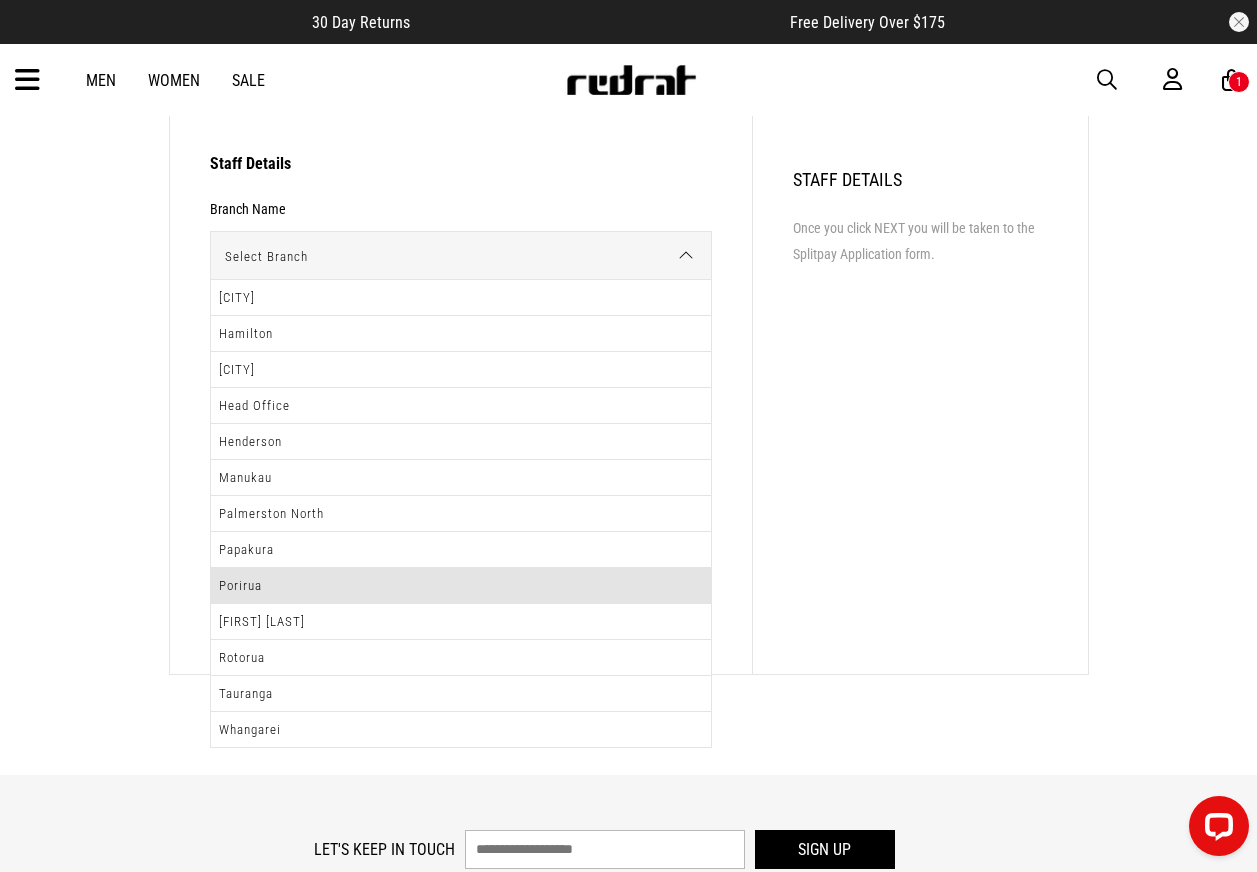 click on "Porirua" at bounding box center (461, 586) 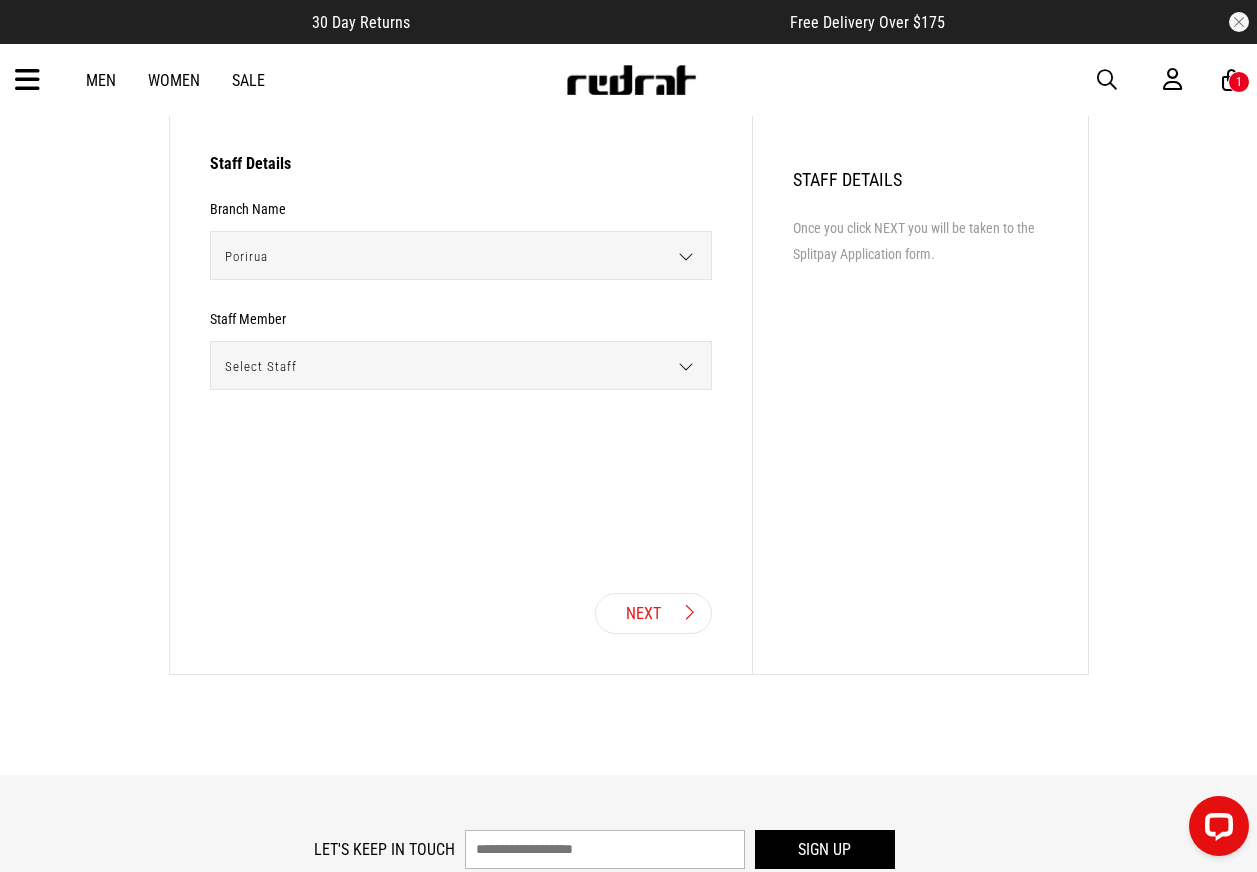 drag, startPoint x: 435, startPoint y: 375, endPoint x: 429, endPoint y: 366, distance: 10.816654 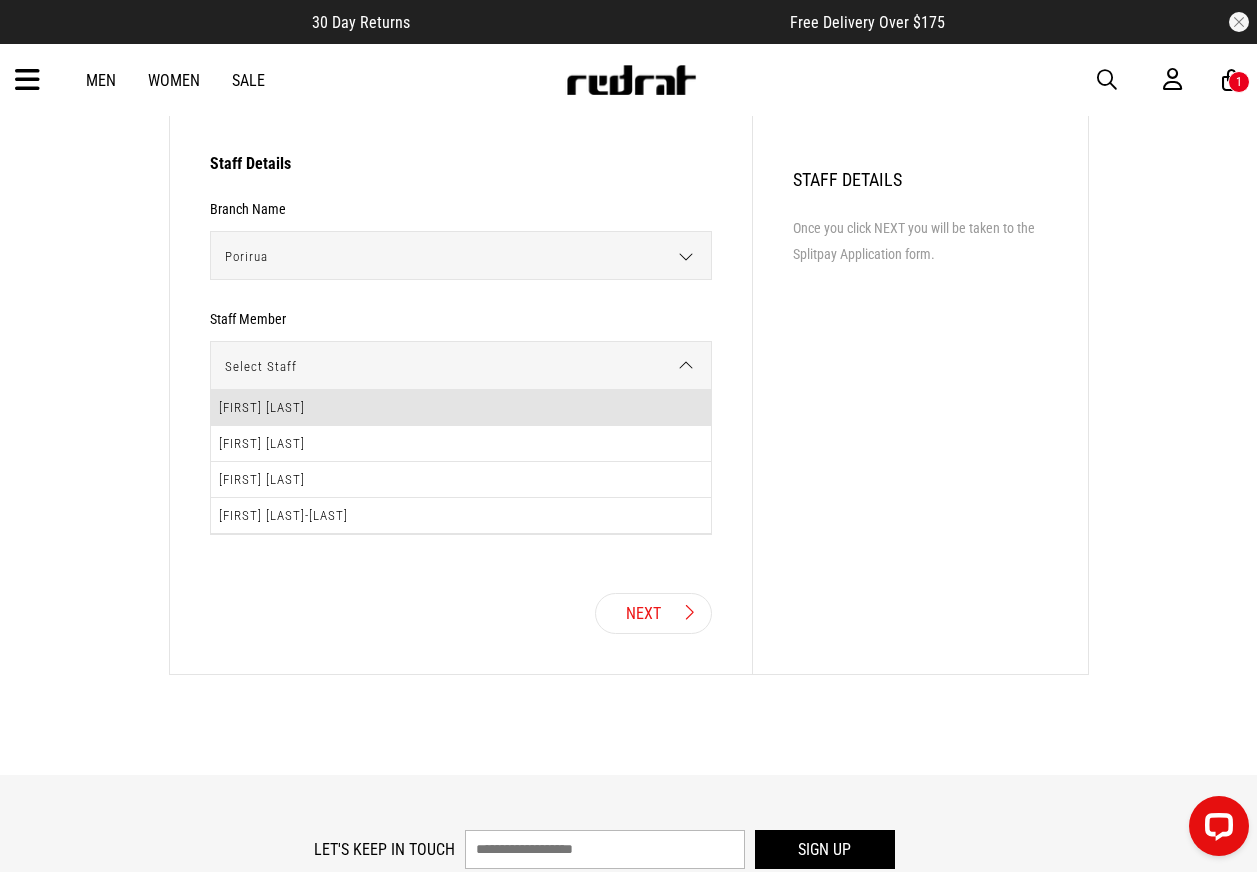 click on "Amelia Tomo" at bounding box center (461, 408) 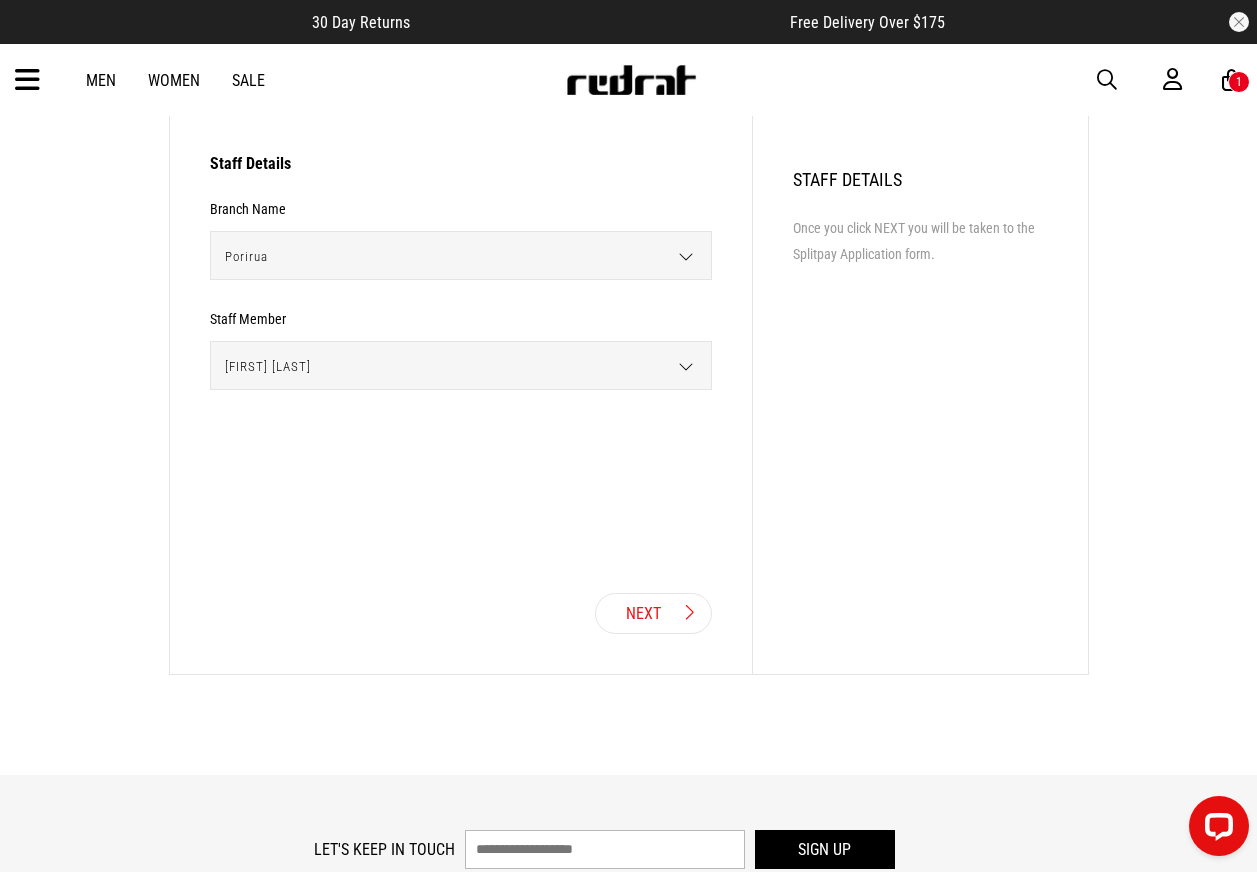 click on "Next" at bounding box center (653, 613) 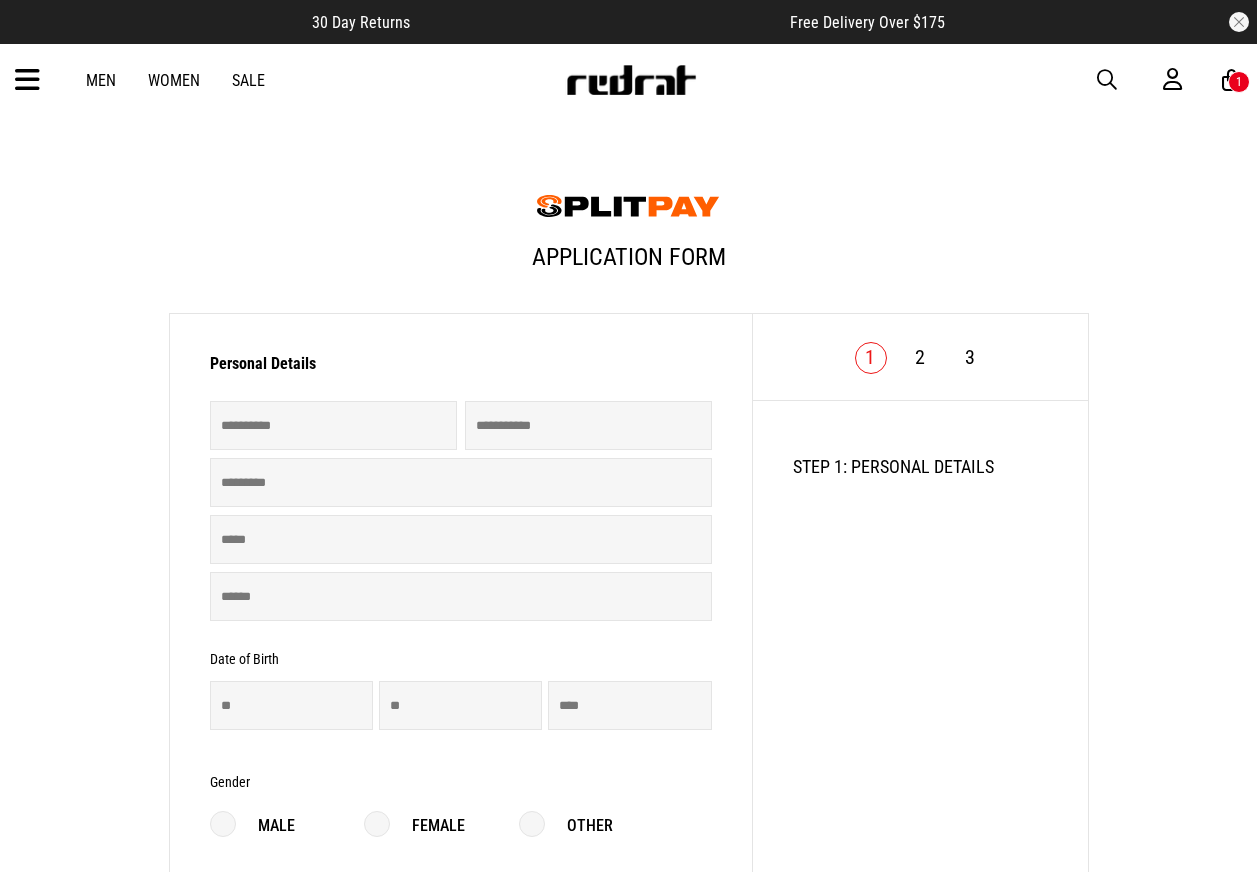 scroll, scrollTop: 0, scrollLeft: 0, axis: both 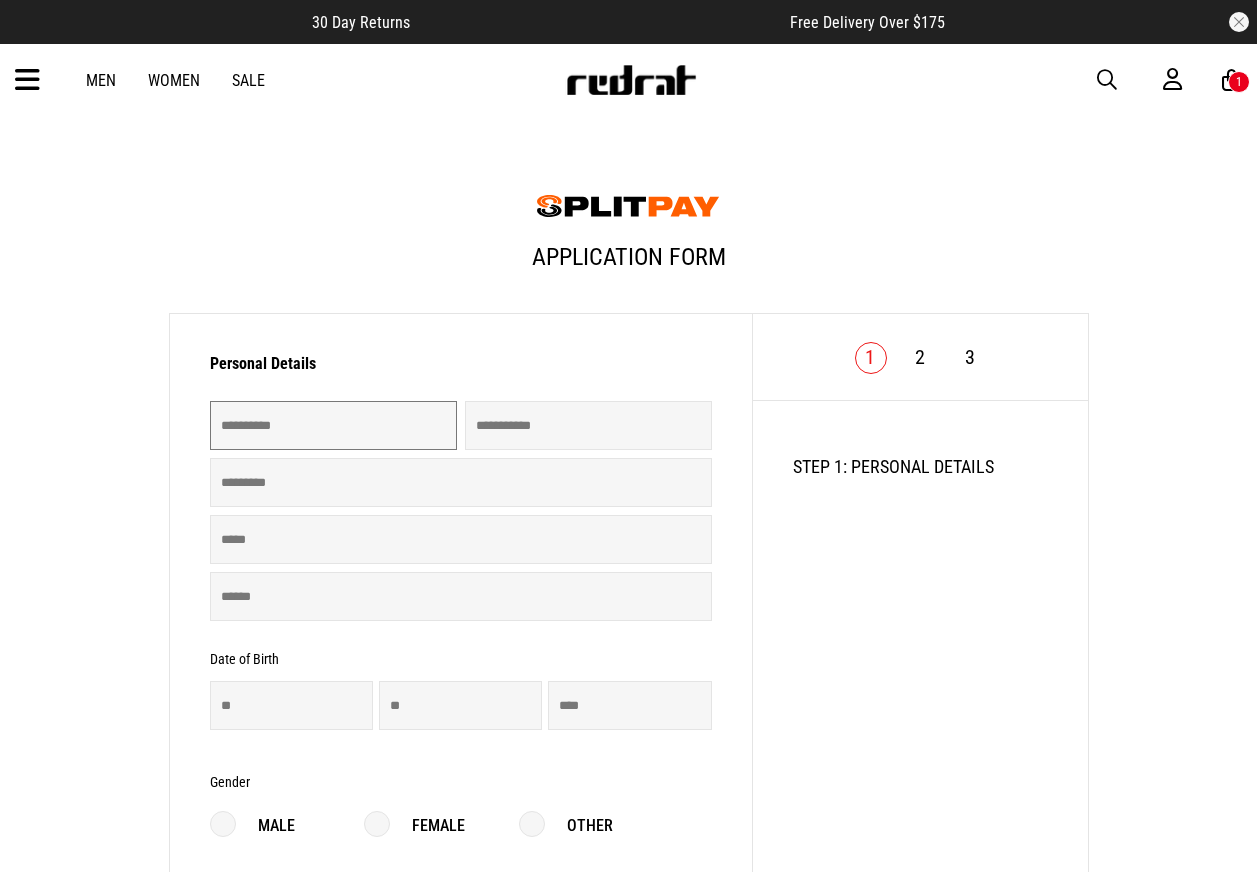 click at bounding box center (333, 425) 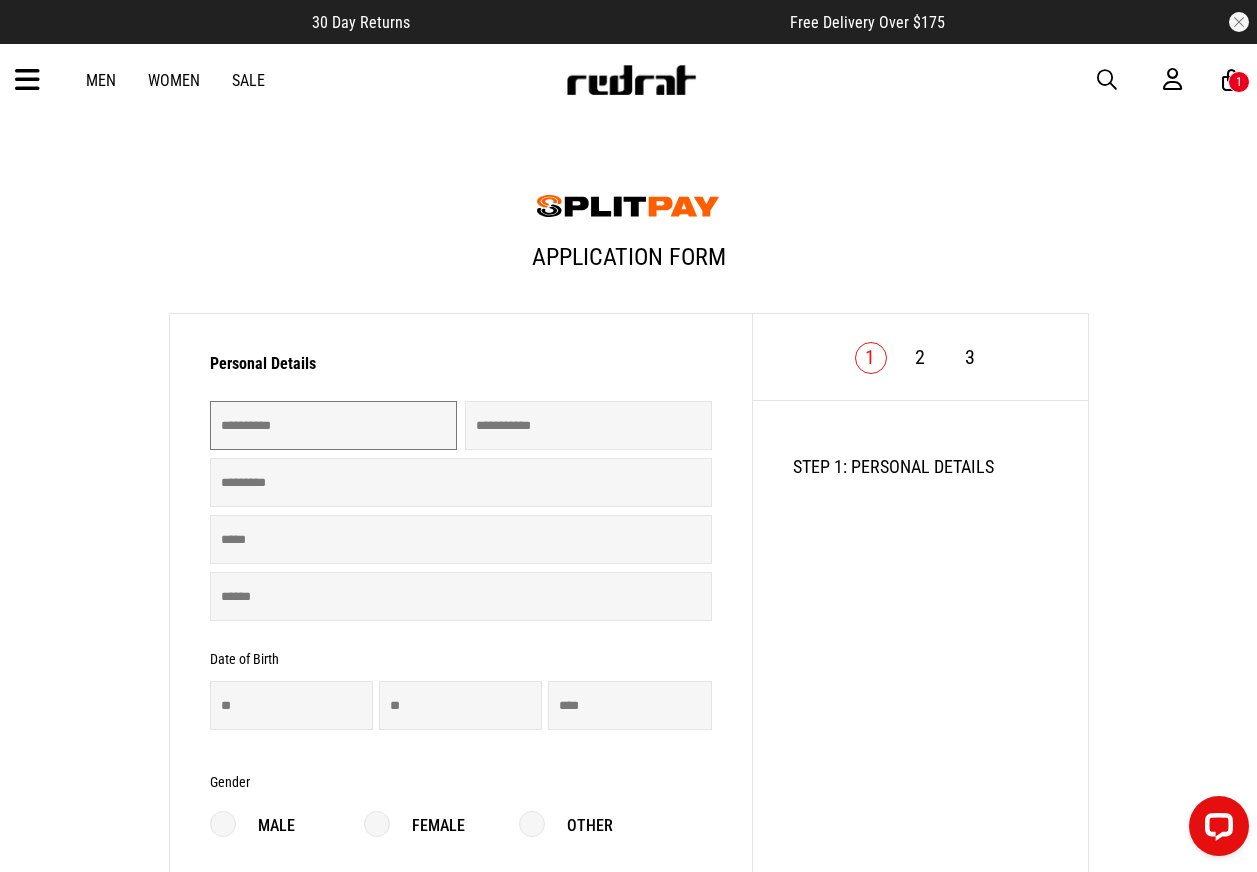 scroll, scrollTop: 0, scrollLeft: 0, axis: both 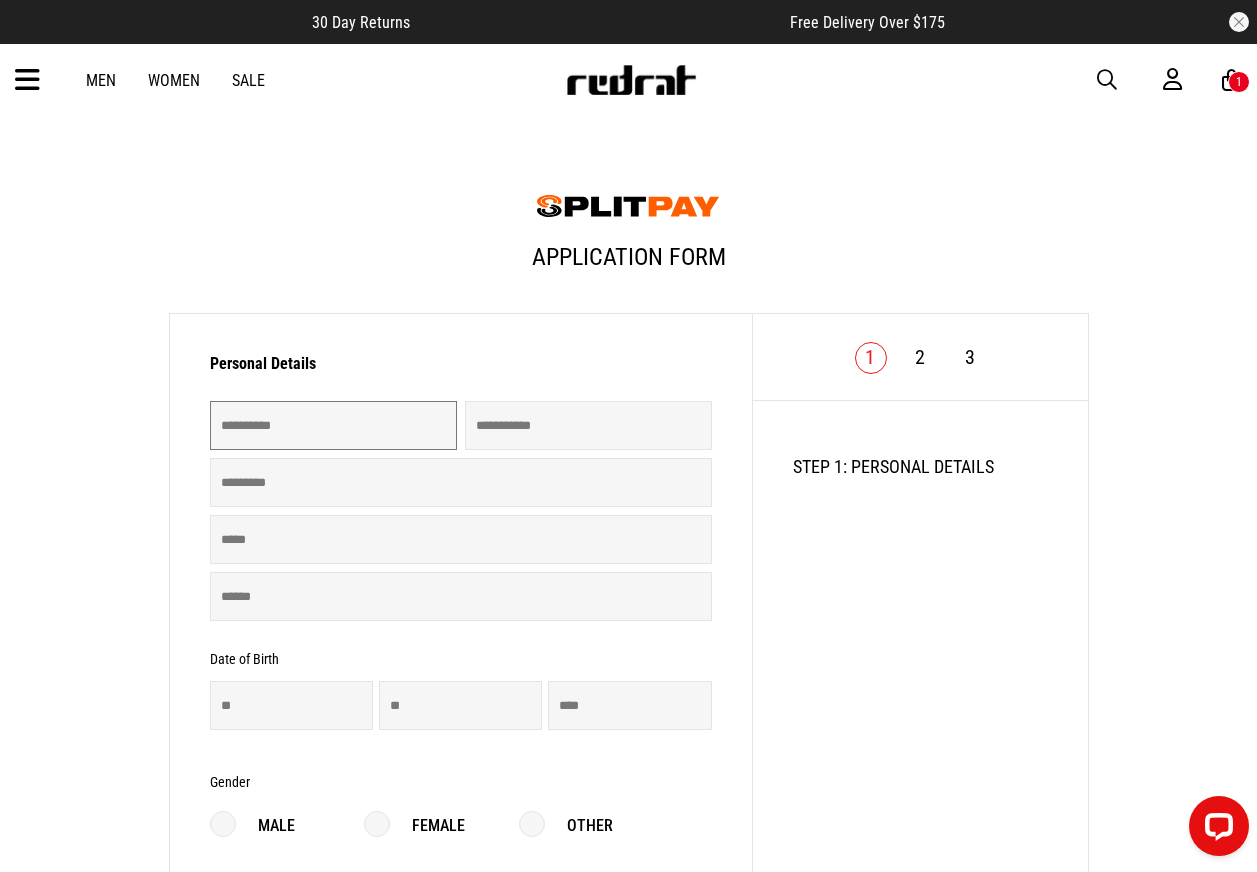 click at bounding box center [333, 425] 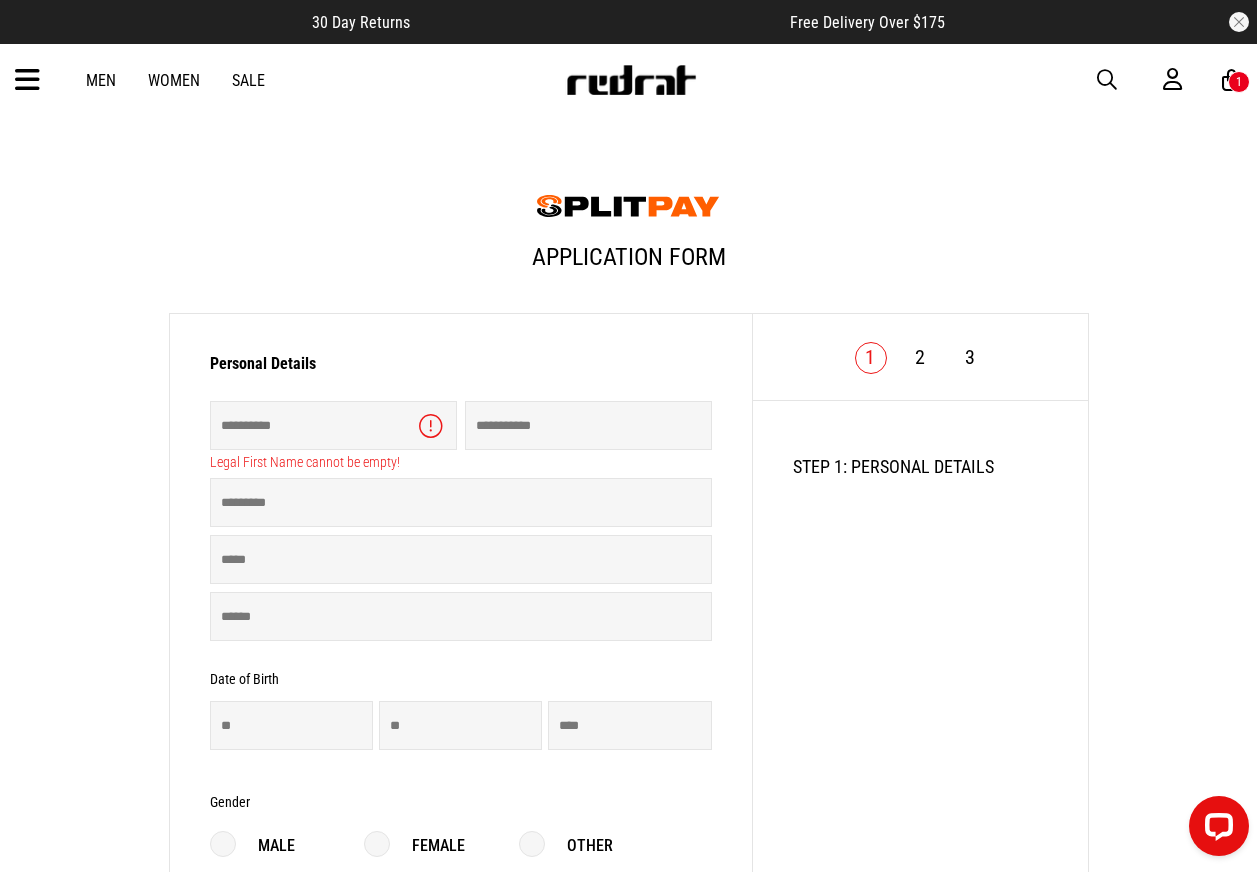 click on "Application Form" at bounding box center [629, 209] 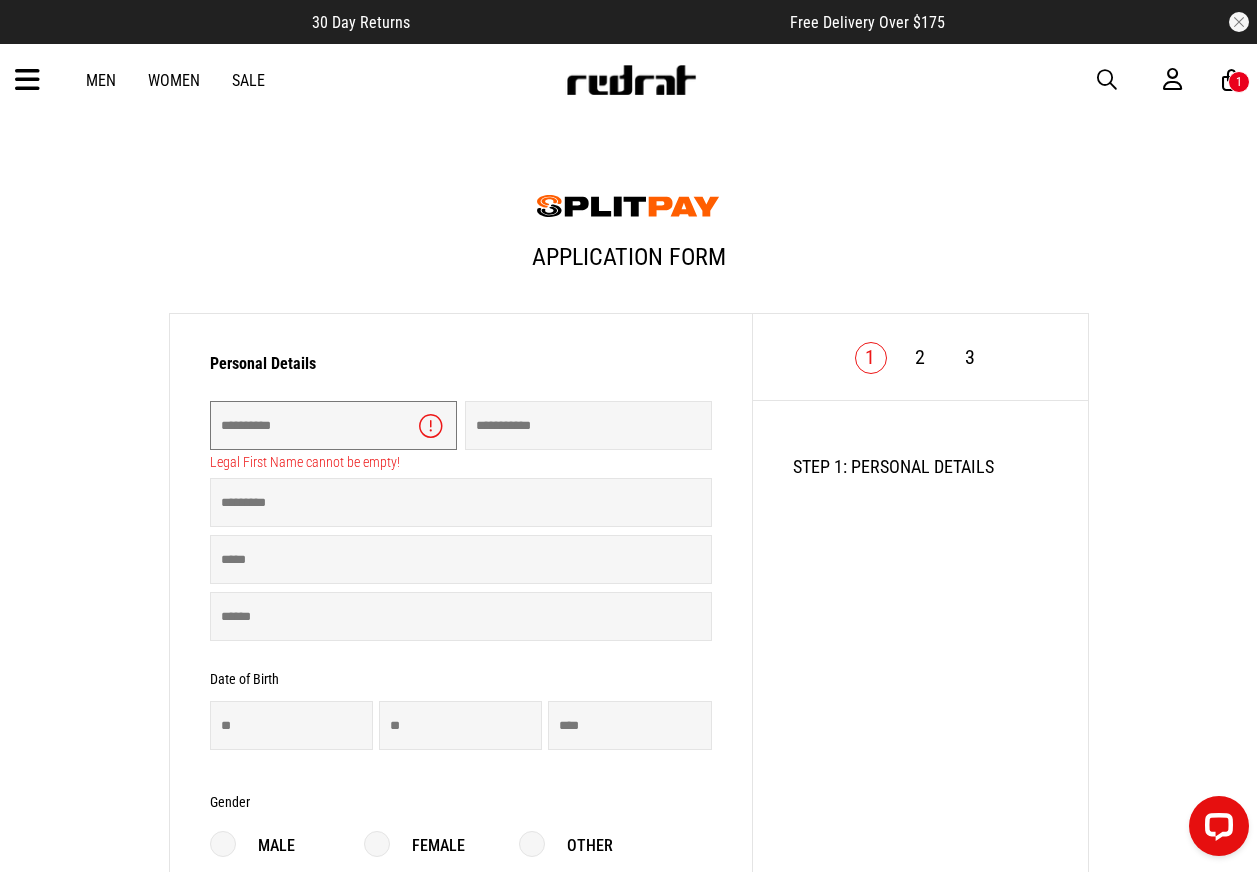 drag, startPoint x: 292, startPoint y: 437, endPoint x: 269, endPoint y: 441, distance: 23.345236 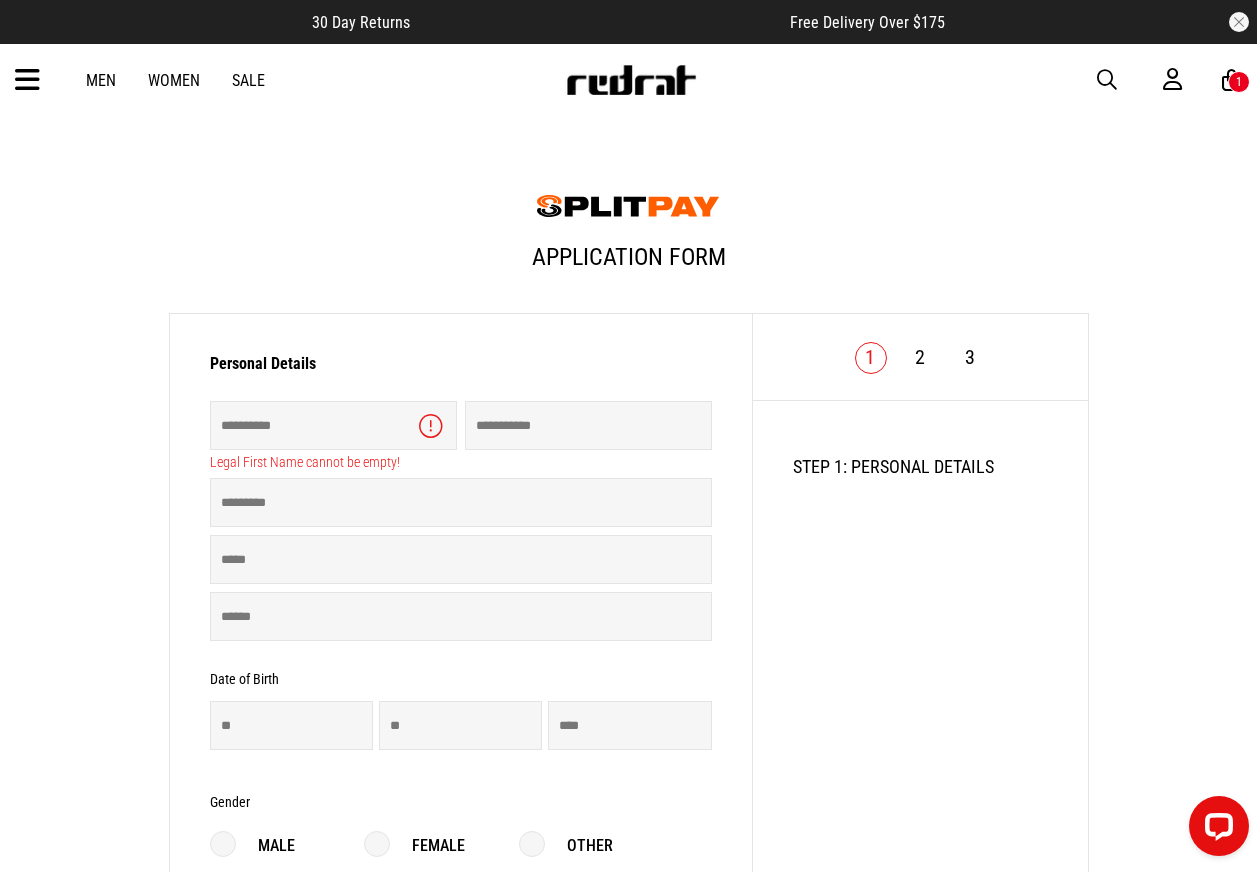 click on "Application Form" at bounding box center [629, 265] 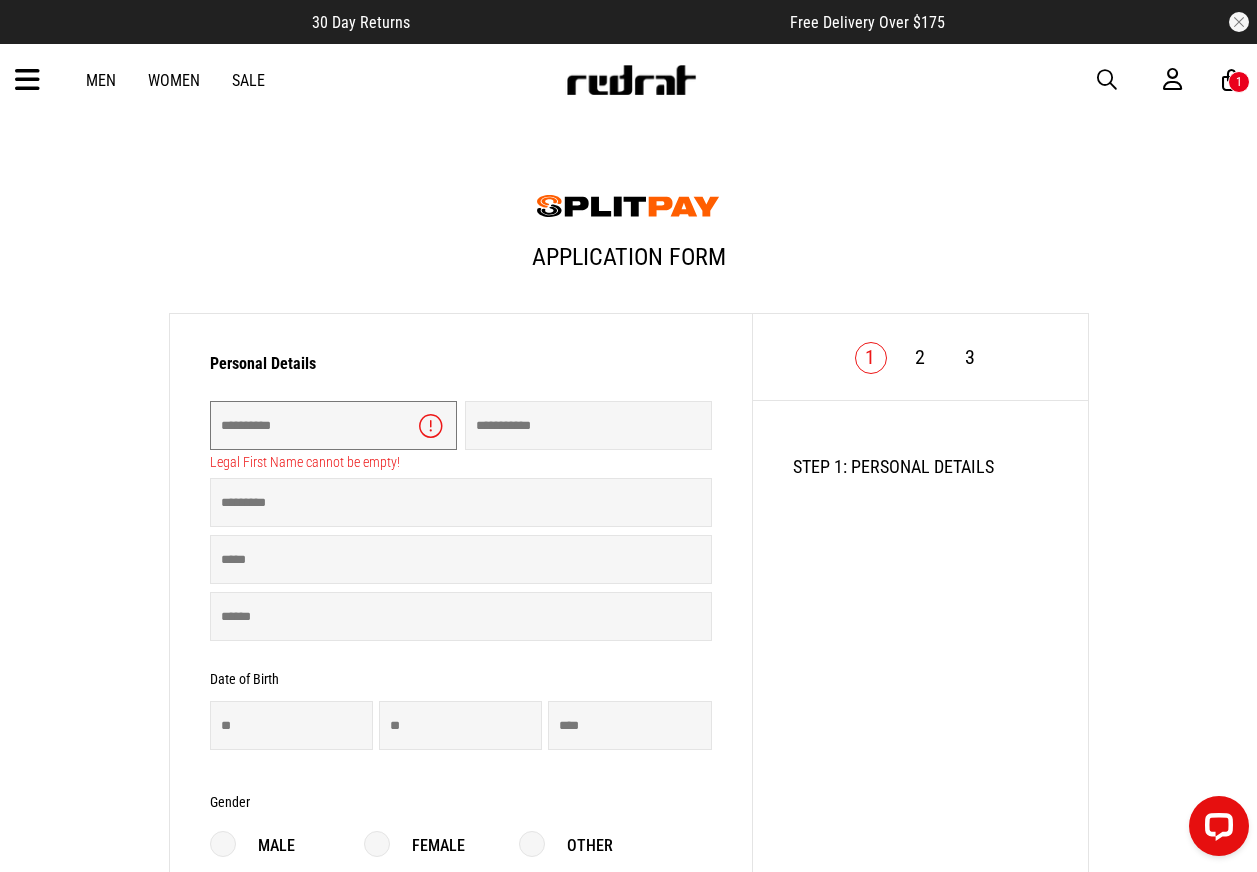click at bounding box center [333, 425] 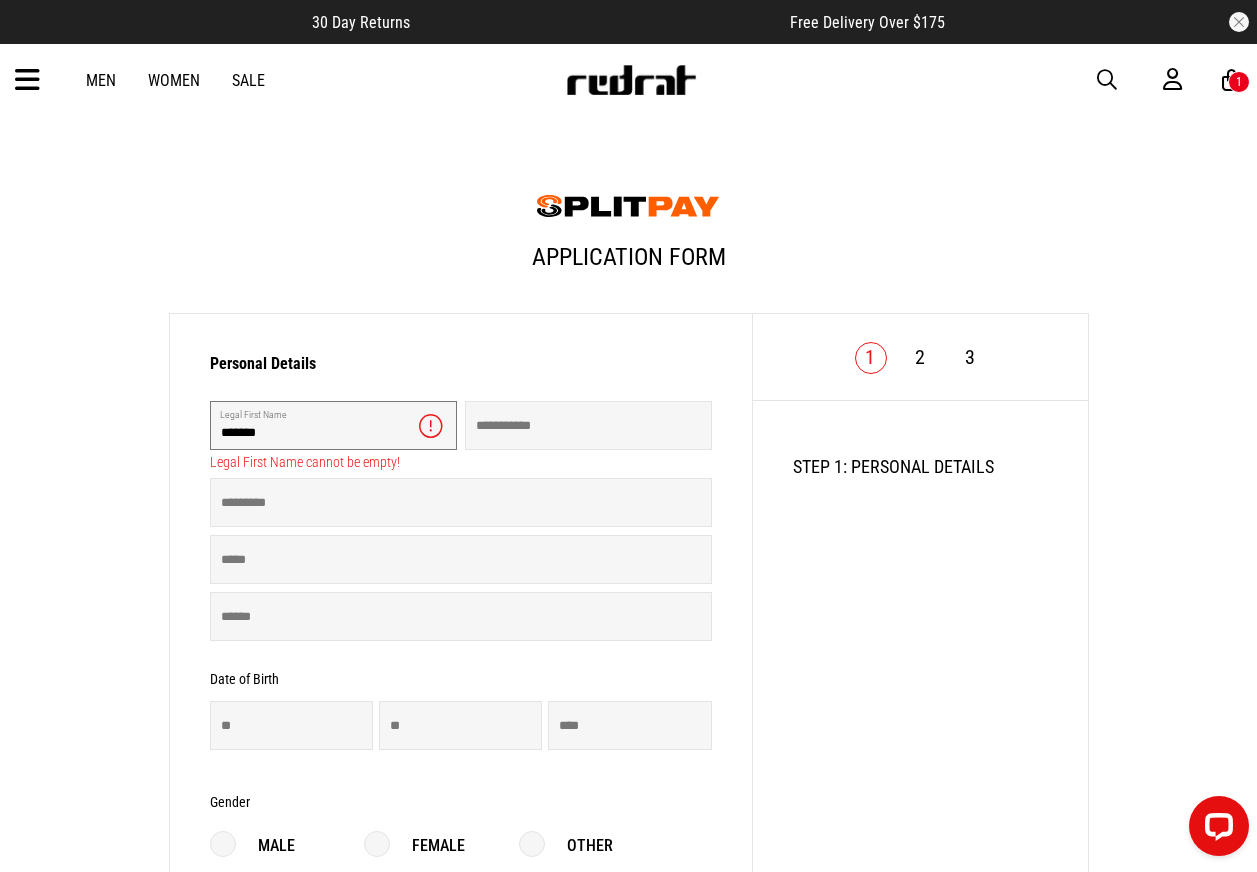 type on "*******" 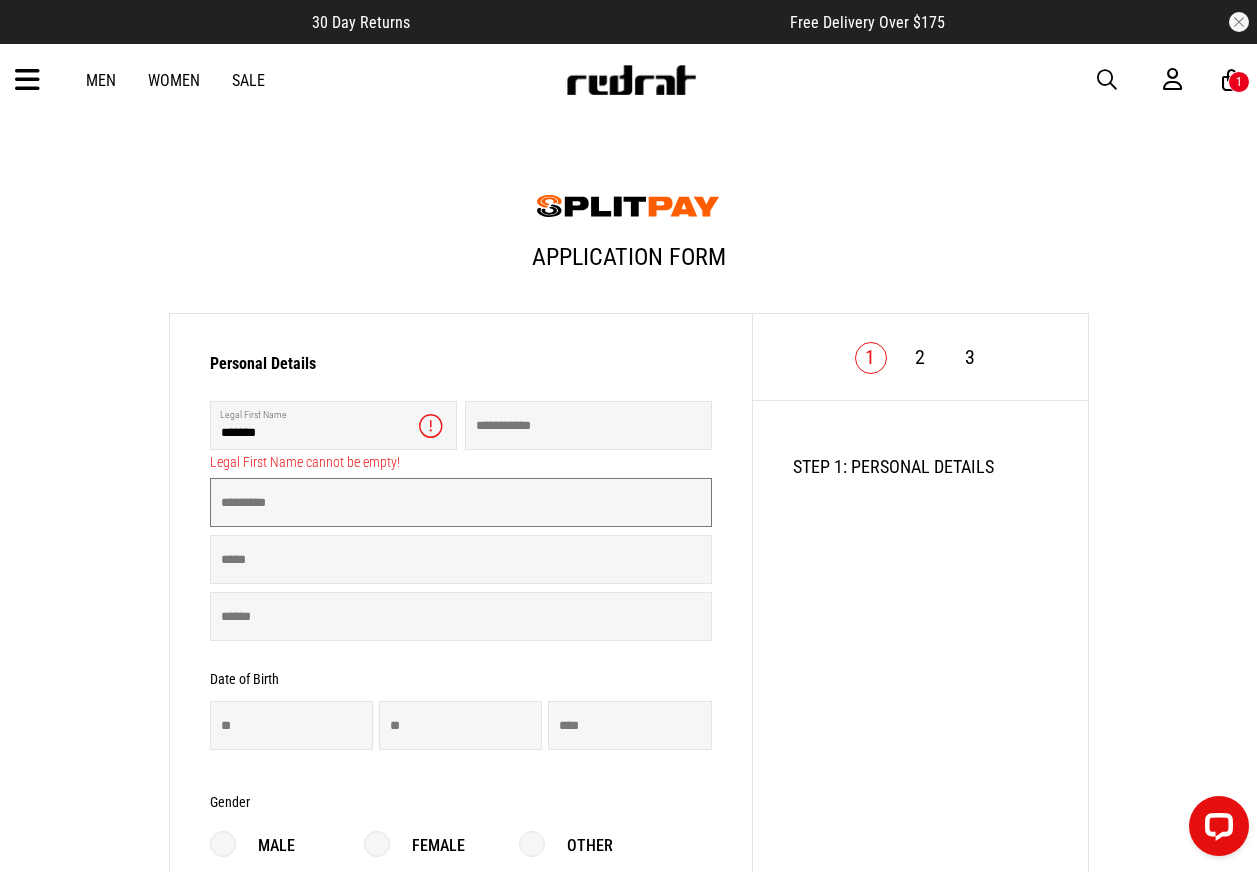 click at bounding box center [461, 502] 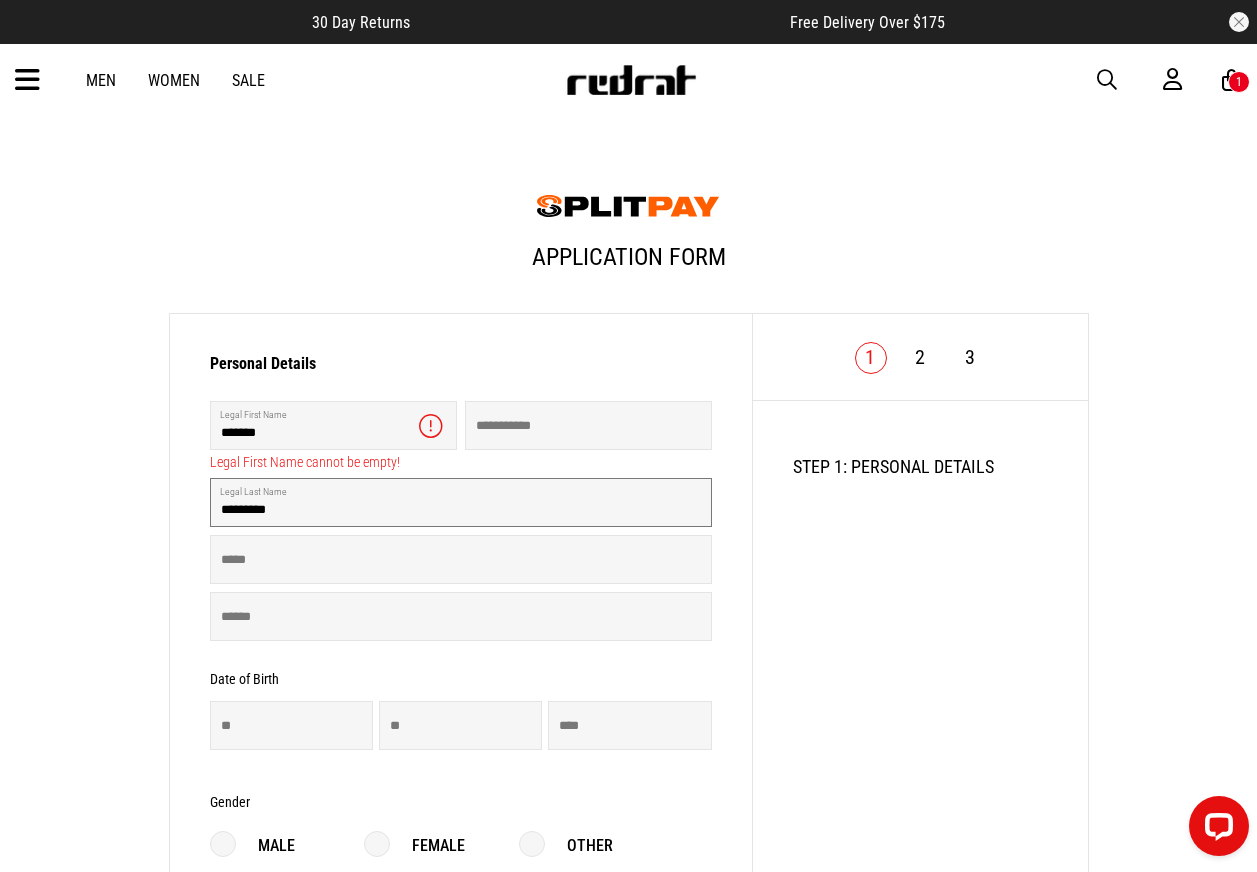 type on "*********" 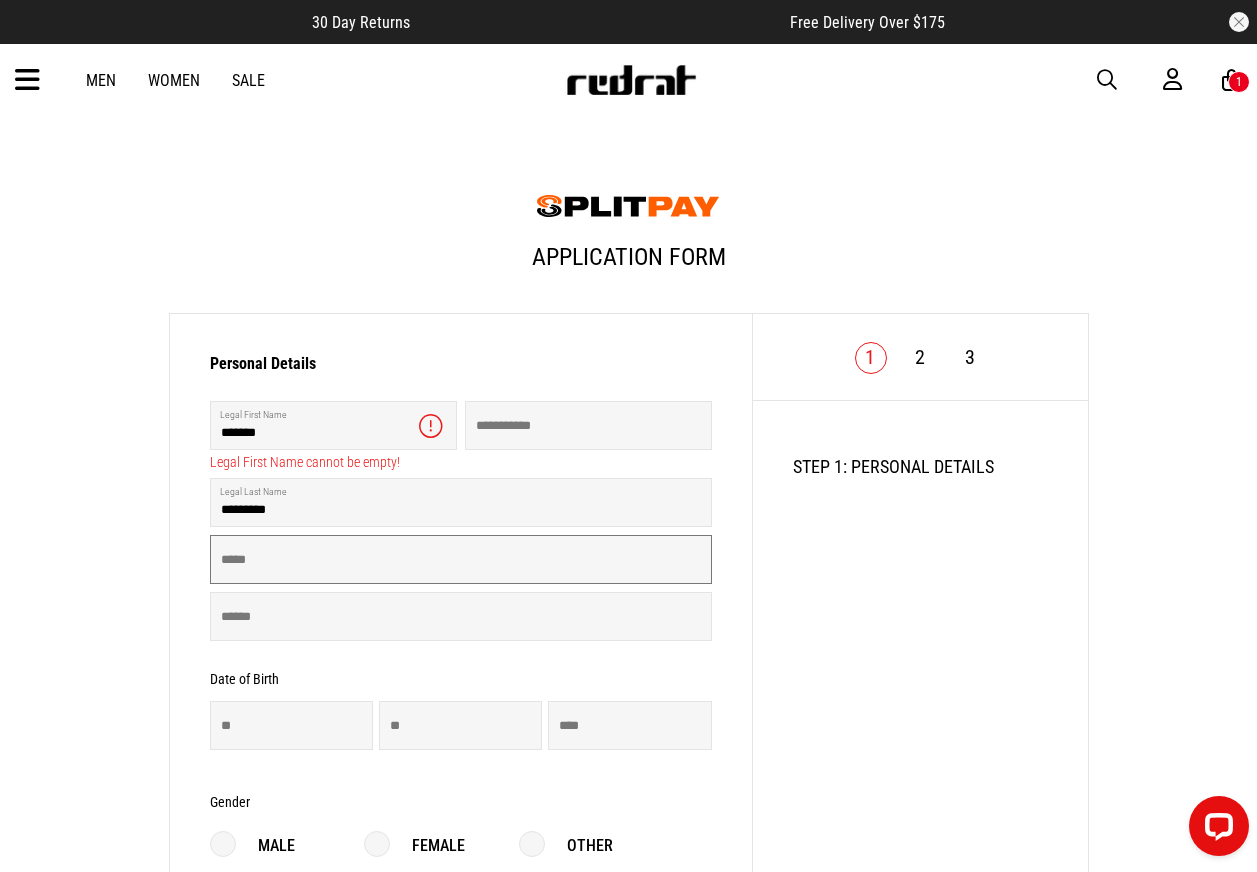 click at bounding box center (461, 559) 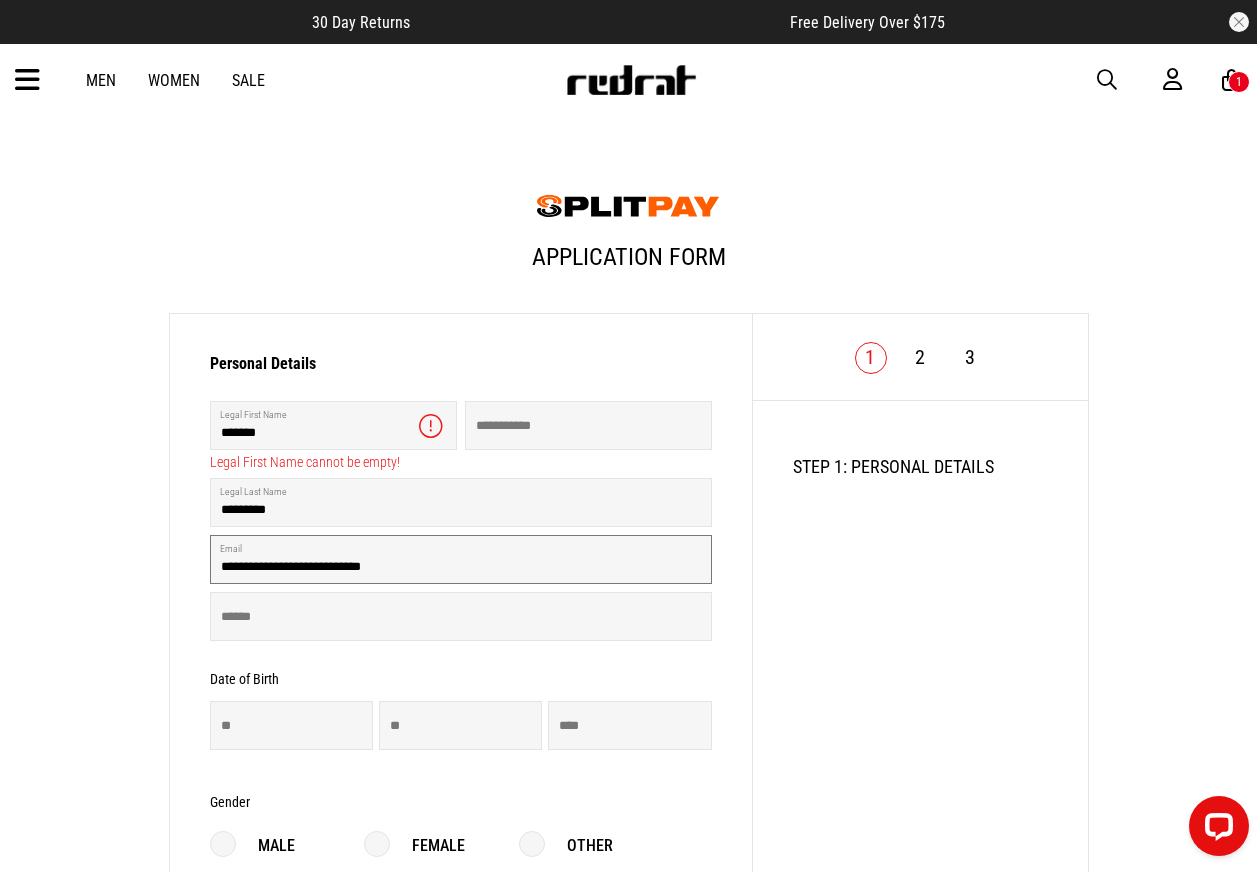 type on "**********" 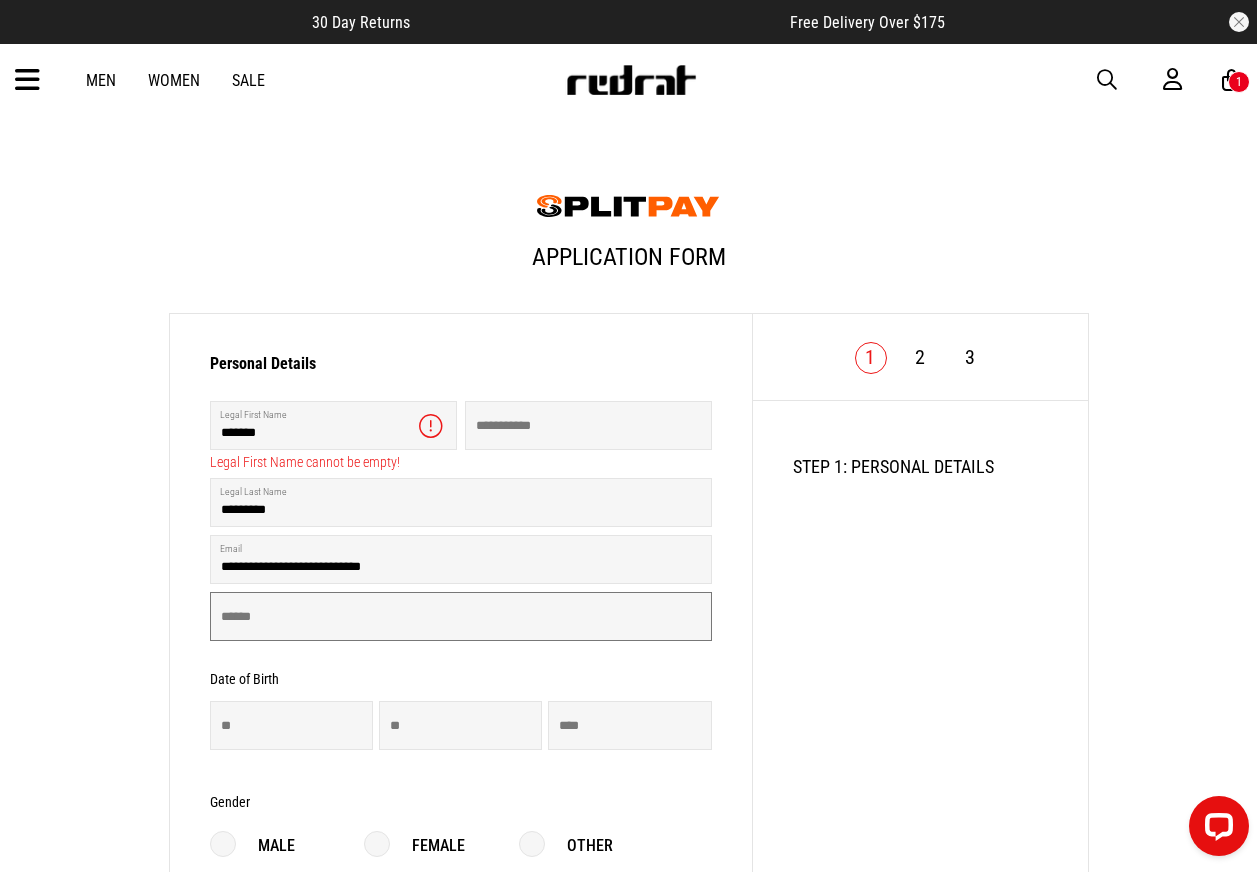 drag, startPoint x: 284, startPoint y: 630, endPoint x: 281, endPoint y: 616, distance: 14.3178215 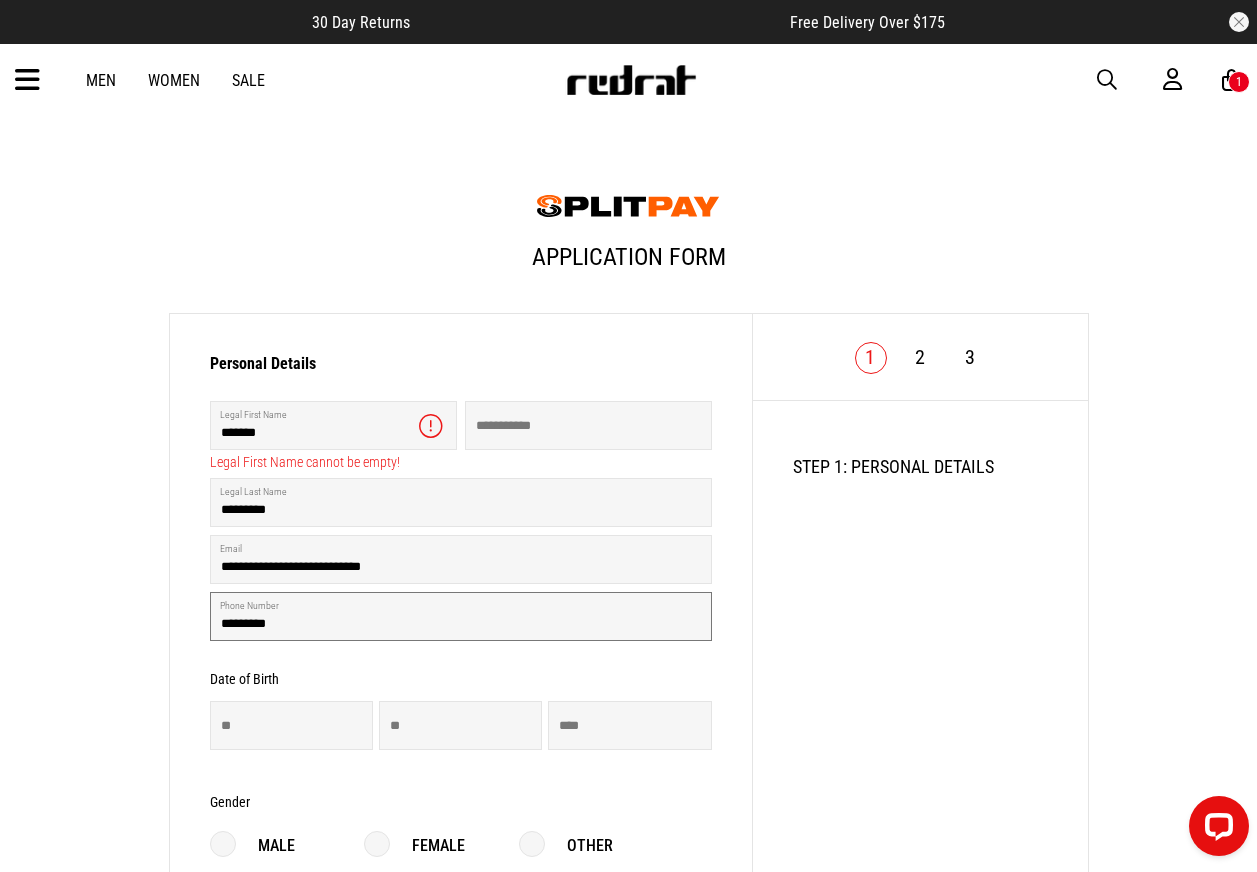 type on "*********" 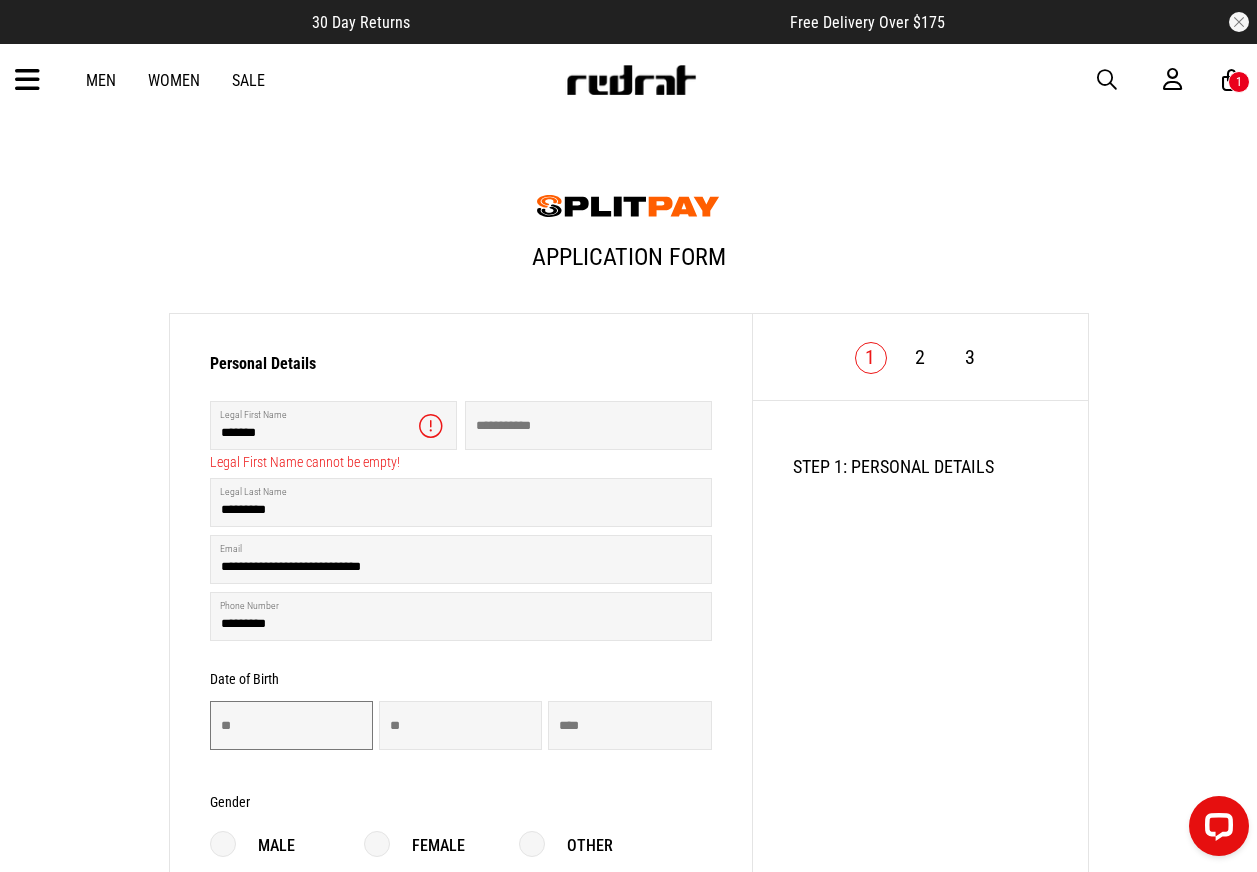 drag, startPoint x: 264, startPoint y: 732, endPoint x: 233, endPoint y: 708, distance: 39.20459 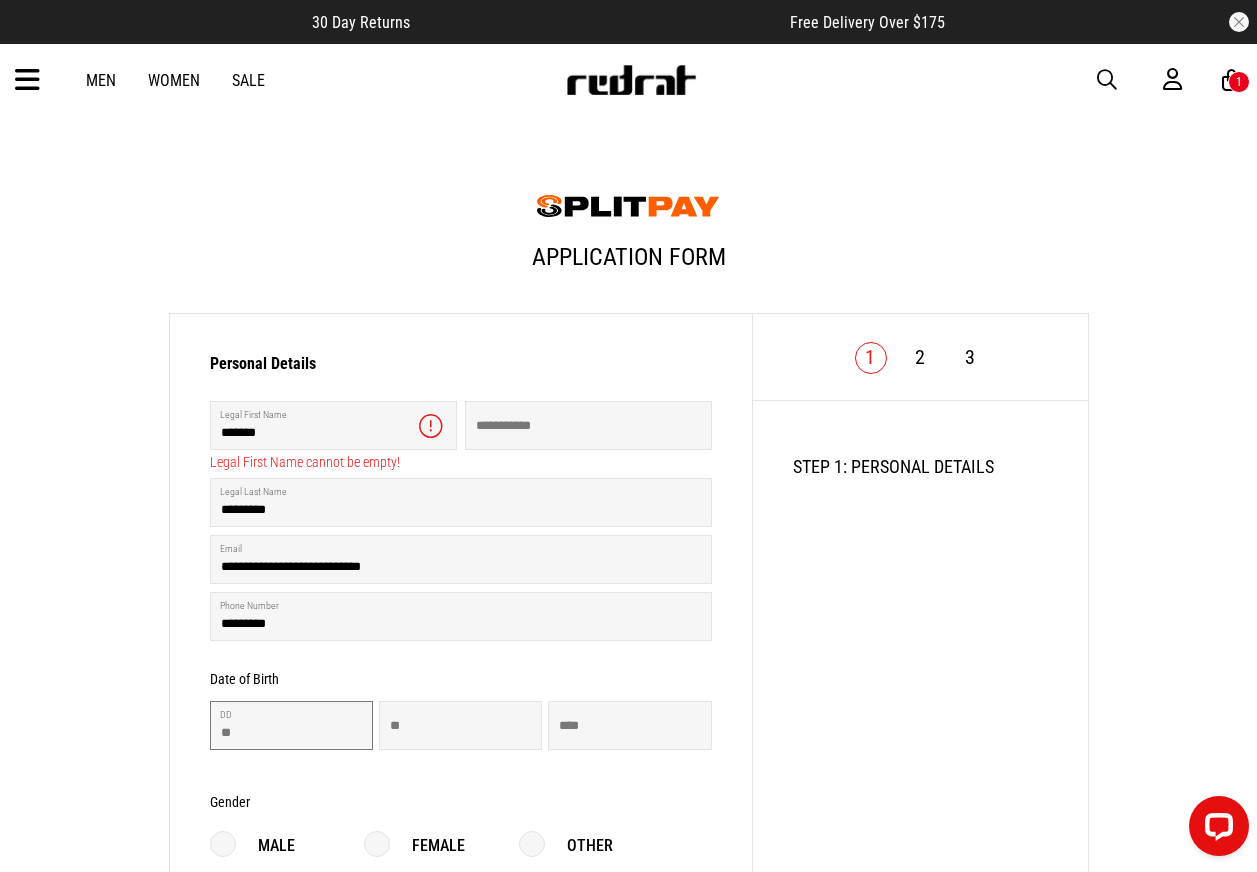 type on "**" 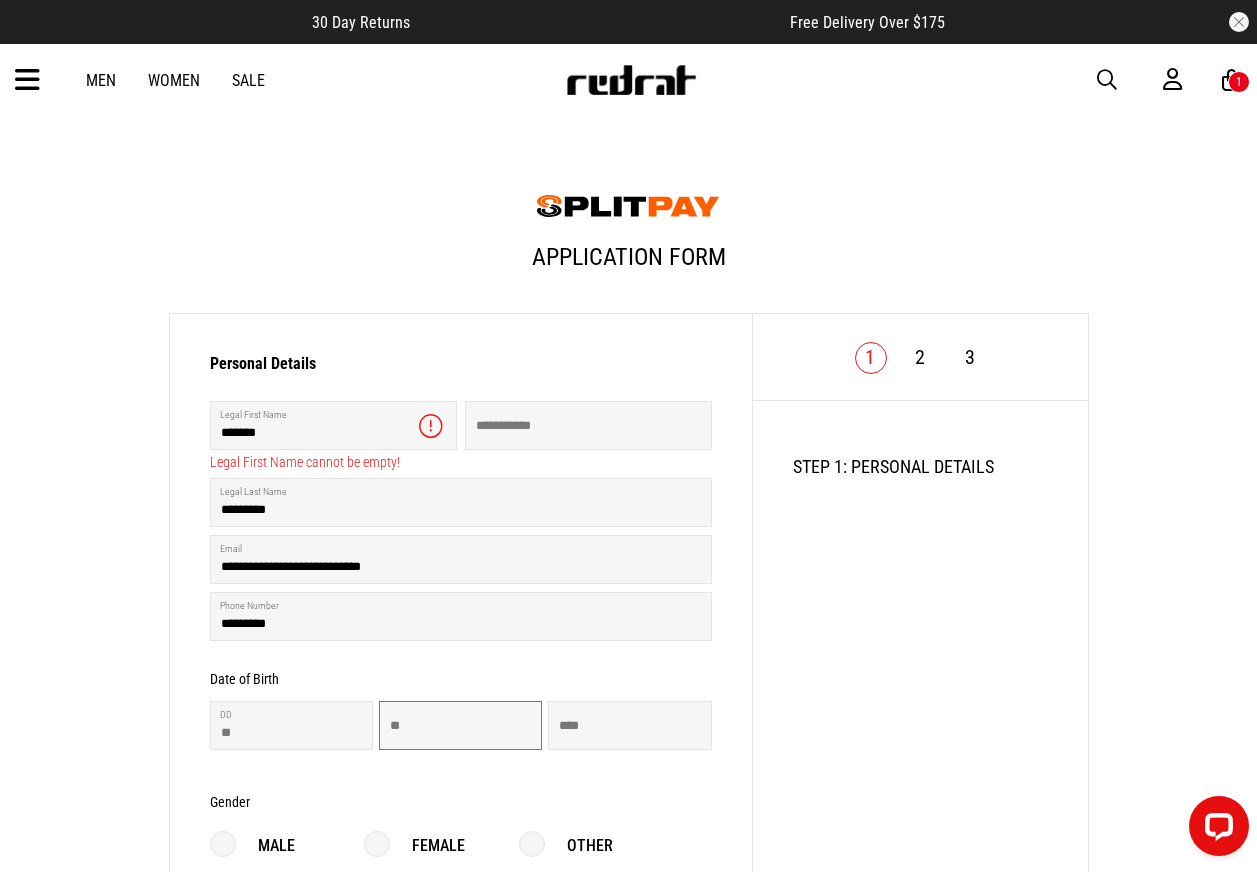 click at bounding box center [460, 725] 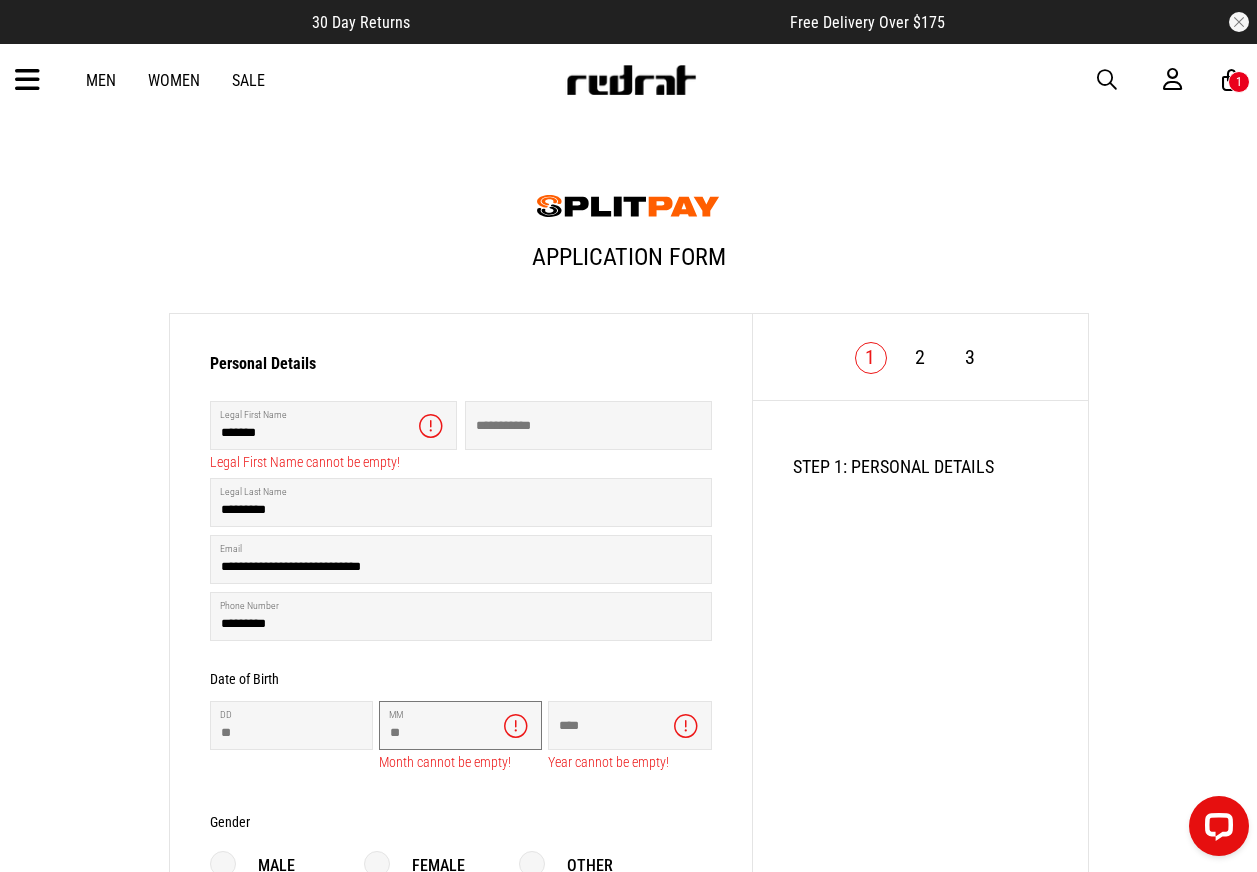 type on "**" 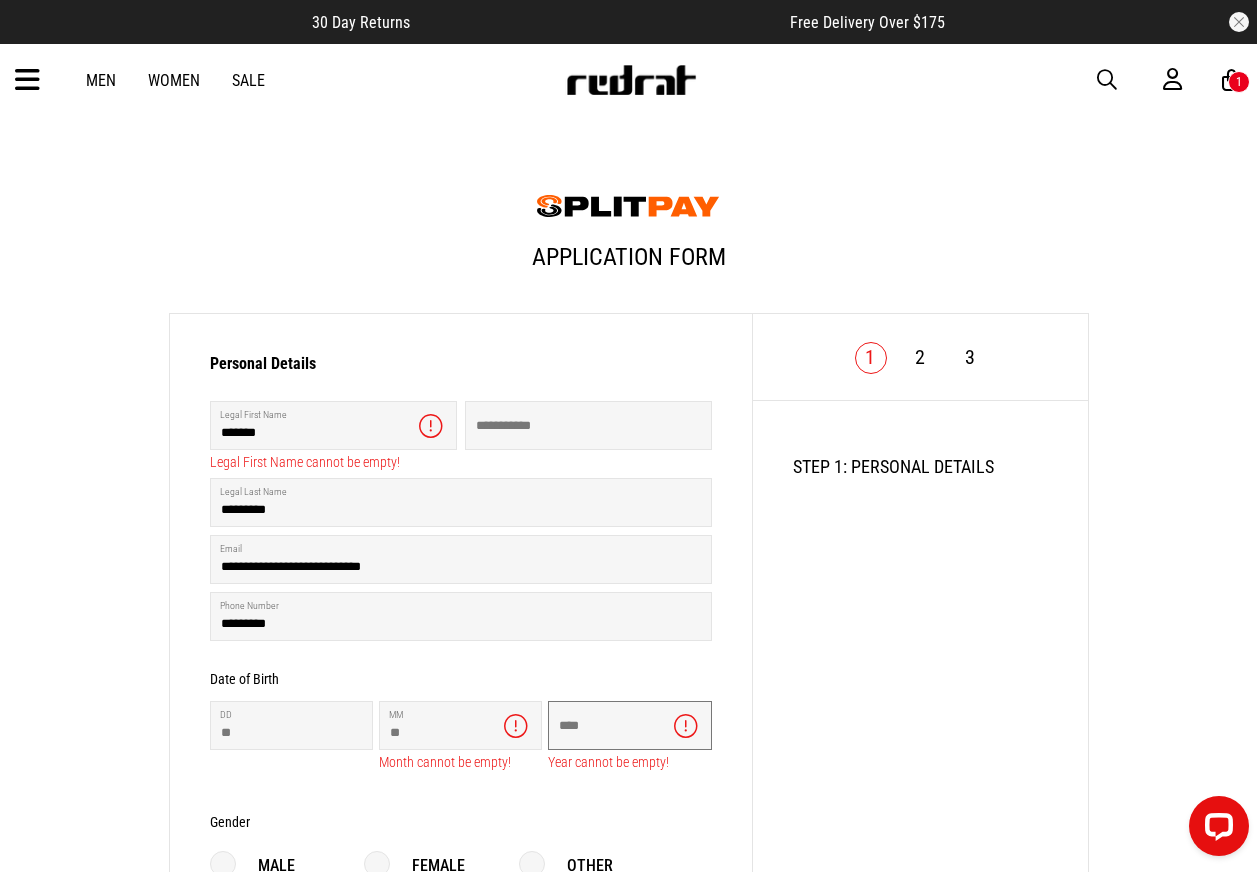 drag, startPoint x: 621, startPoint y: 737, endPoint x: 601, endPoint y: 734, distance: 20.22375 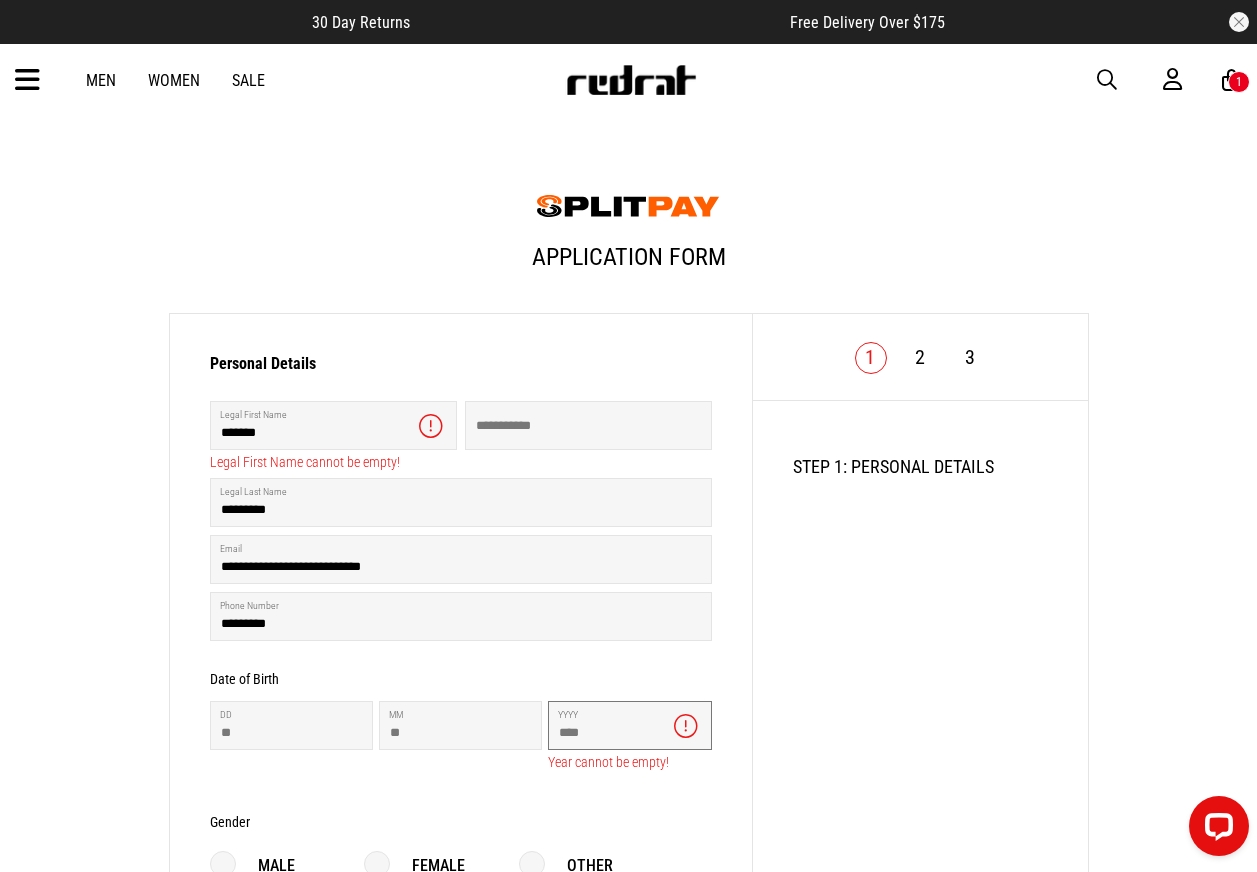 type on "****" 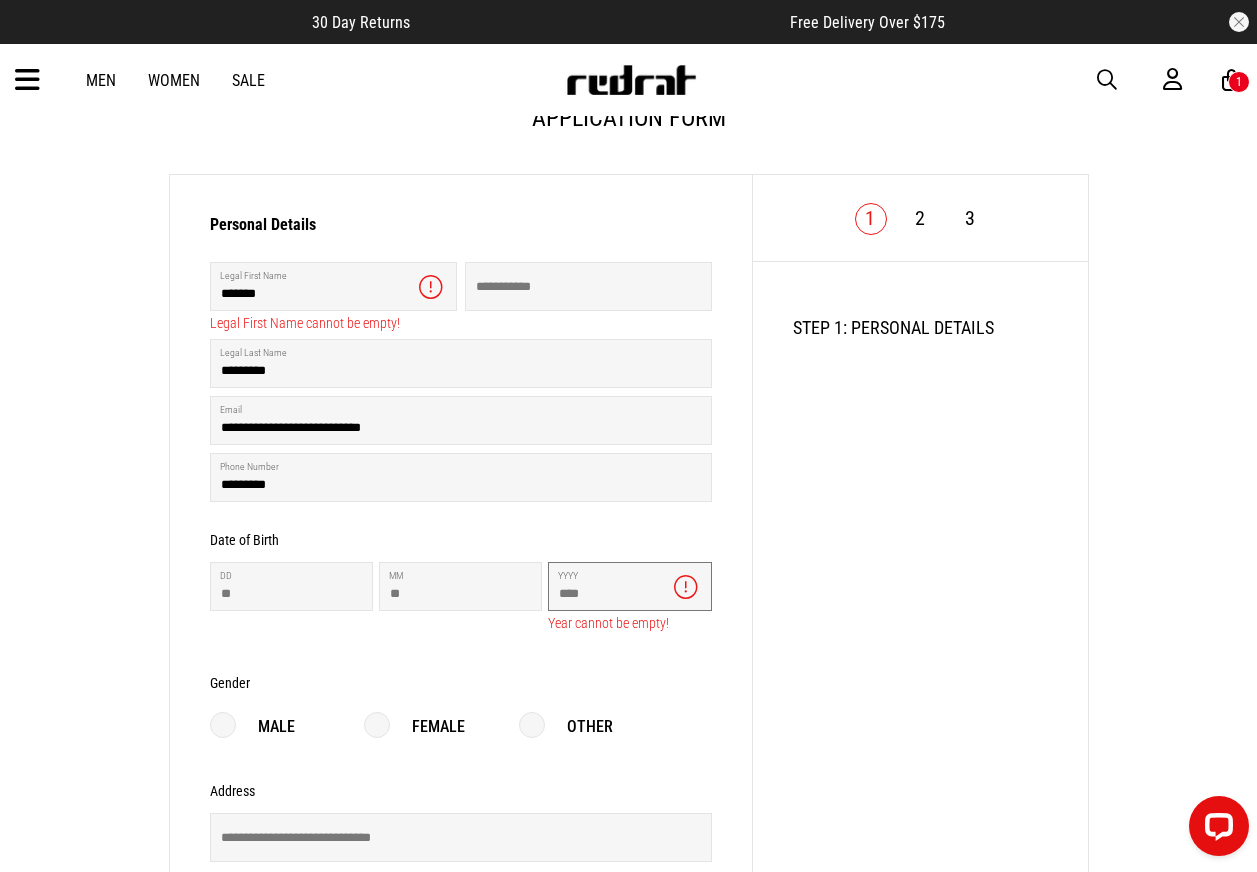 scroll, scrollTop: 500, scrollLeft: 0, axis: vertical 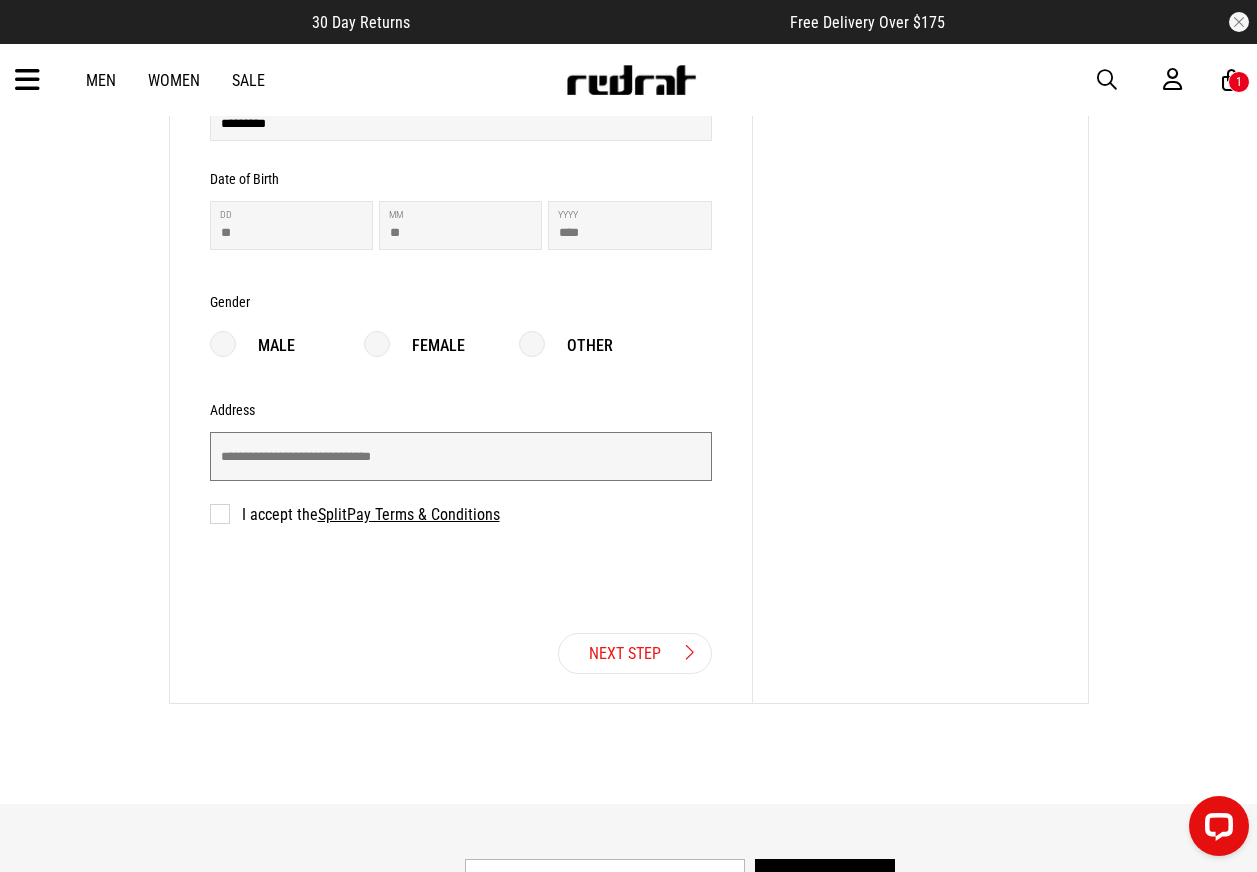 click at bounding box center [461, 456] 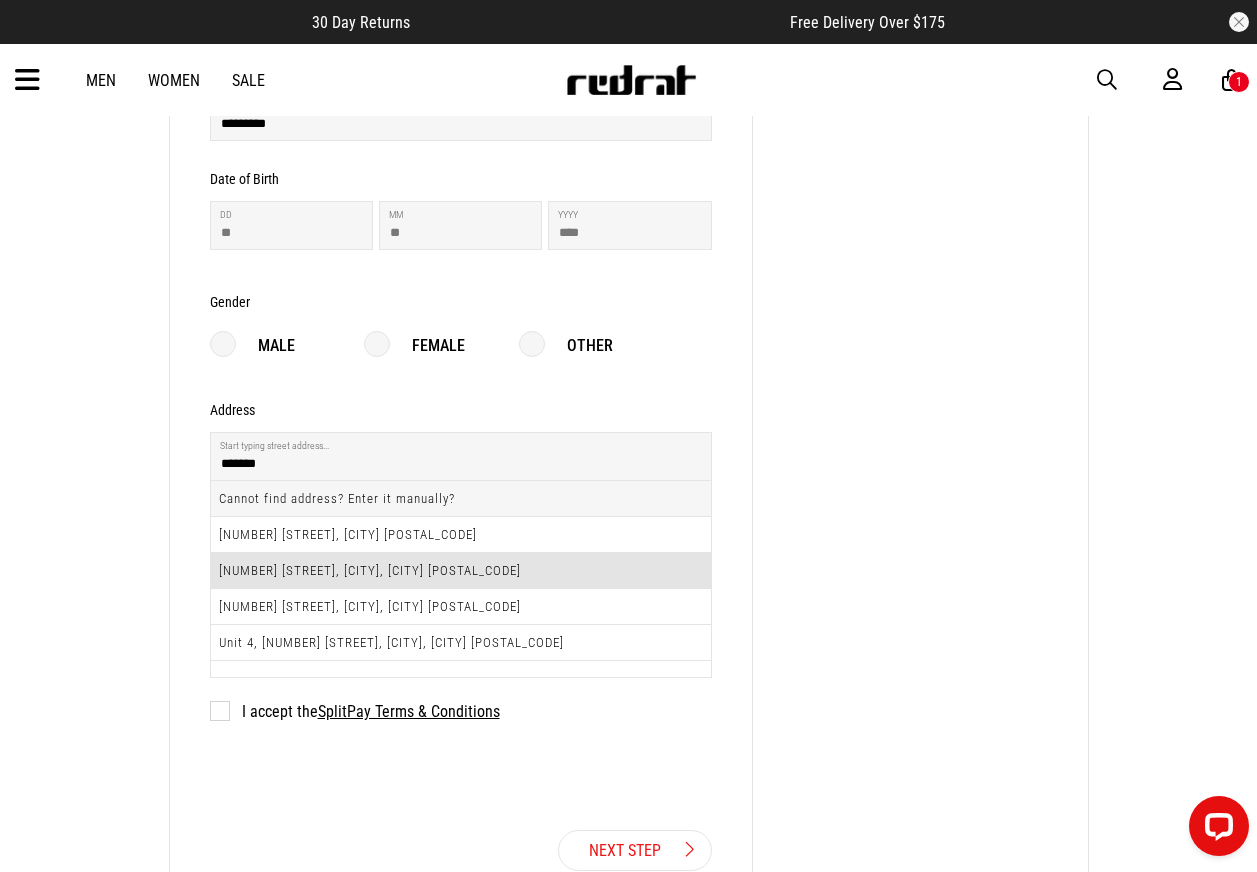 click on "34 Cuba Street, Petone, Lower Hutt 5012" at bounding box center (461, 571) 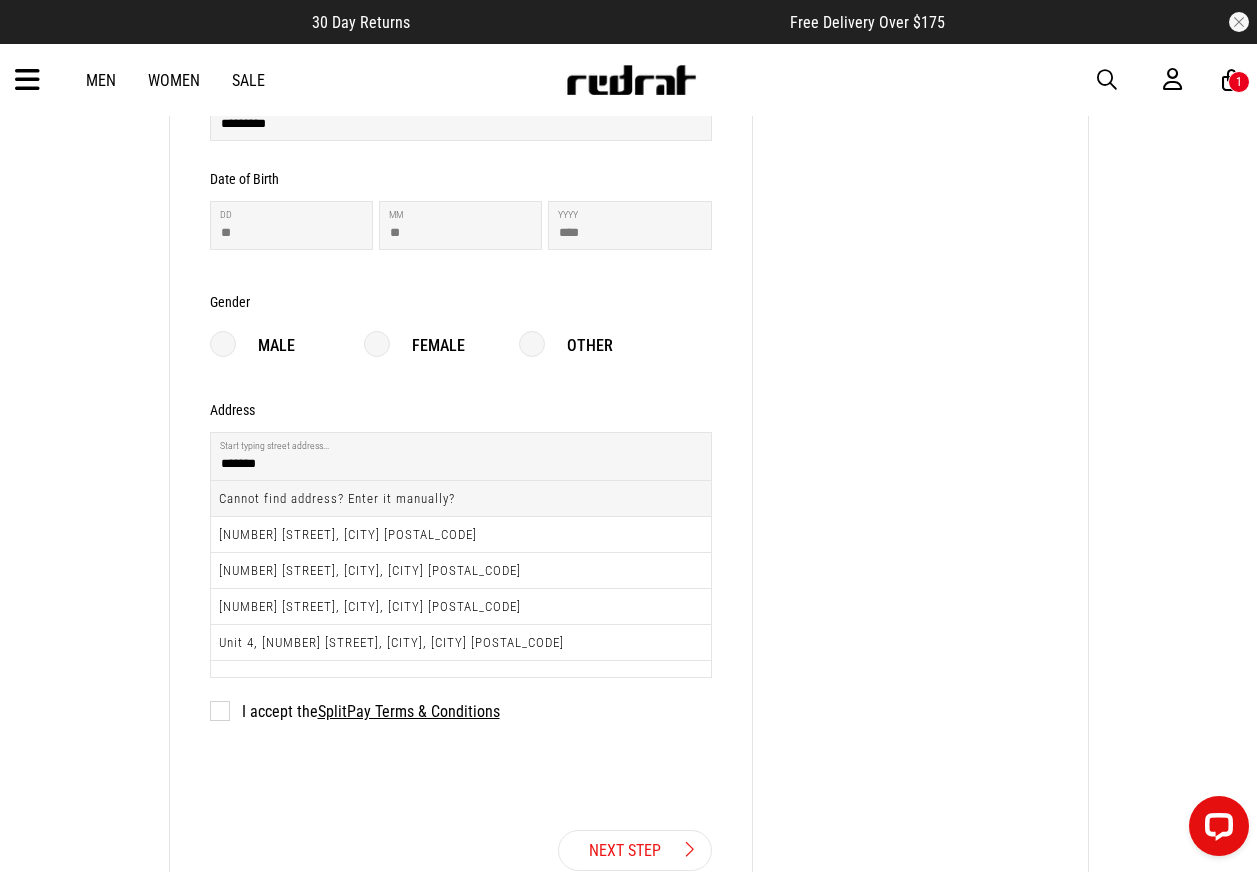type on "**********" 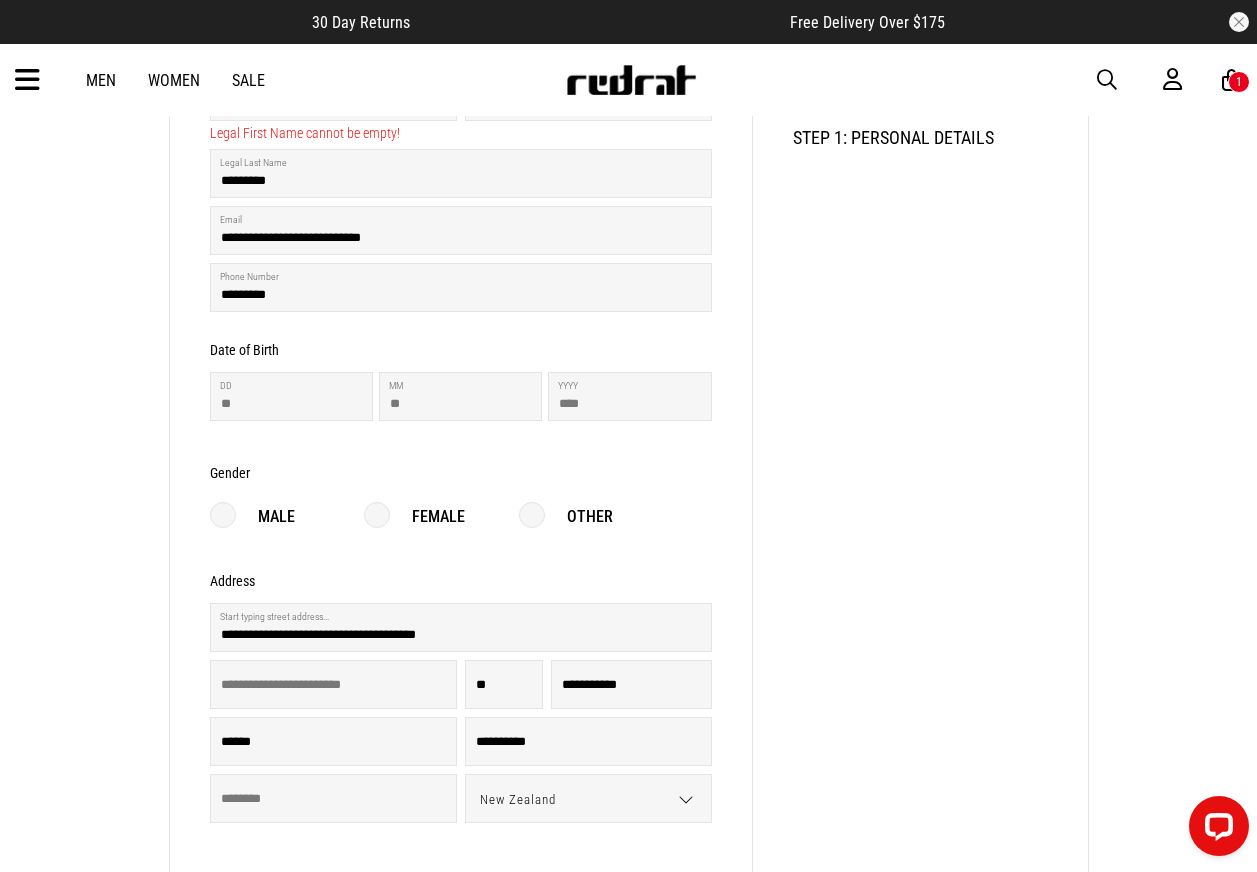scroll, scrollTop: 500, scrollLeft: 0, axis: vertical 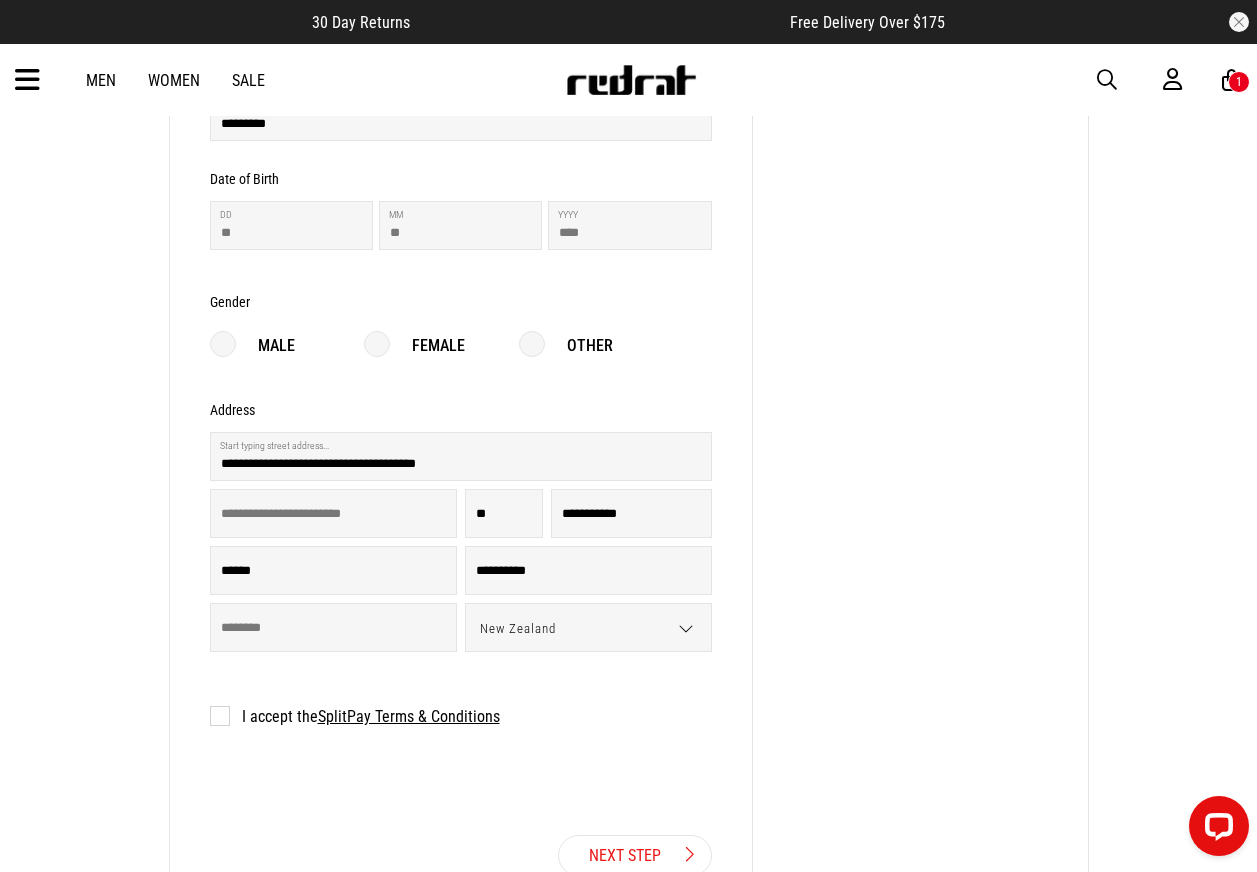 click on "I accept the  SplitPay Terms & Conditions" at bounding box center (355, 716) 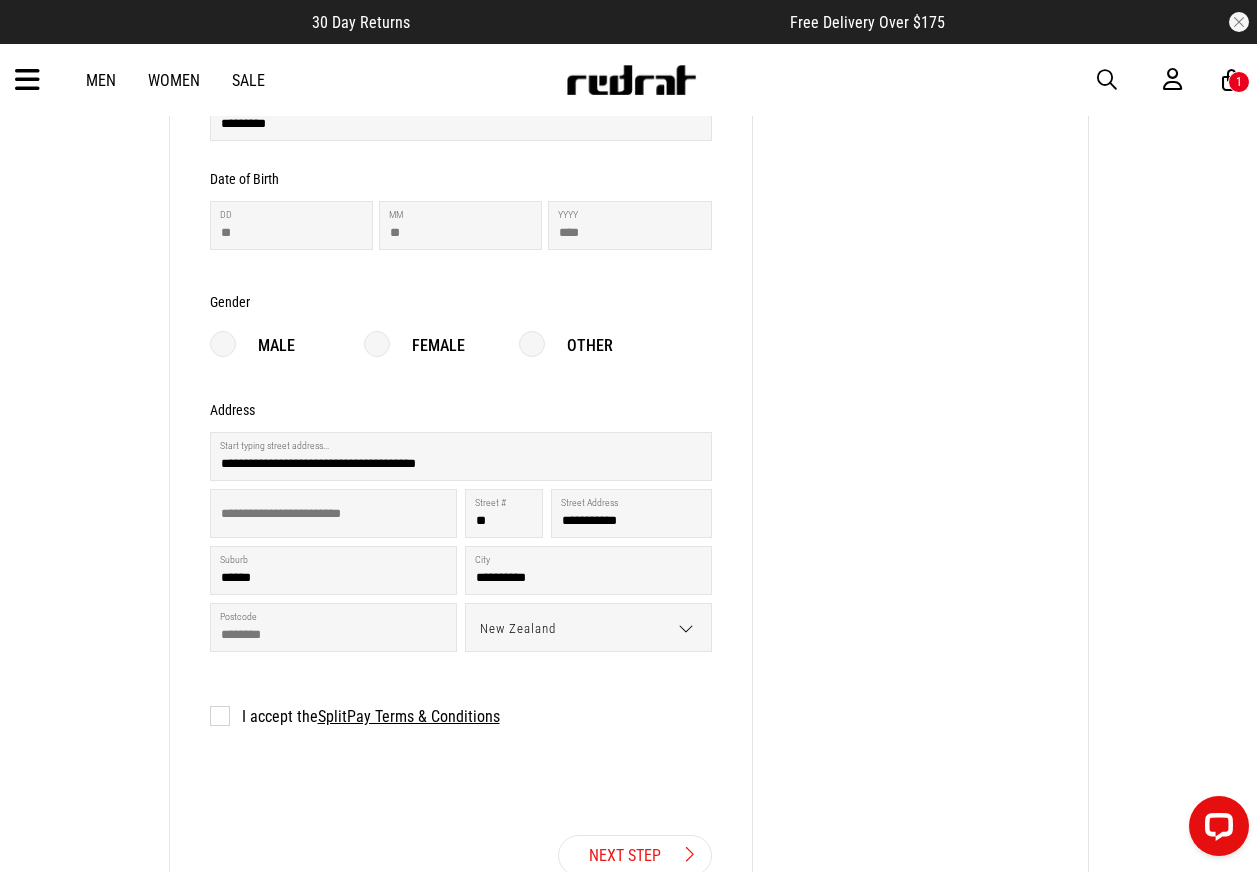 click on "Next Step" at bounding box center (635, 855) 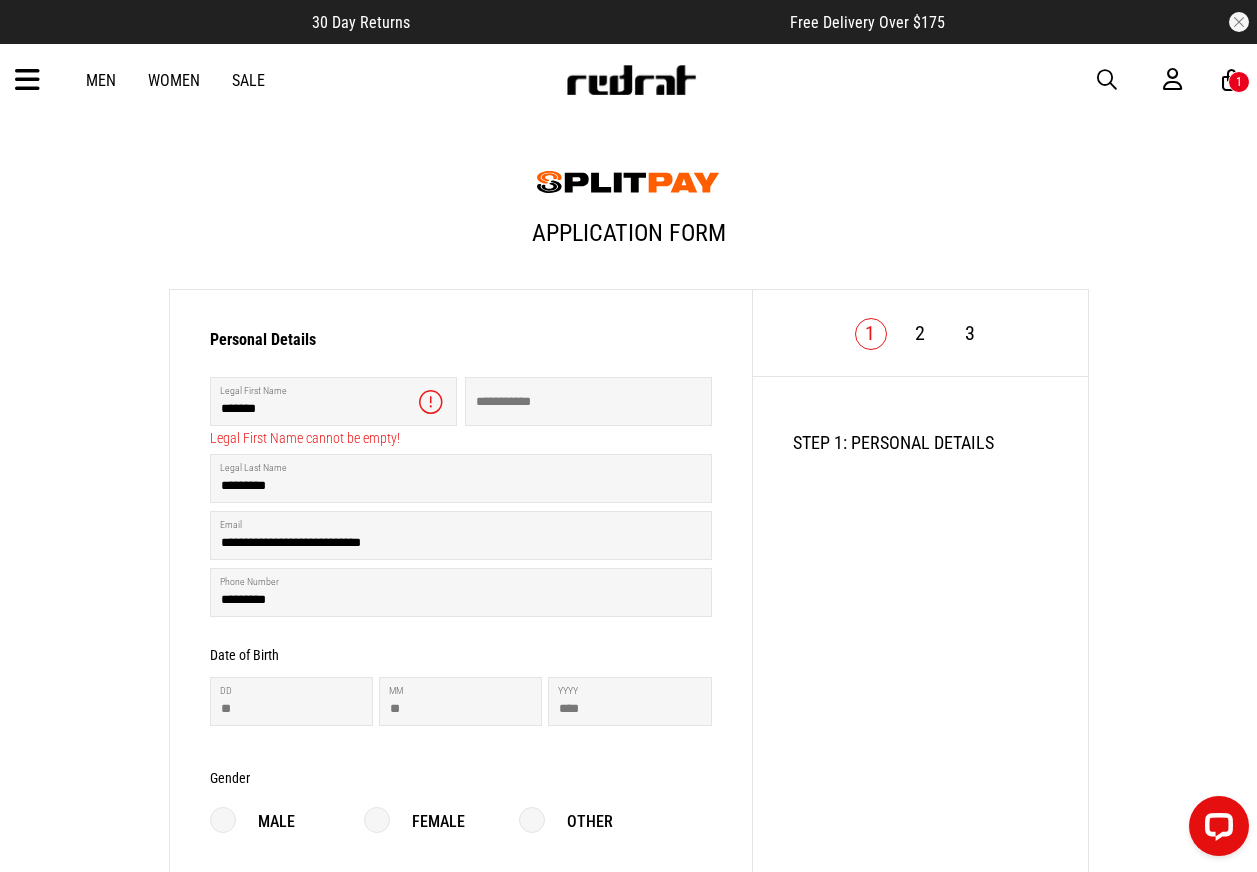 scroll, scrollTop: 0, scrollLeft: 0, axis: both 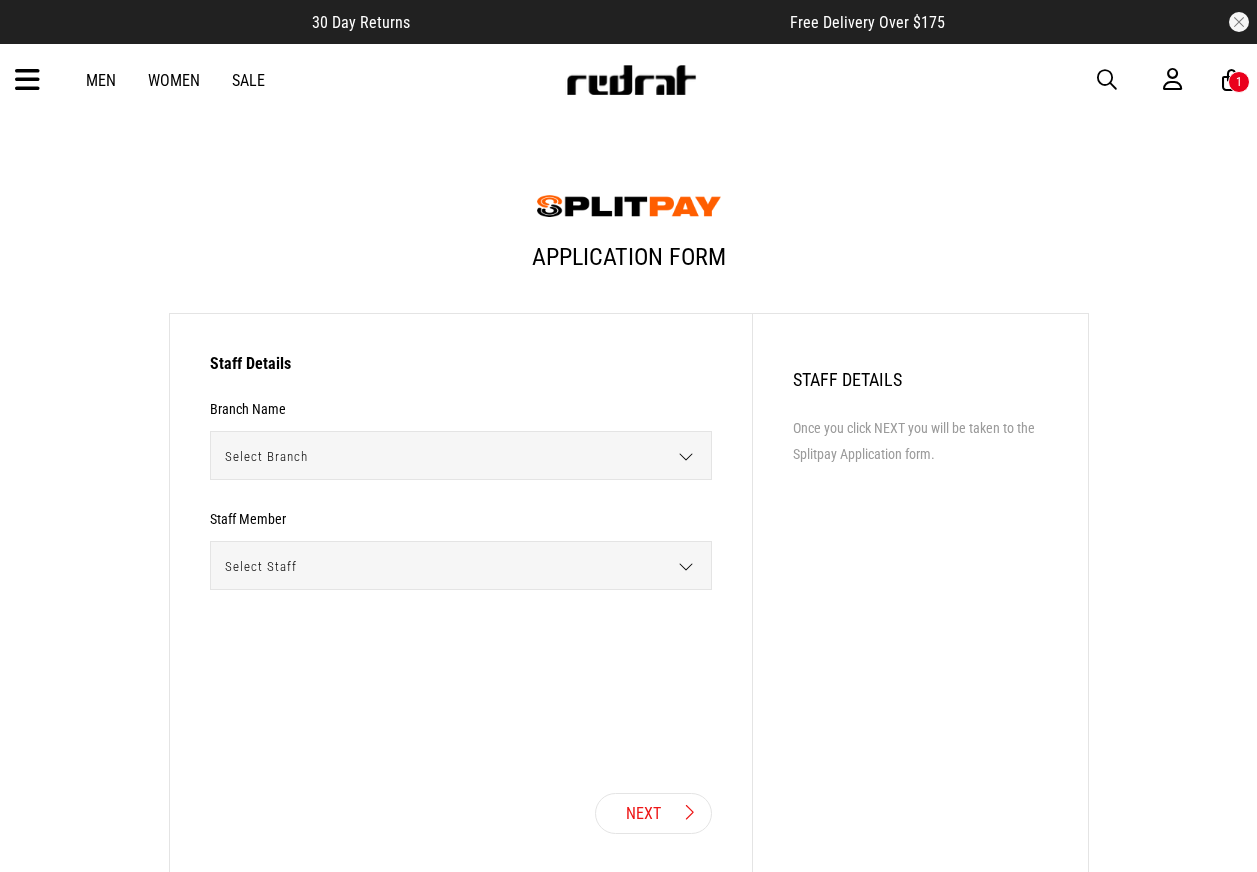 click on "Select Branch" at bounding box center [454, 456] 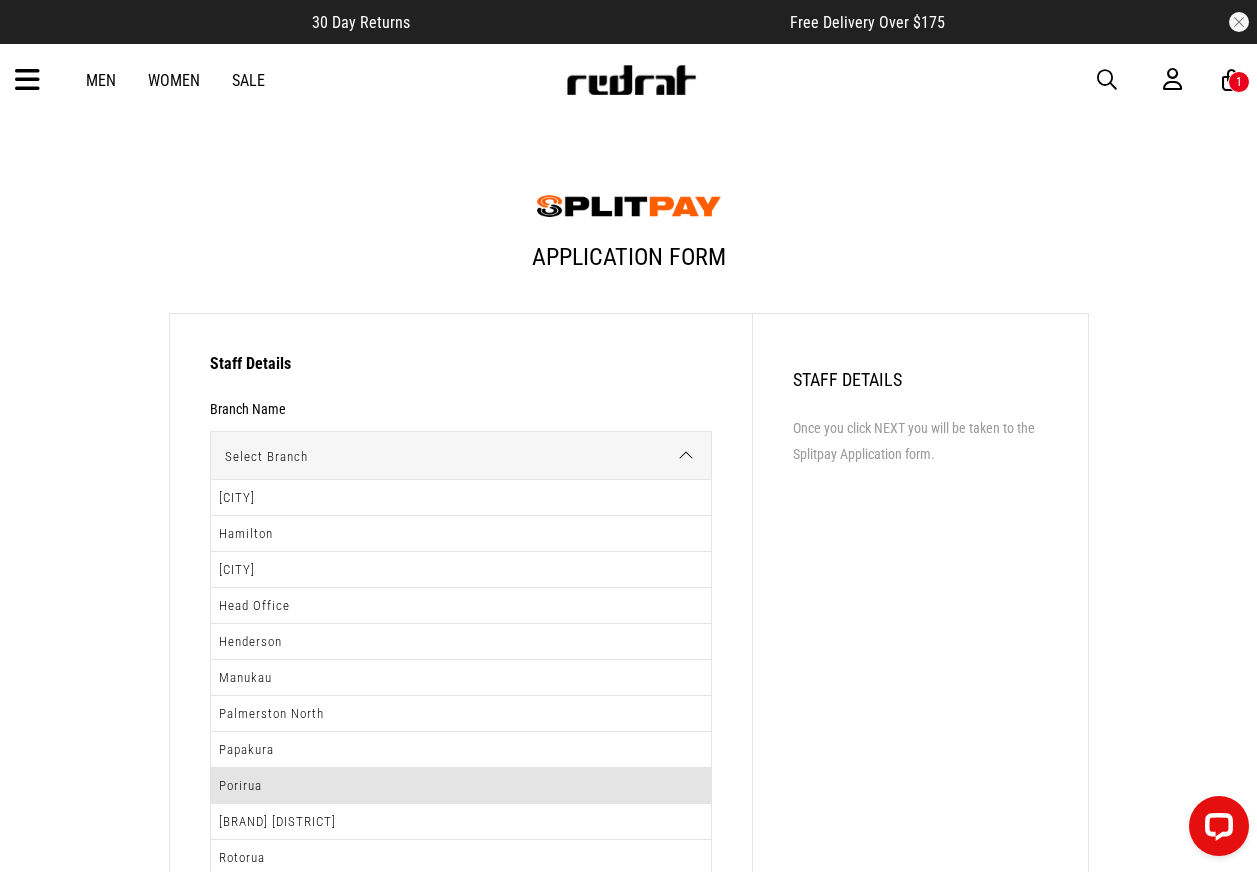 scroll, scrollTop: 0, scrollLeft: 0, axis: both 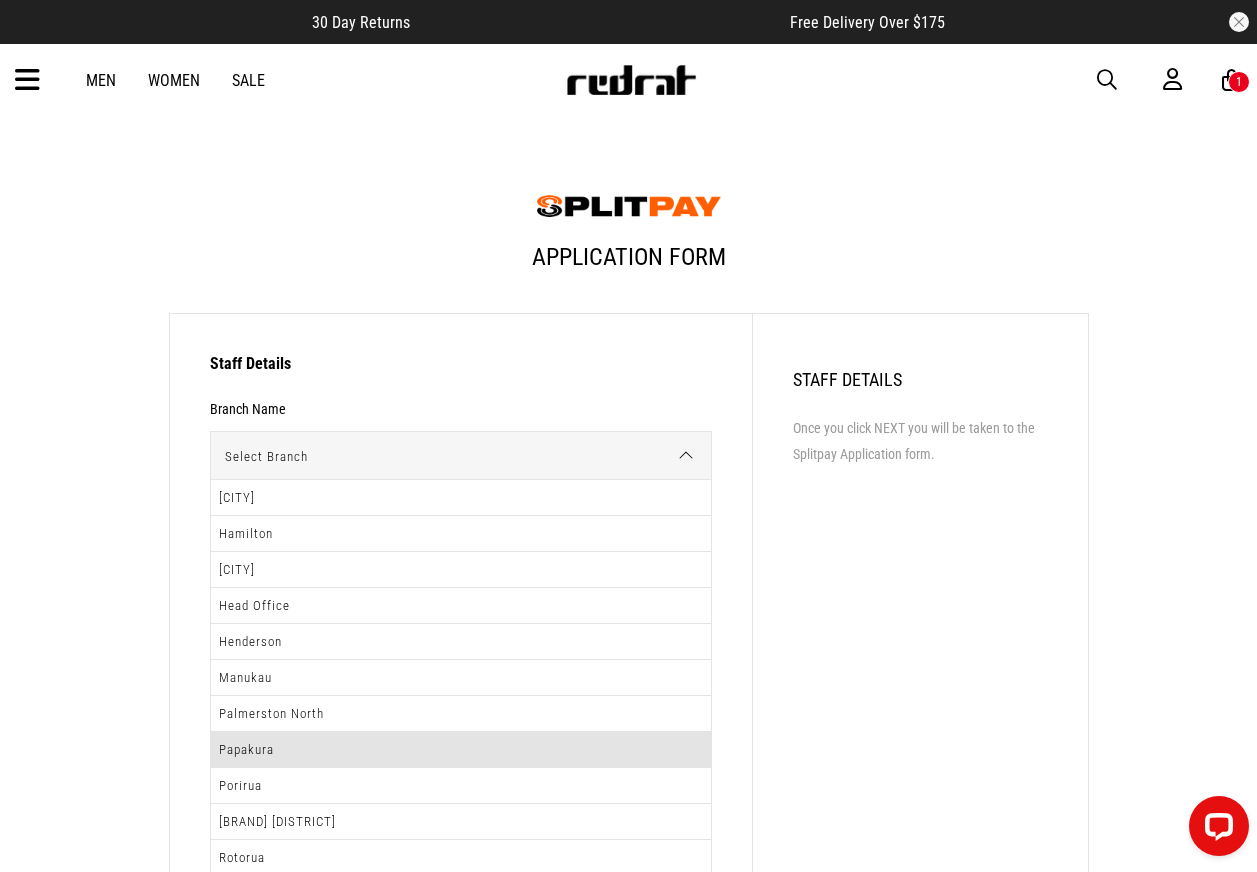 drag, startPoint x: 348, startPoint y: 780, endPoint x: 327, endPoint y: 753, distance: 34.20526 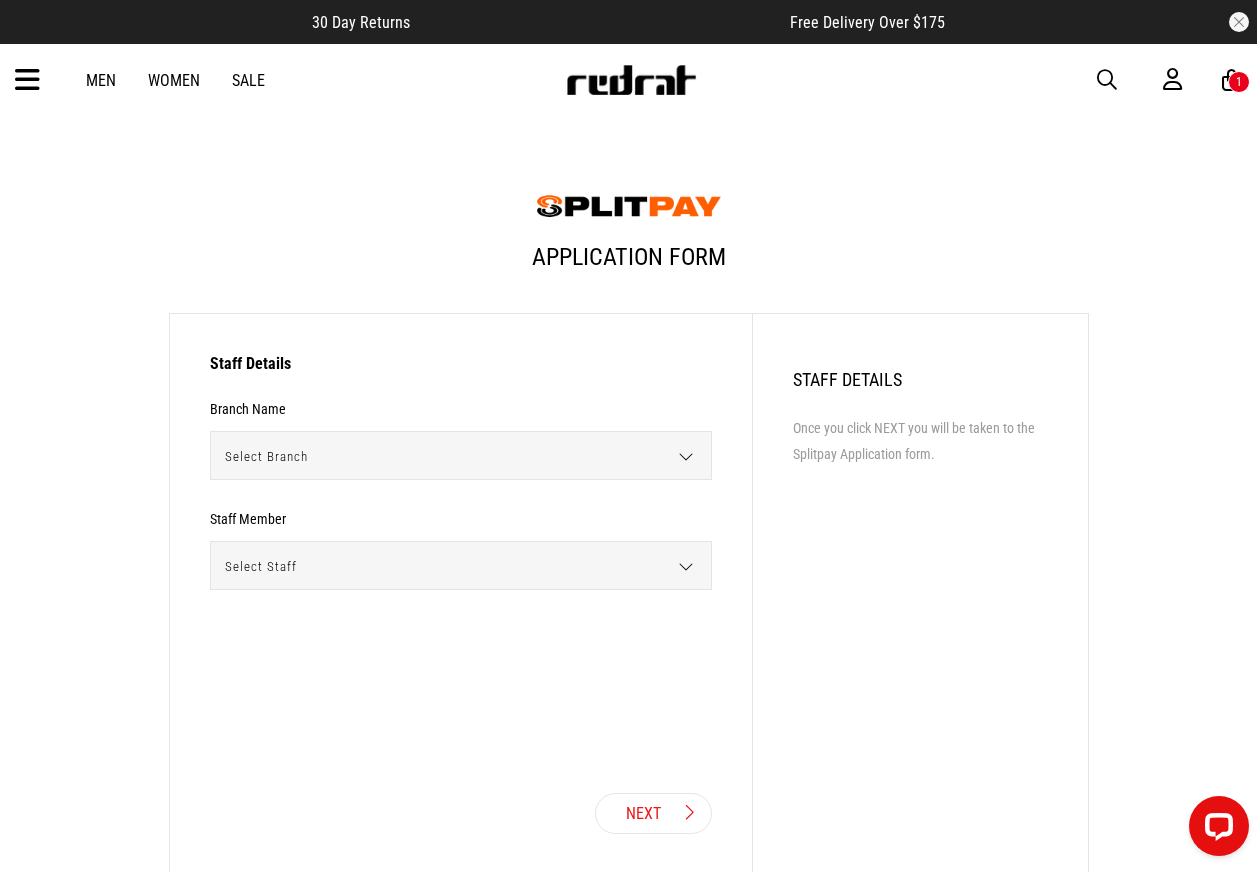 drag, startPoint x: 327, startPoint y: 753, endPoint x: 405, endPoint y: 564, distance: 204.4627 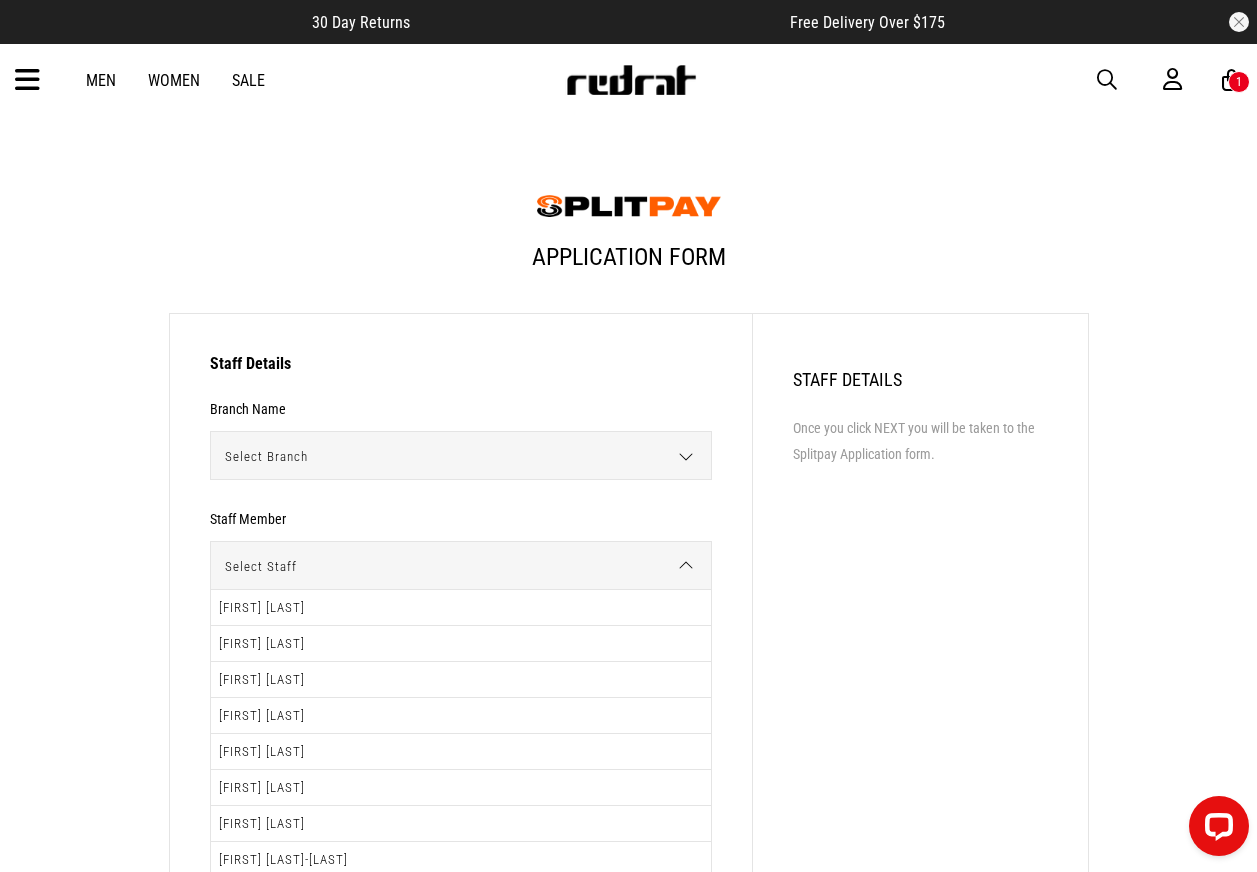 click on "Select Branch" at bounding box center [454, 456] 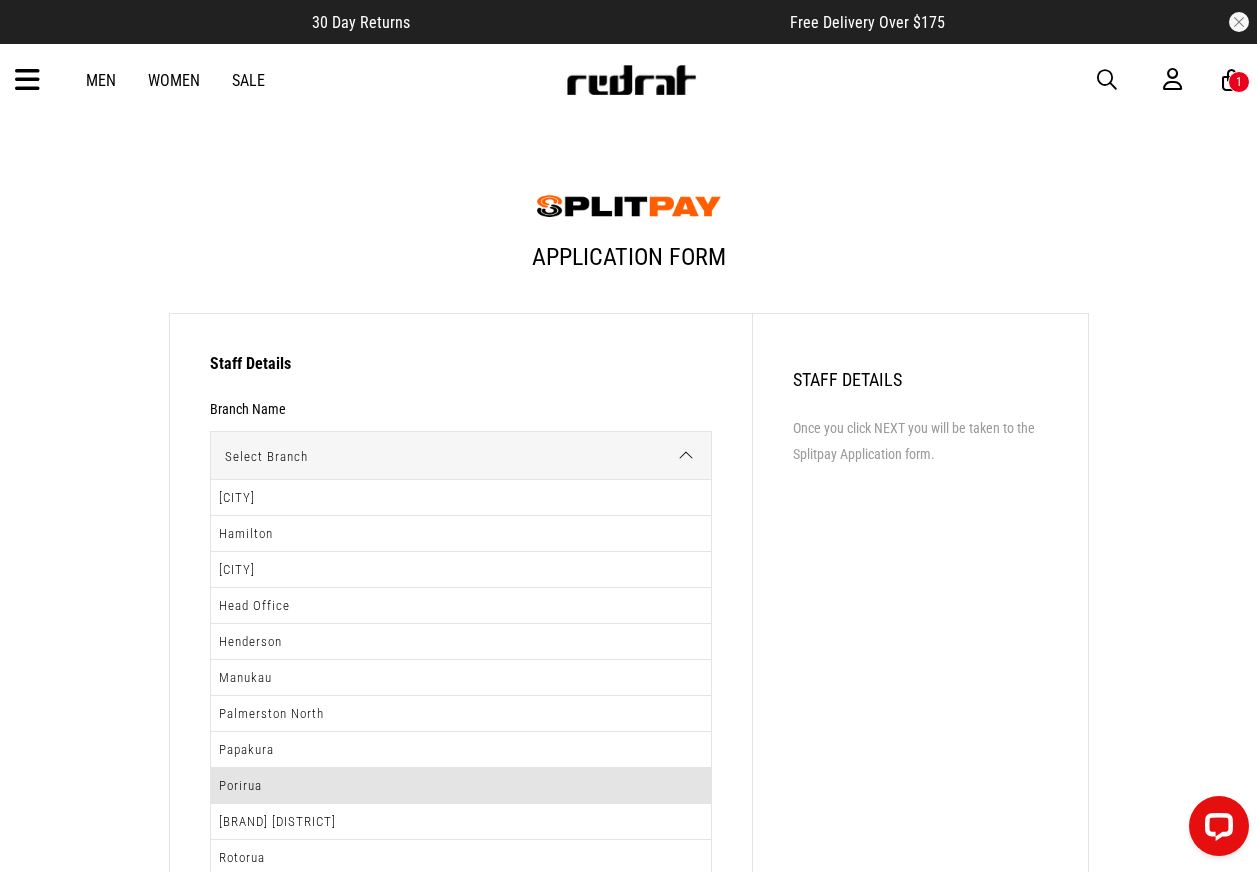 click on "Porirua" at bounding box center (461, 786) 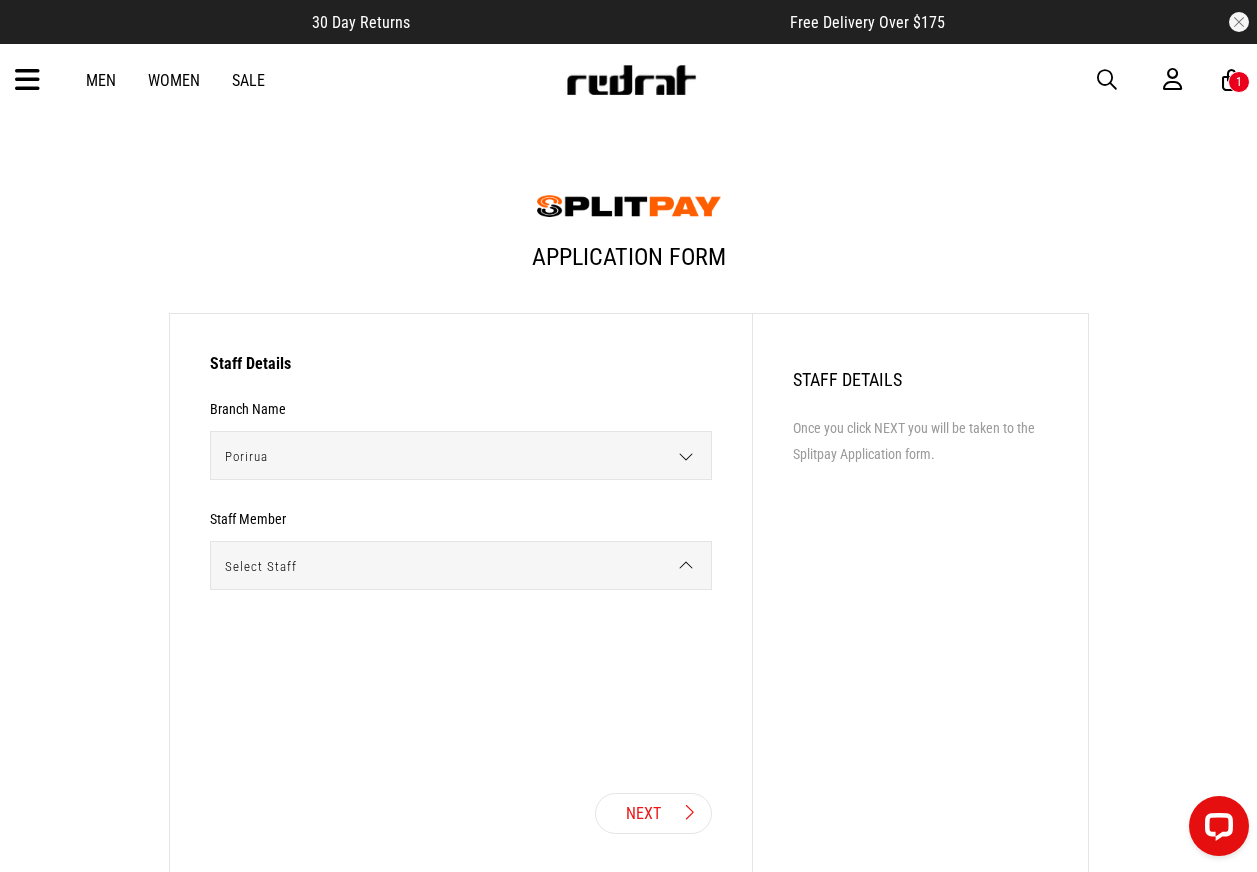 click on "Select Staff" at bounding box center (454, 566) 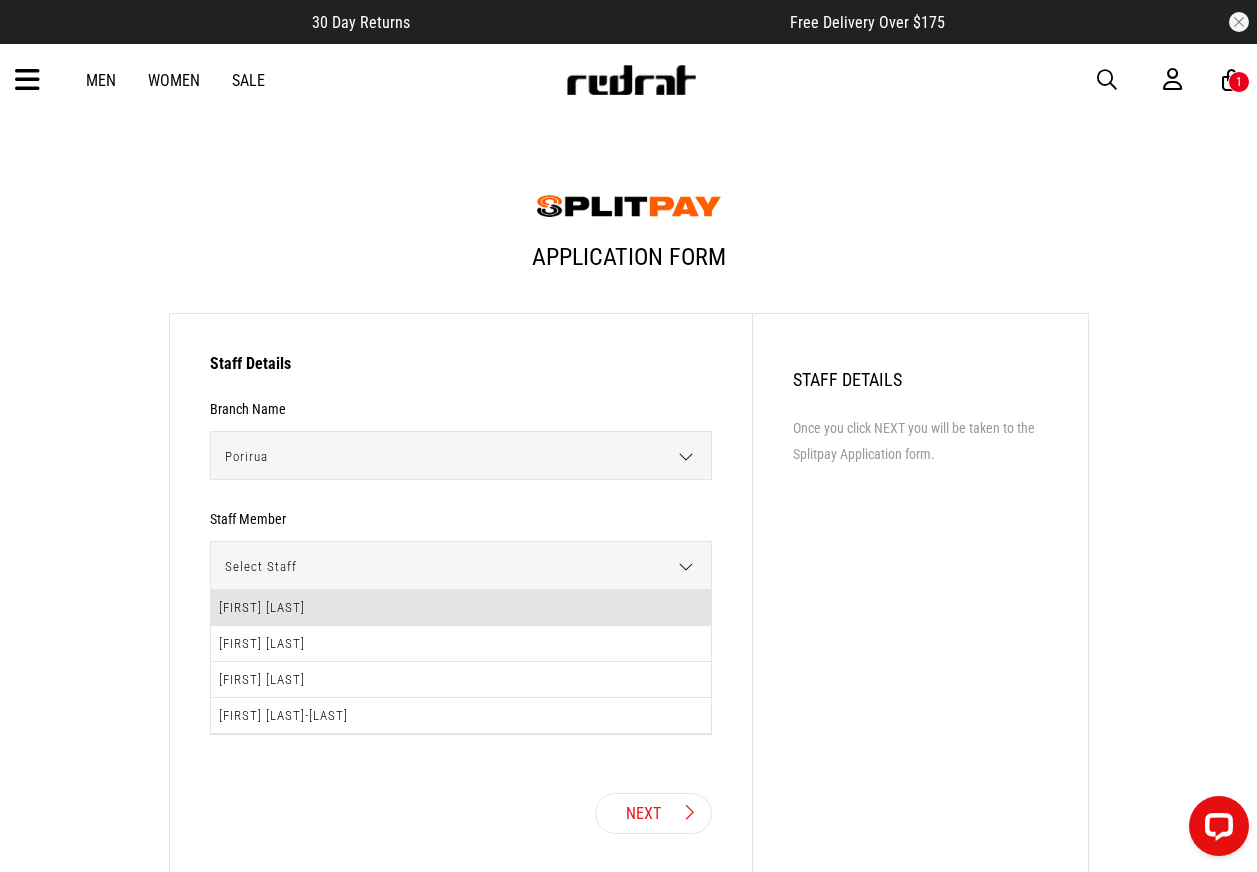 click on "Amelia Tomo" at bounding box center [461, 608] 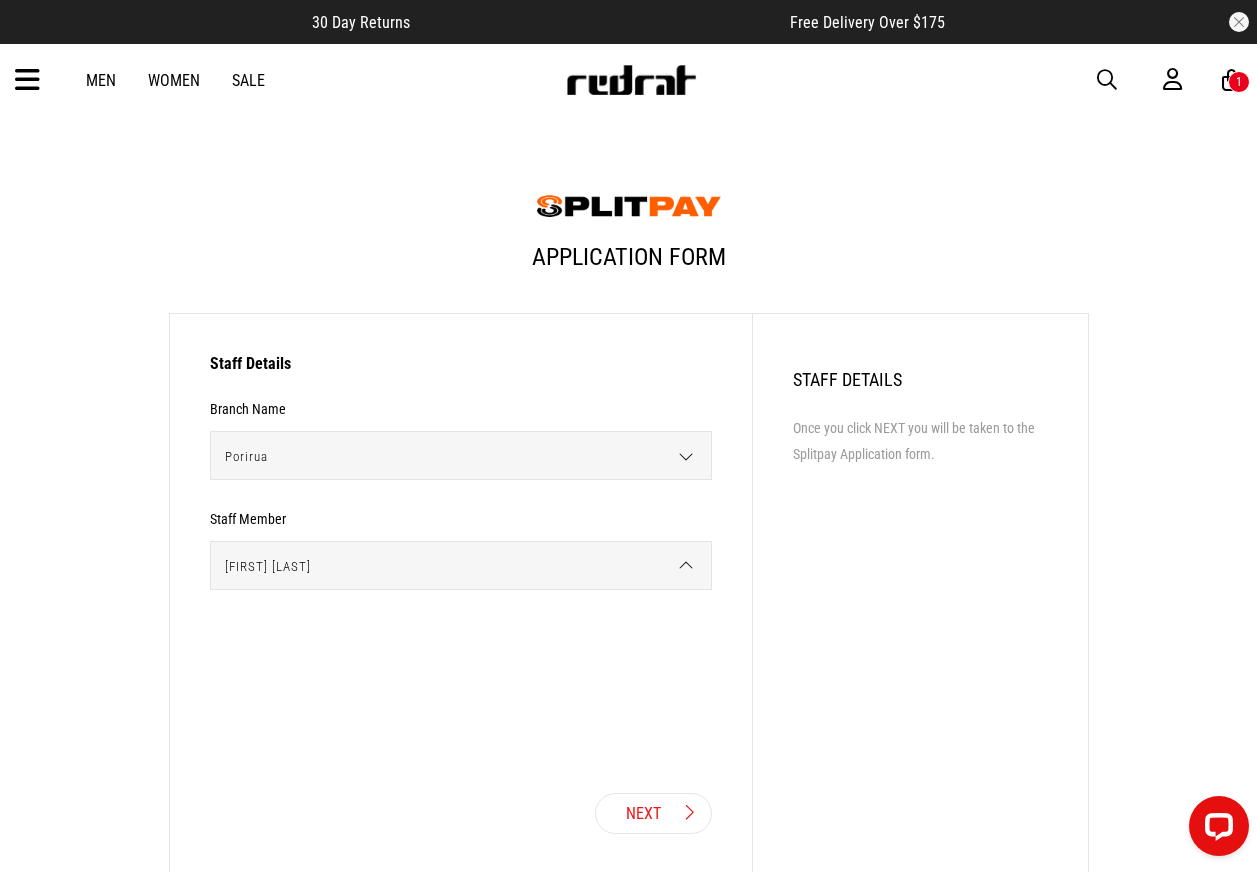 click on "Next" at bounding box center [653, 813] 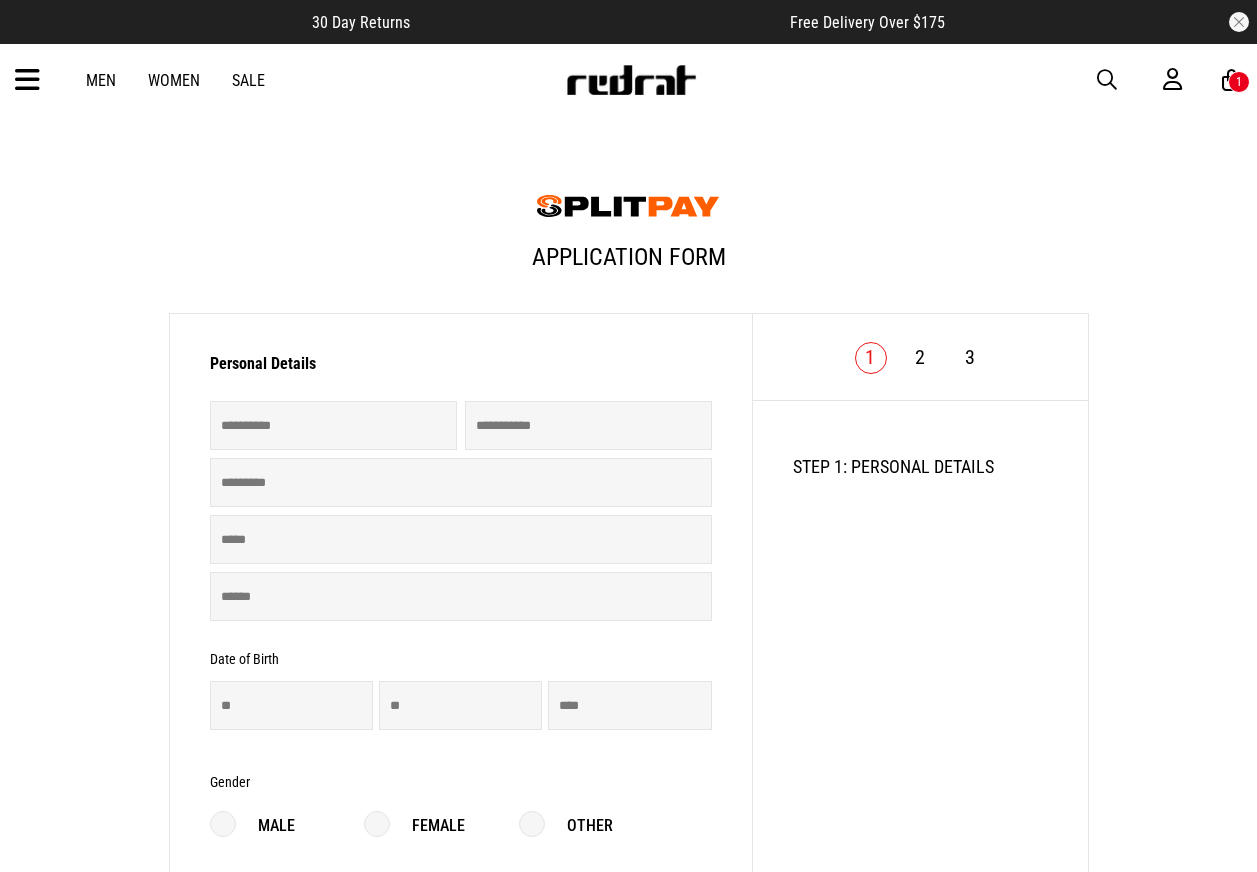 scroll, scrollTop: 0, scrollLeft: 0, axis: both 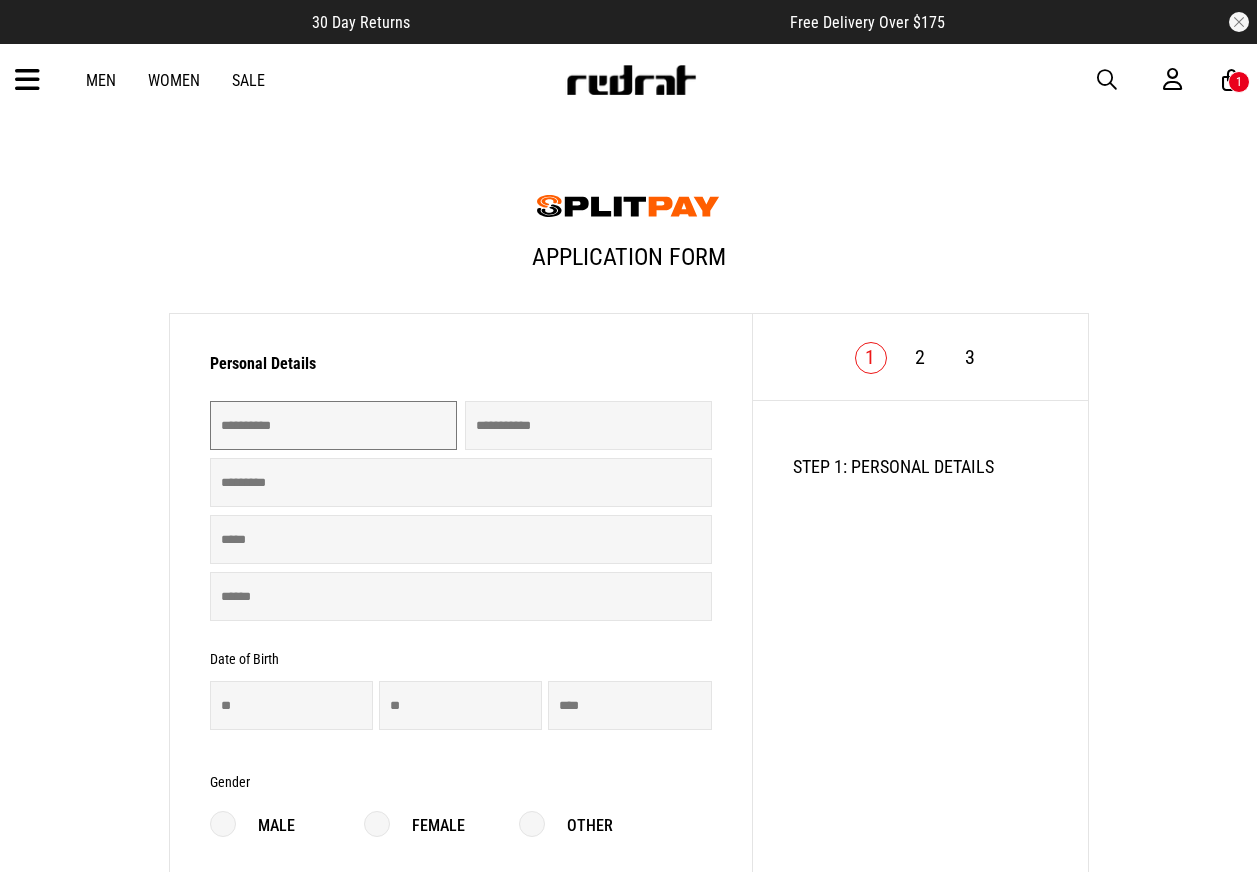 click at bounding box center (333, 425) 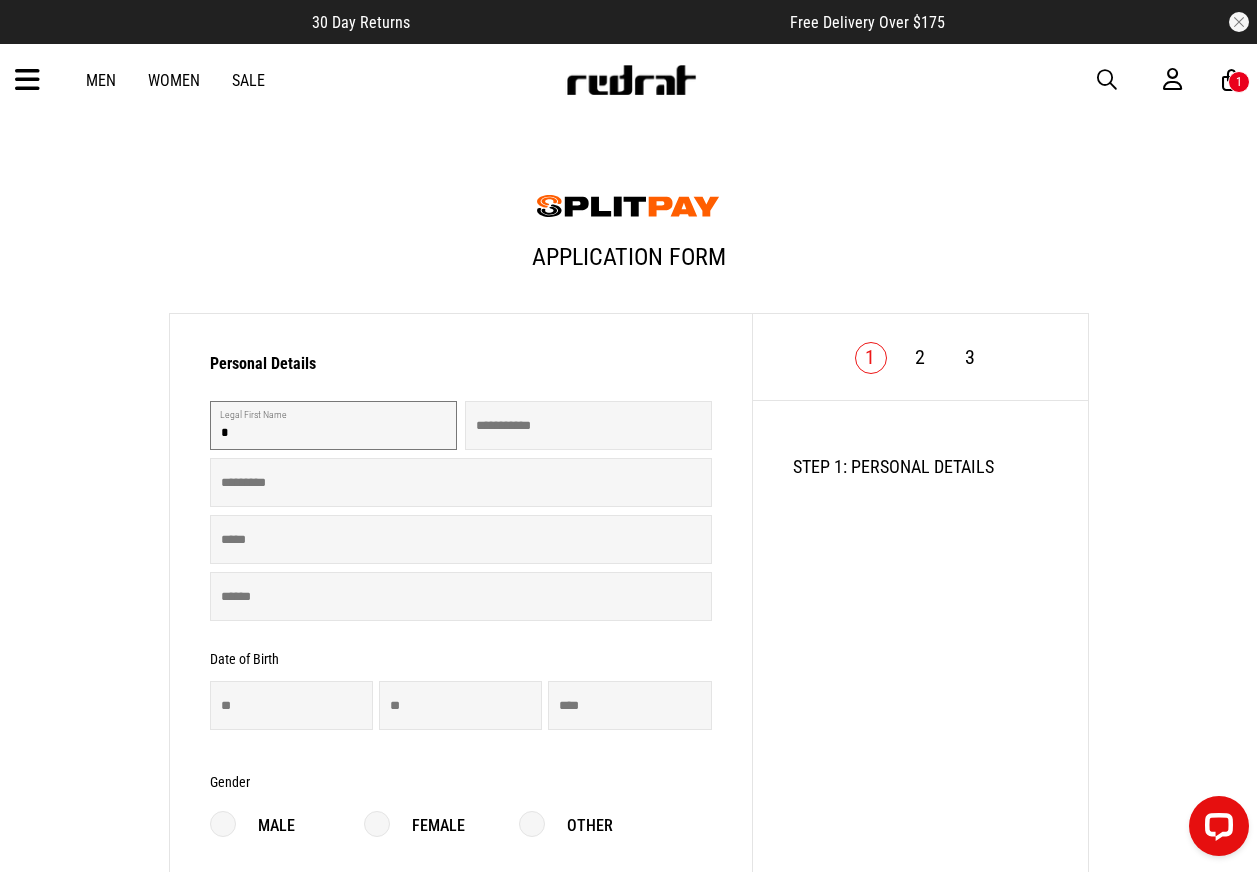 scroll, scrollTop: 0, scrollLeft: 0, axis: both 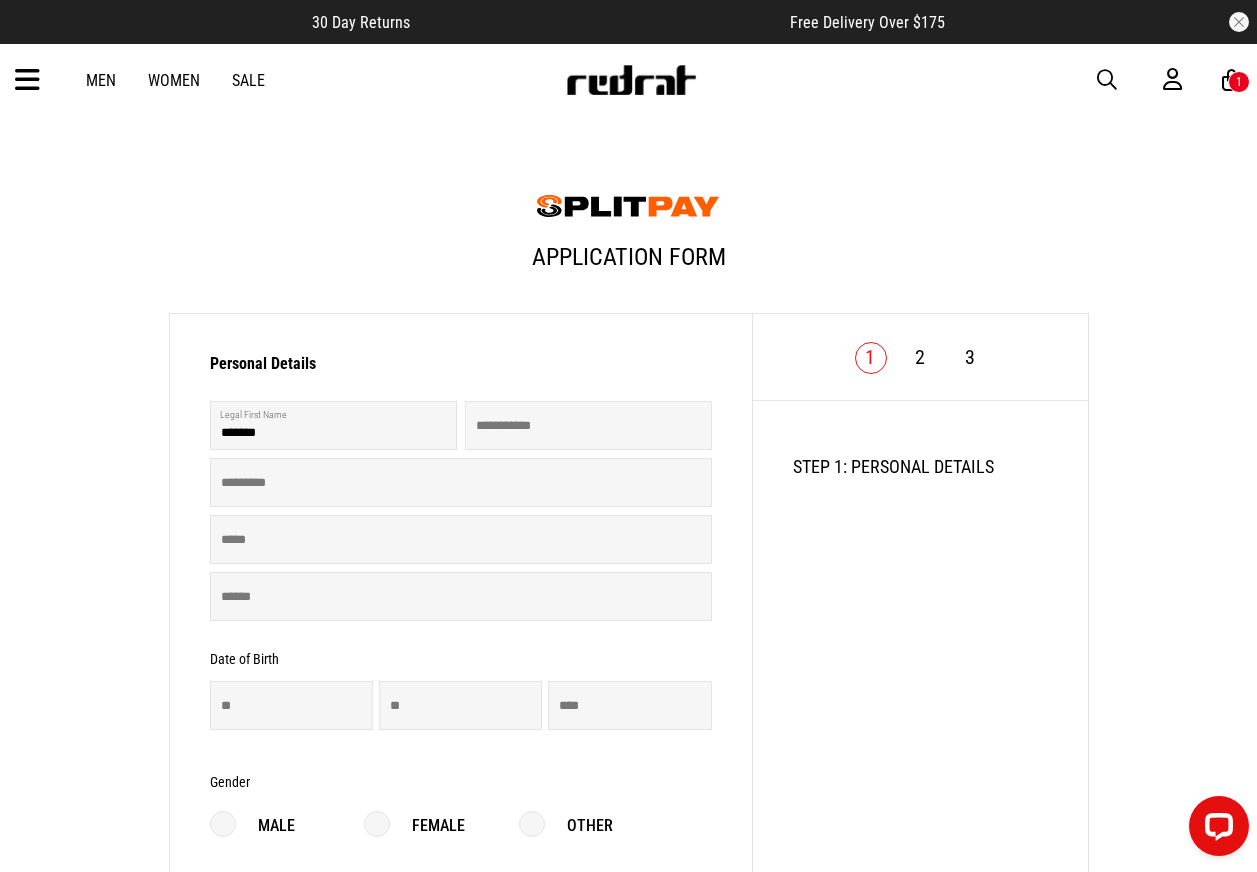 type on "*********" 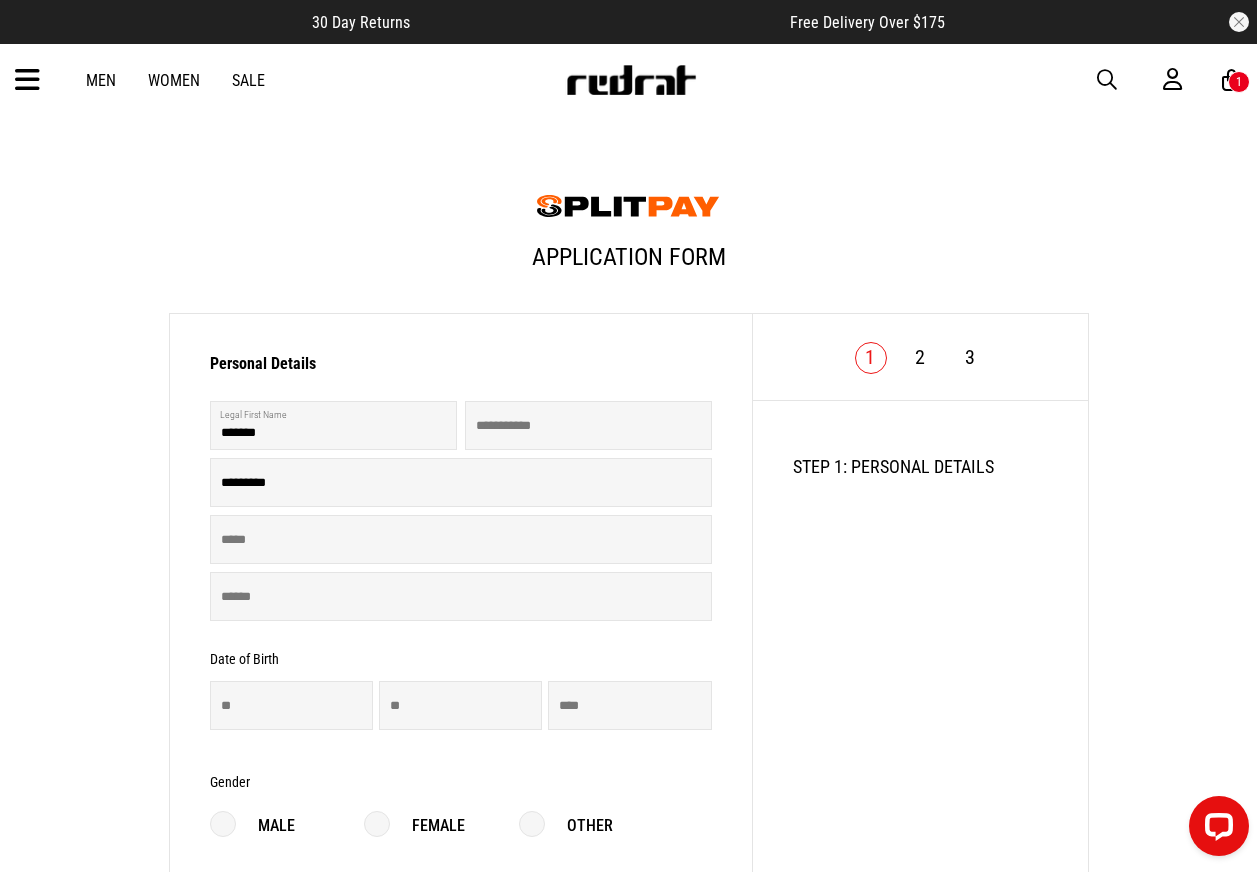 type on "**********" 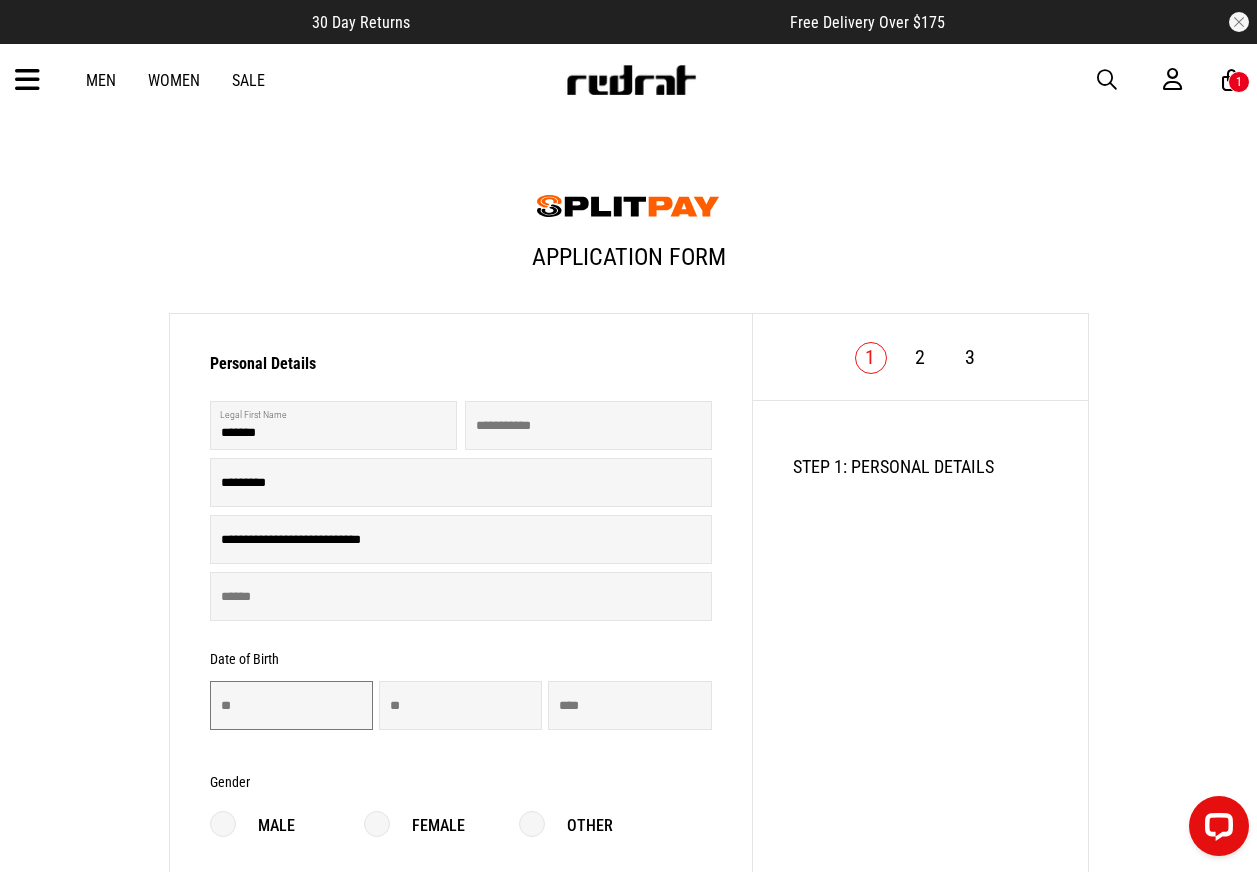 type on "**" 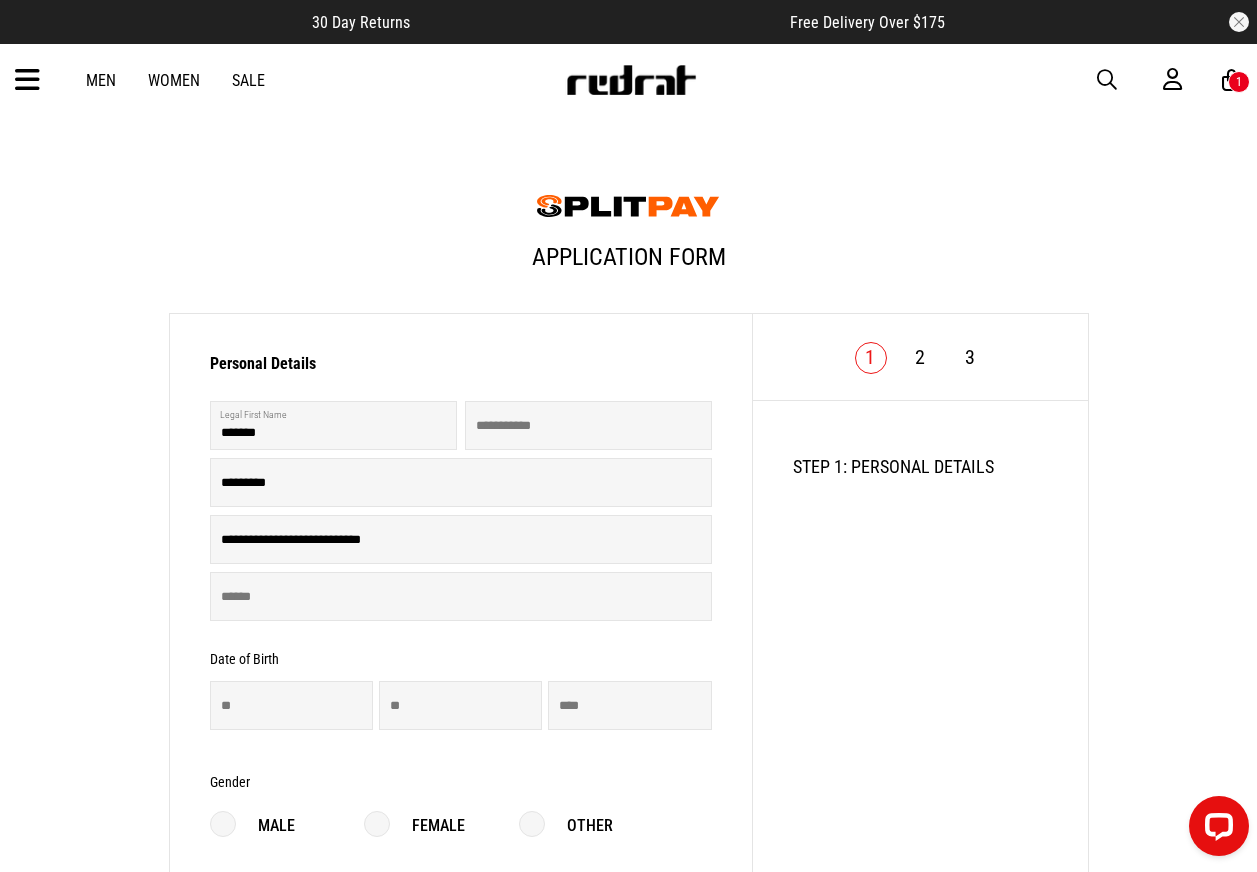 type on "**" 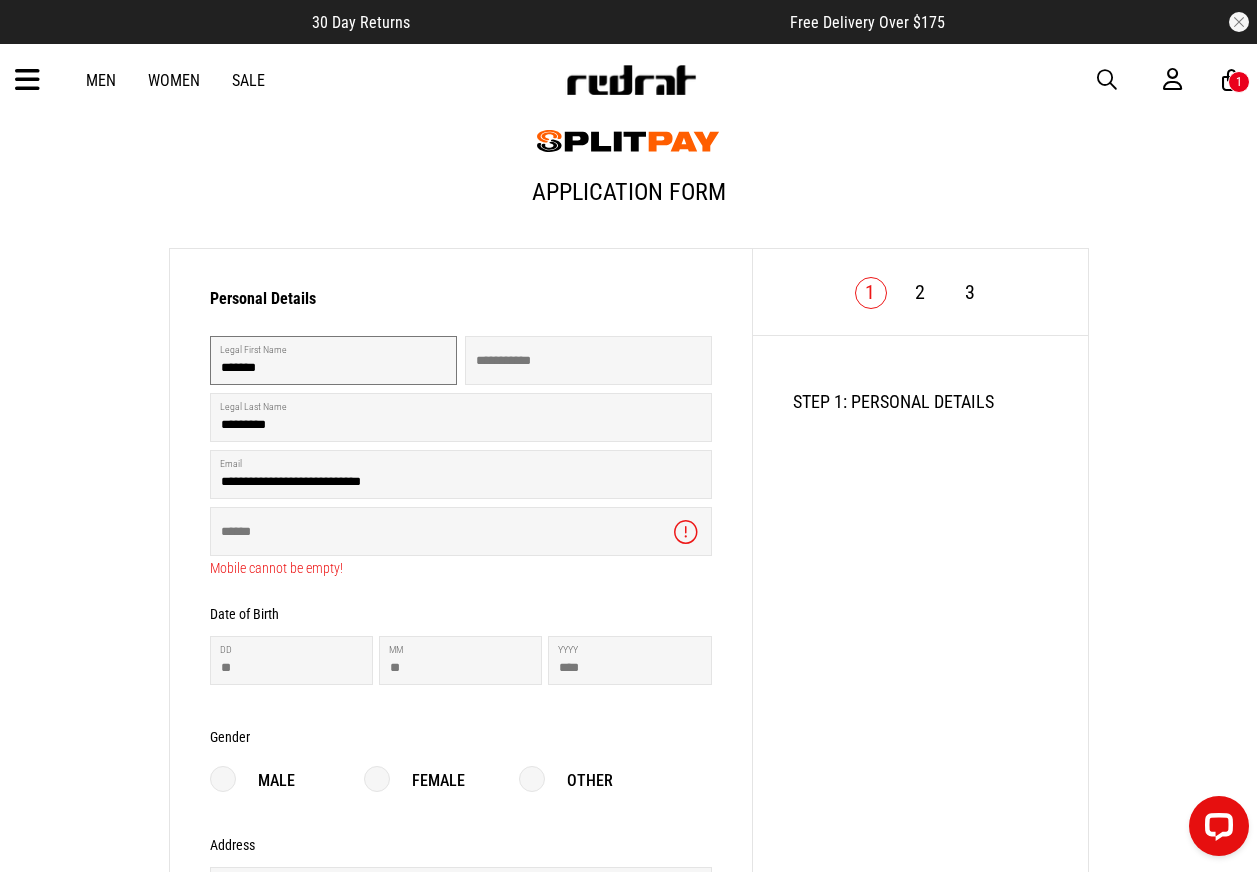 scroll, scrollTop: 100, scrollLeft: 0, axis: vertical 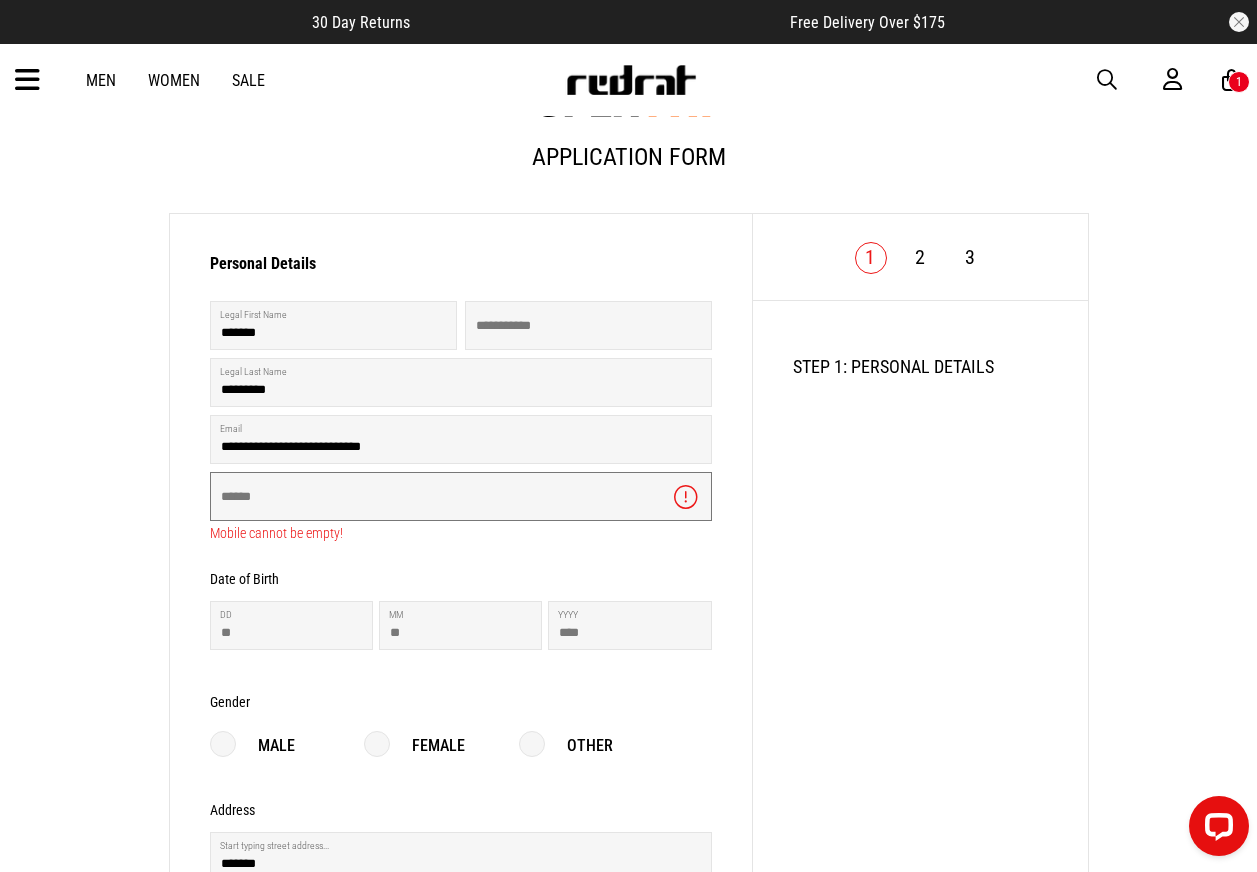 click at bounding box center (461, 496) 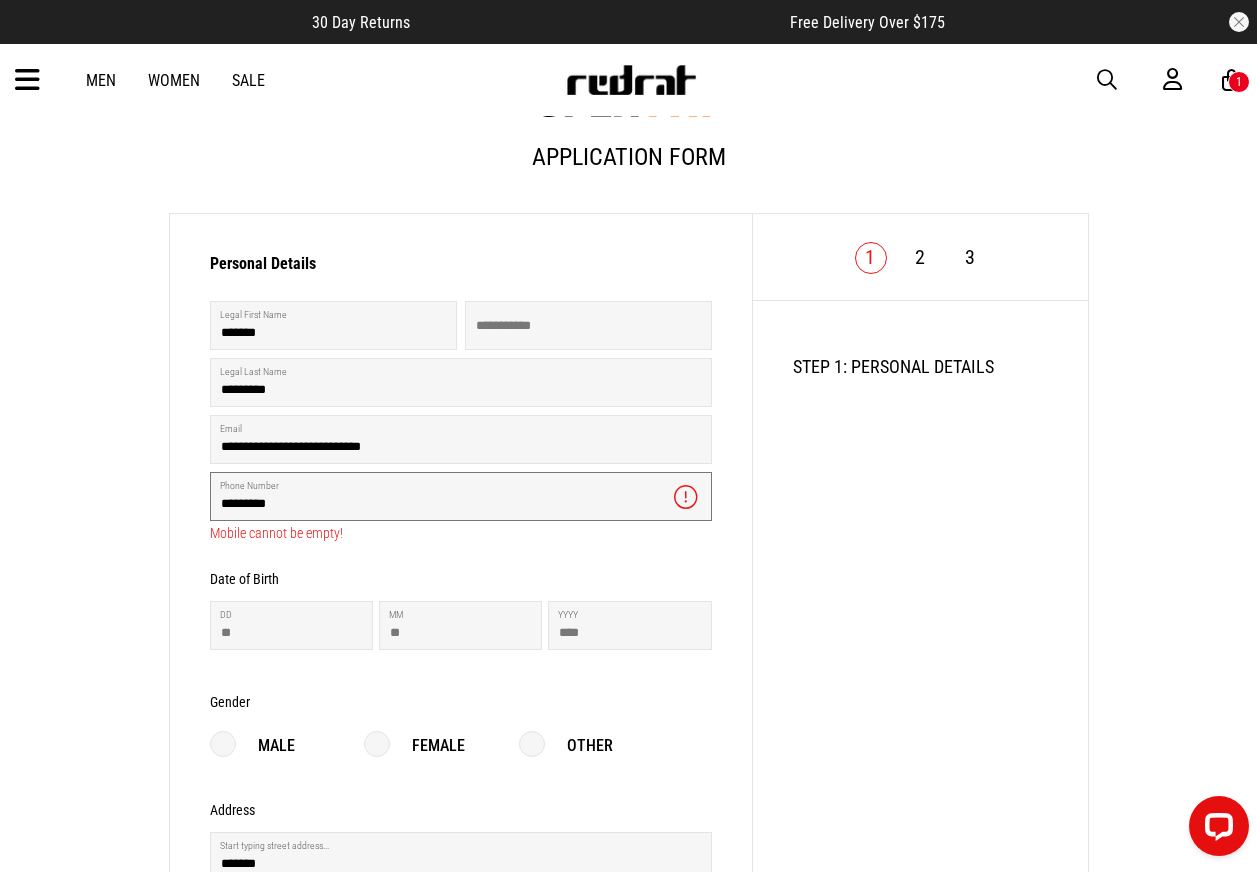 type on "*********" 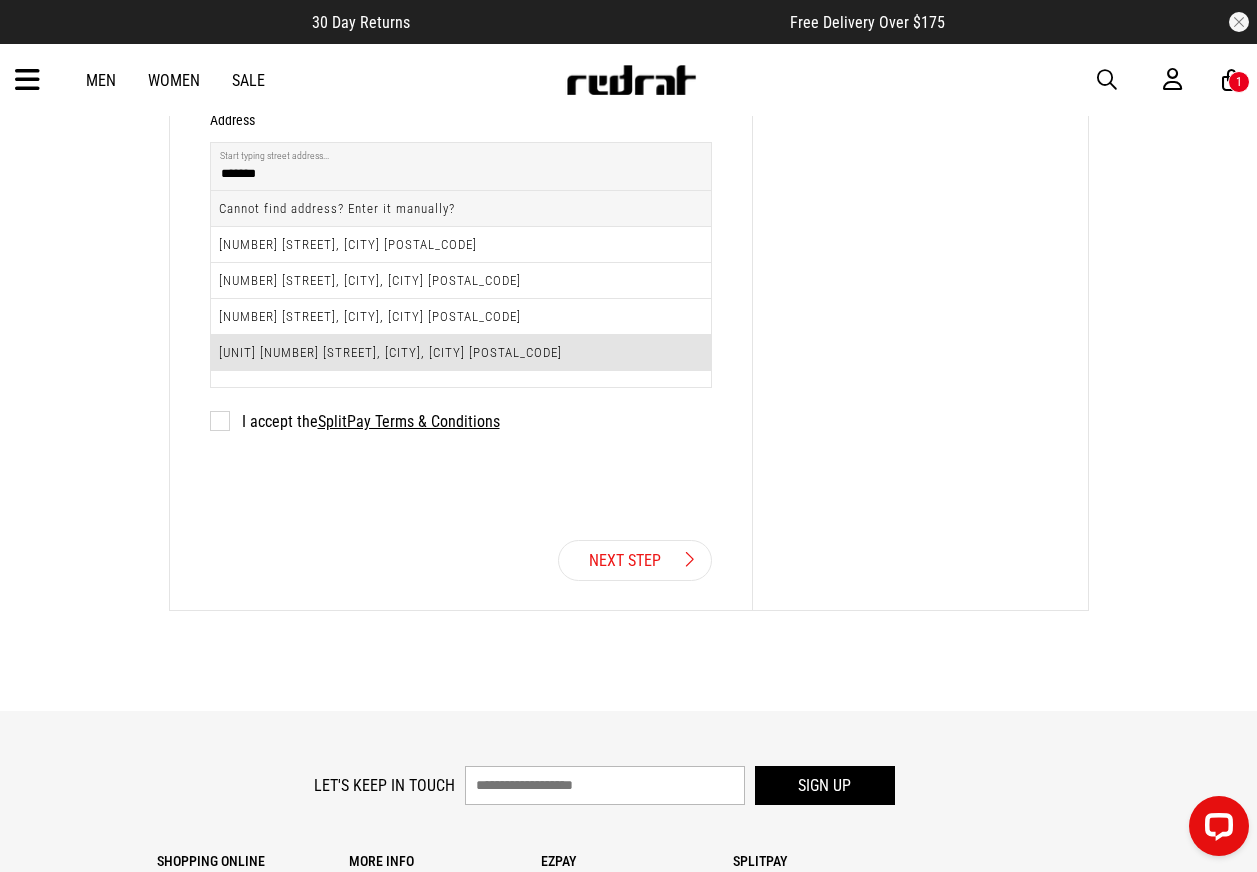 scroll, scrollTop: 800, scrollLeft: 0, axis: vertical 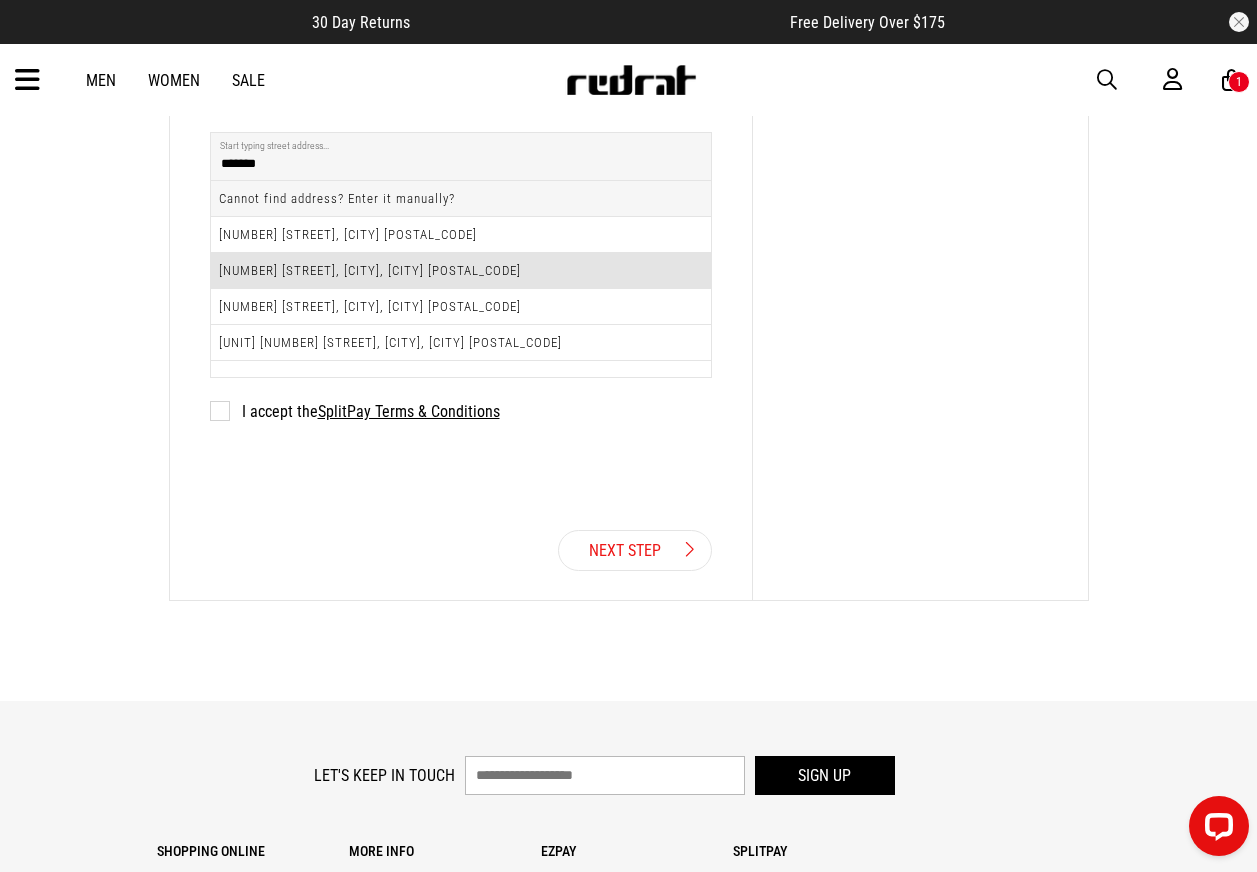 click on "34 Cuba Street, Petone, Lower Hutt 5012" at bounding box center [461, 271] 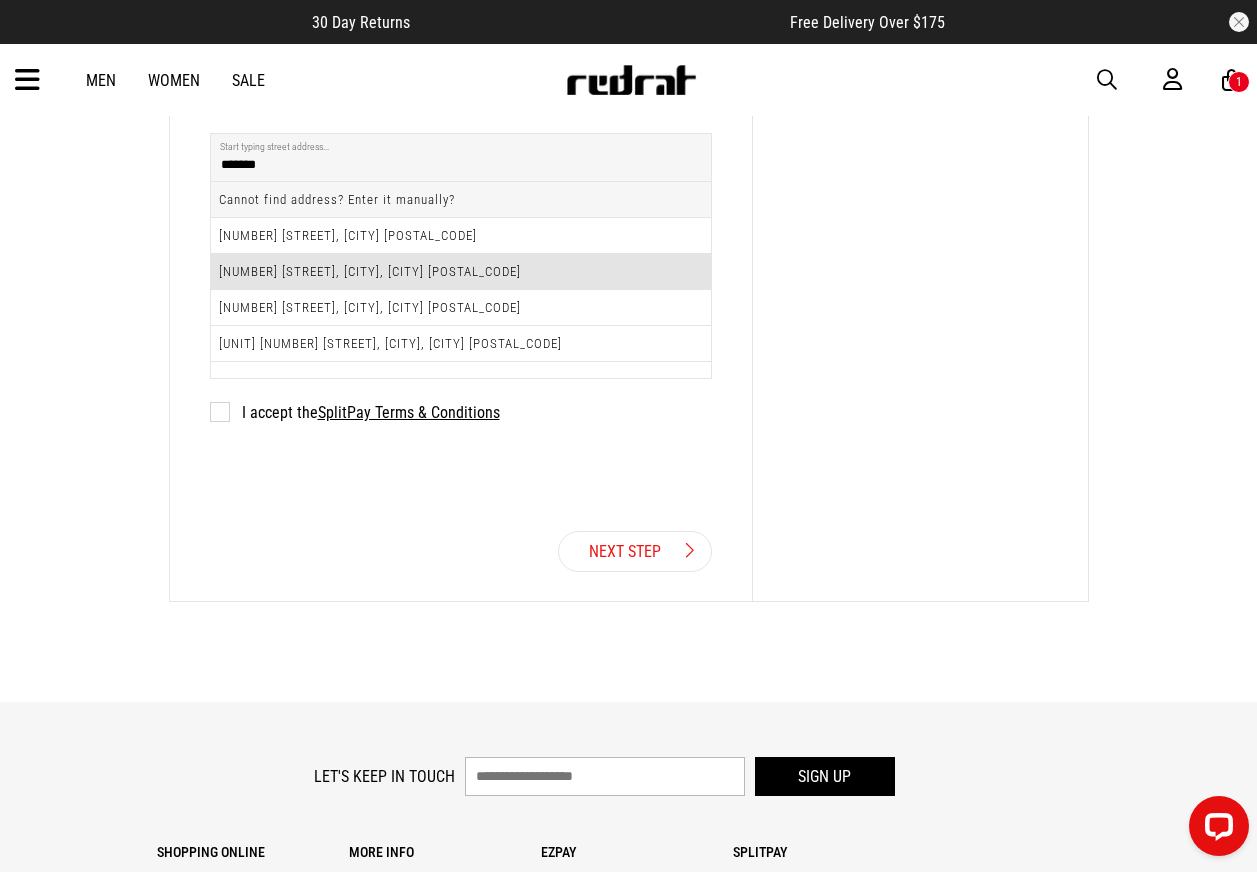 type on "**********" 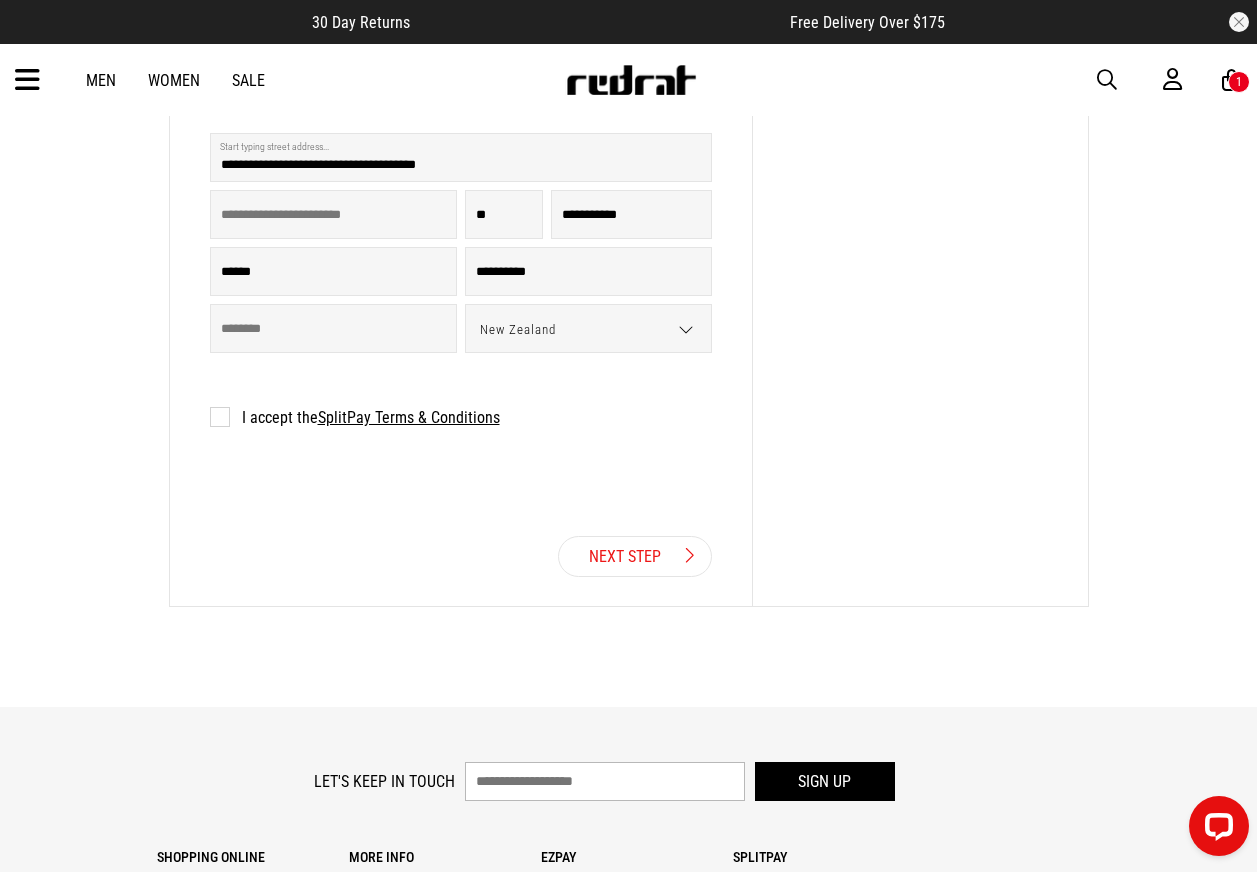 click on "I accept the  SplitPay Terms & Conditions" at bounding box center (355, 417) 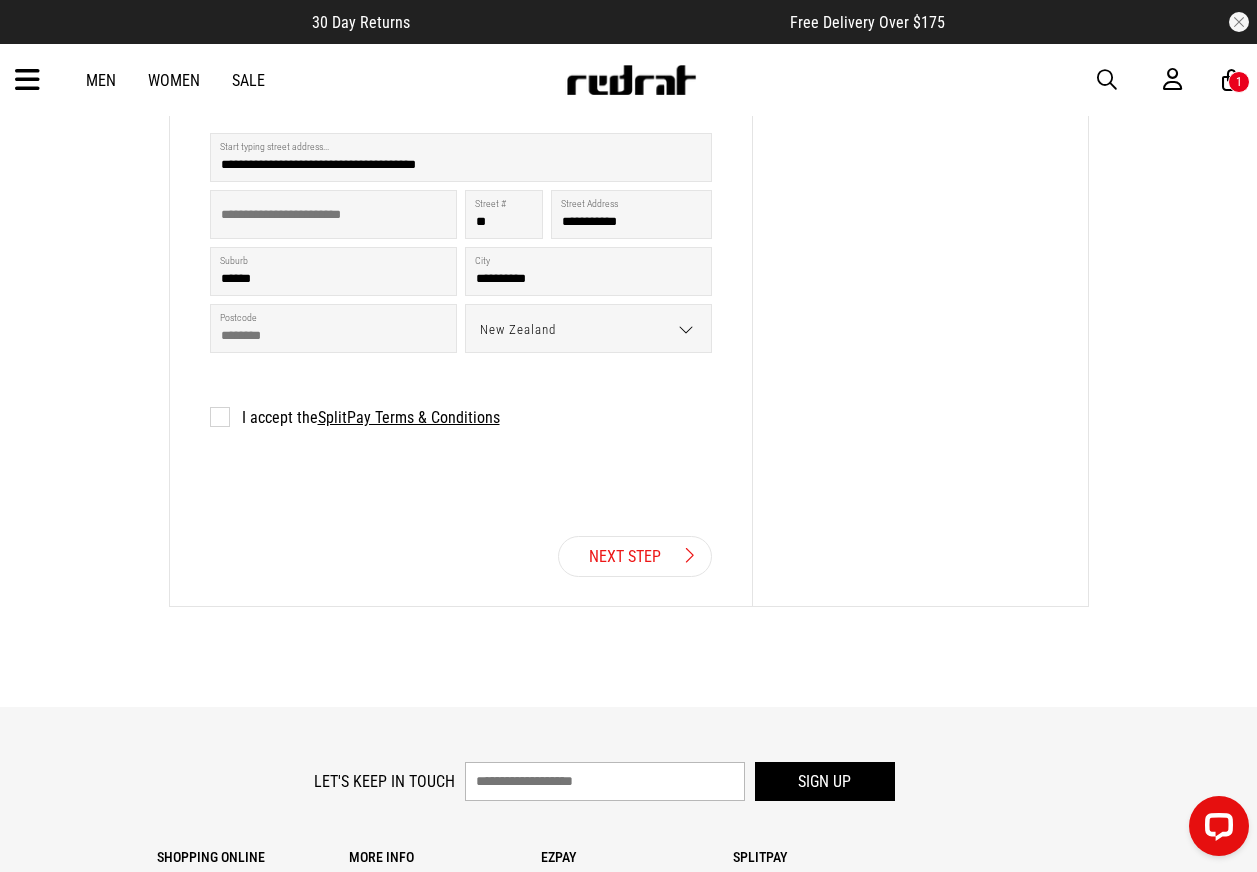 click on "Next Step" at bounding box center (635, 556) 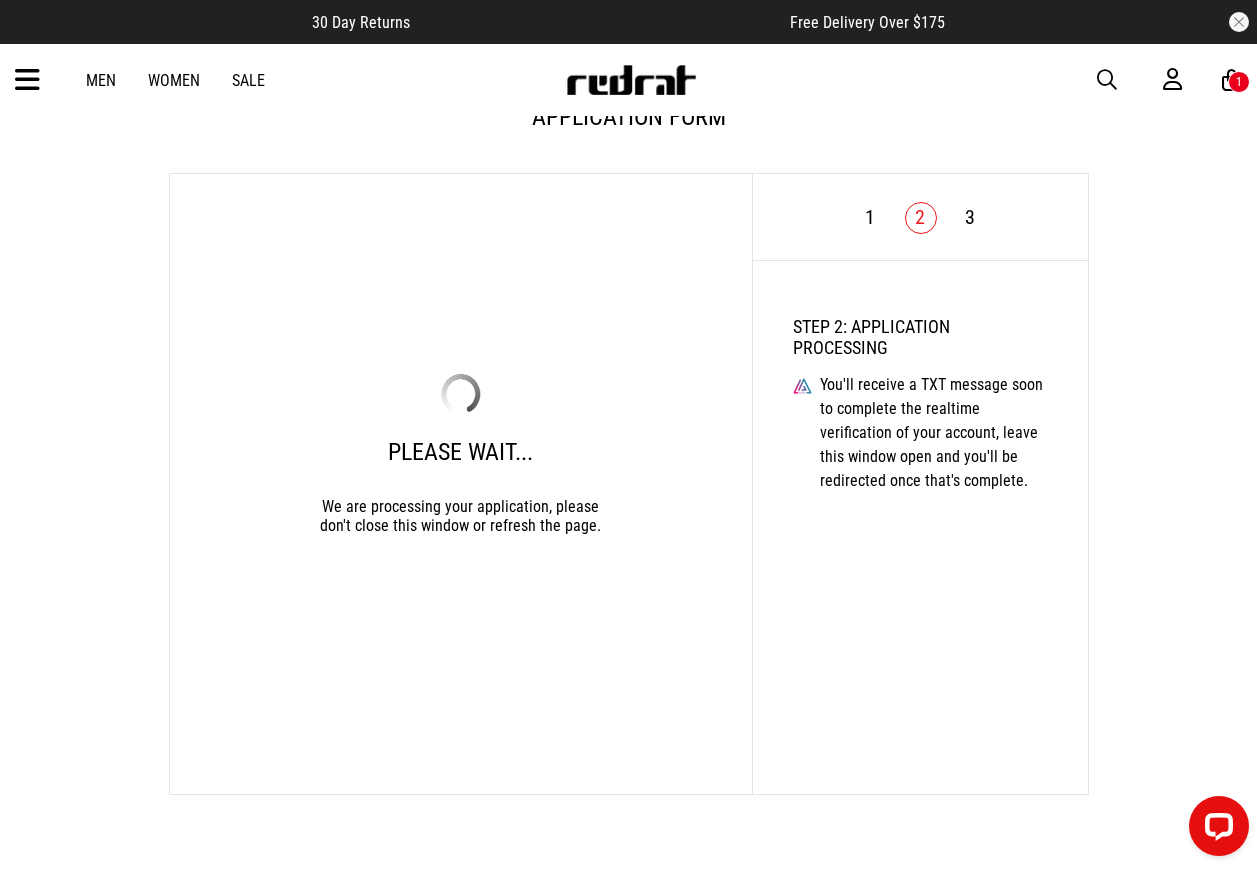 scroll, scrollTop: 105, scrollLeft: 0, axis: vertical 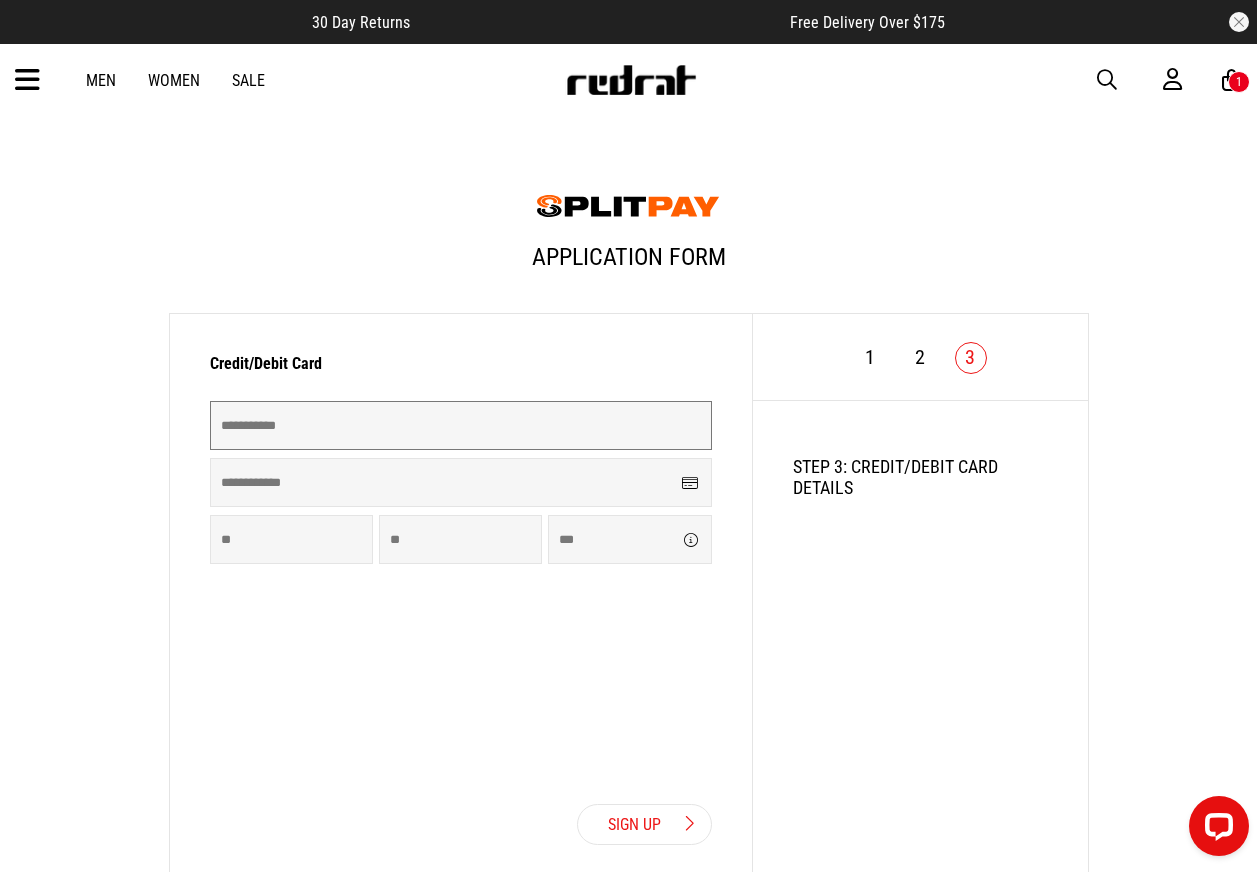 click at bounding box center (461, 425) 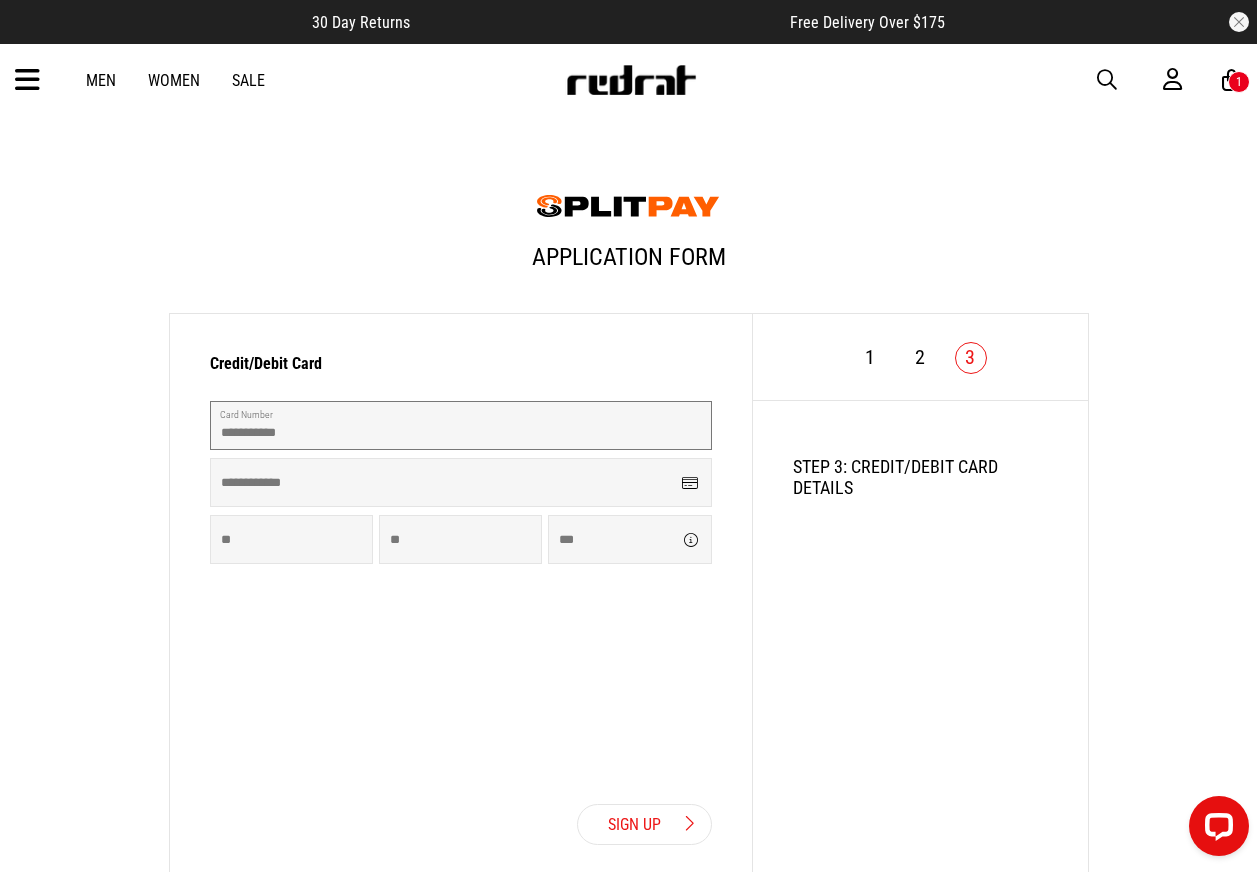 type on "**********" 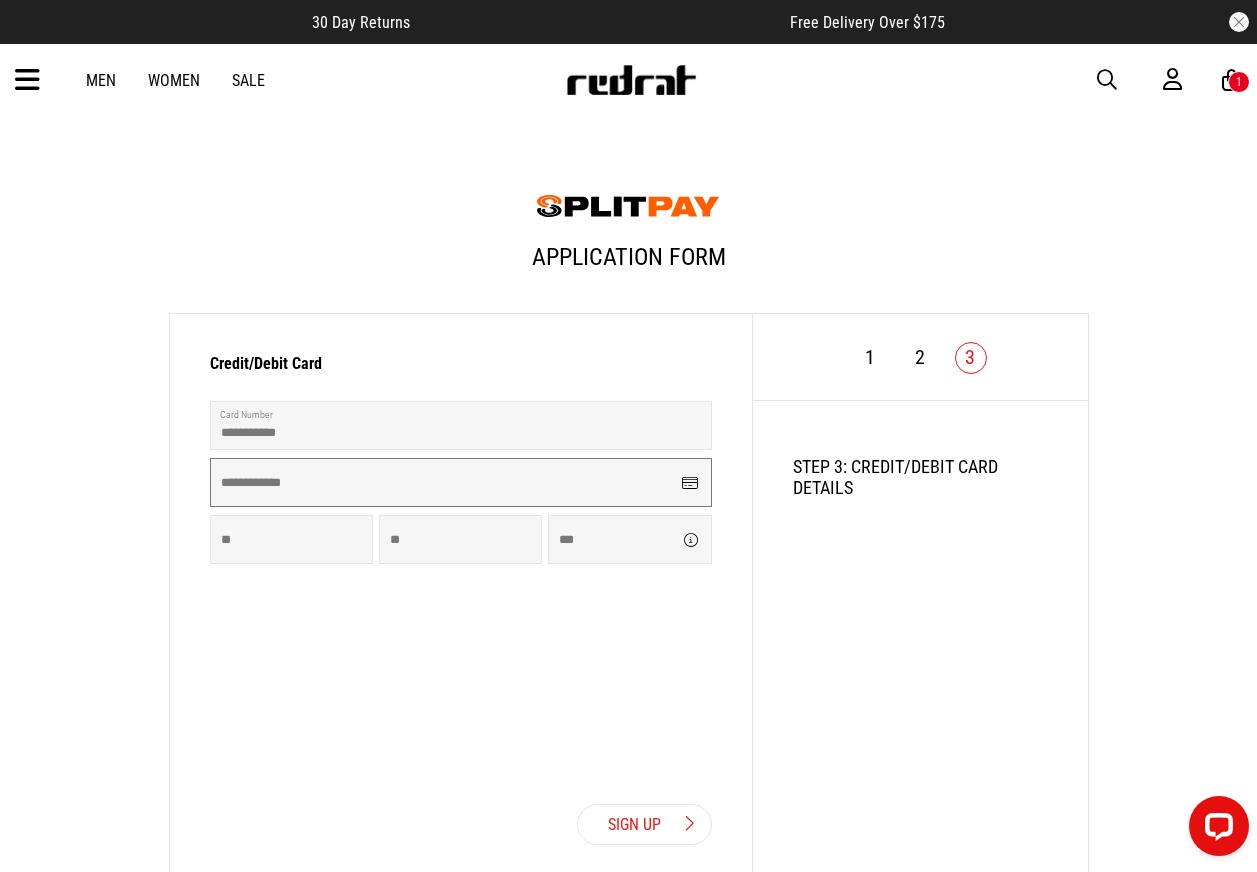 click at bounding box center [461, 482] 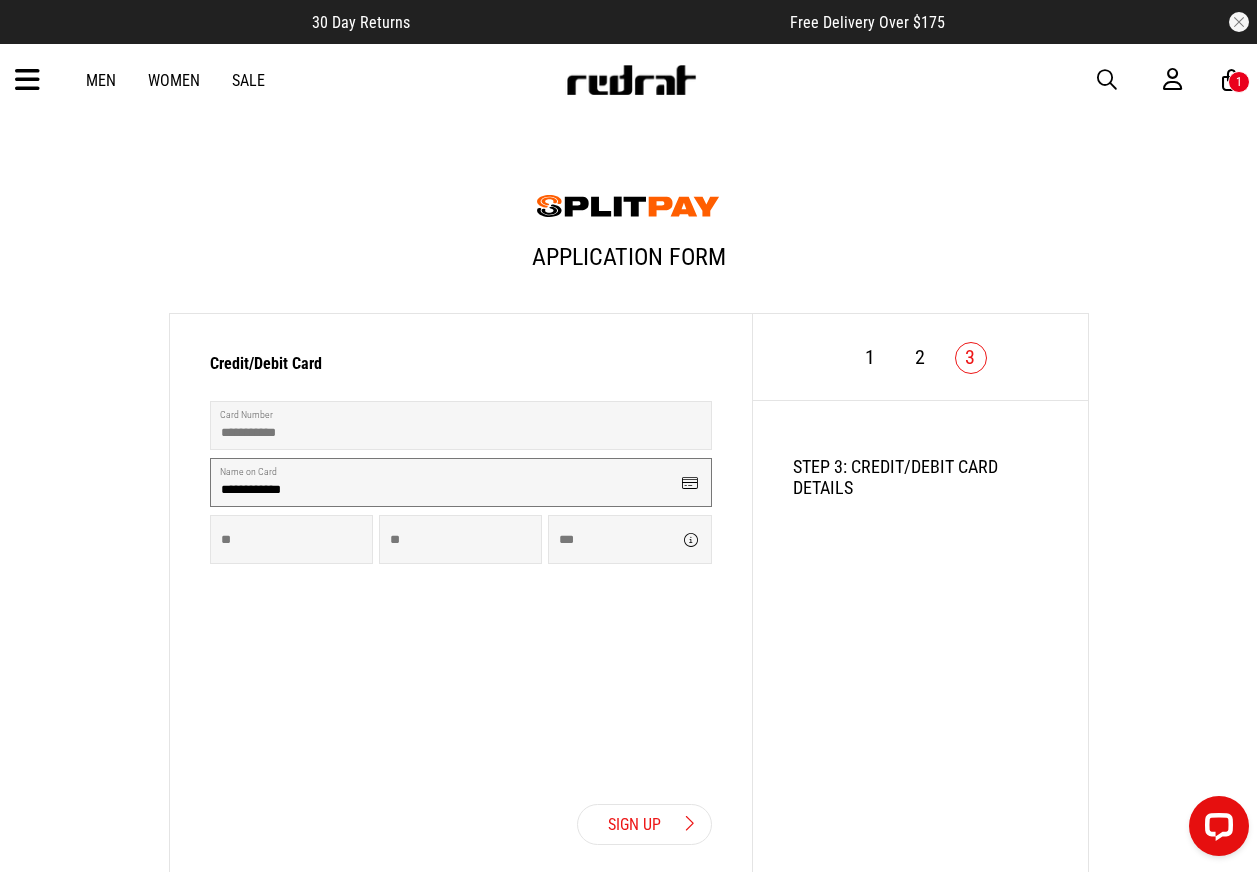 type on "**********" 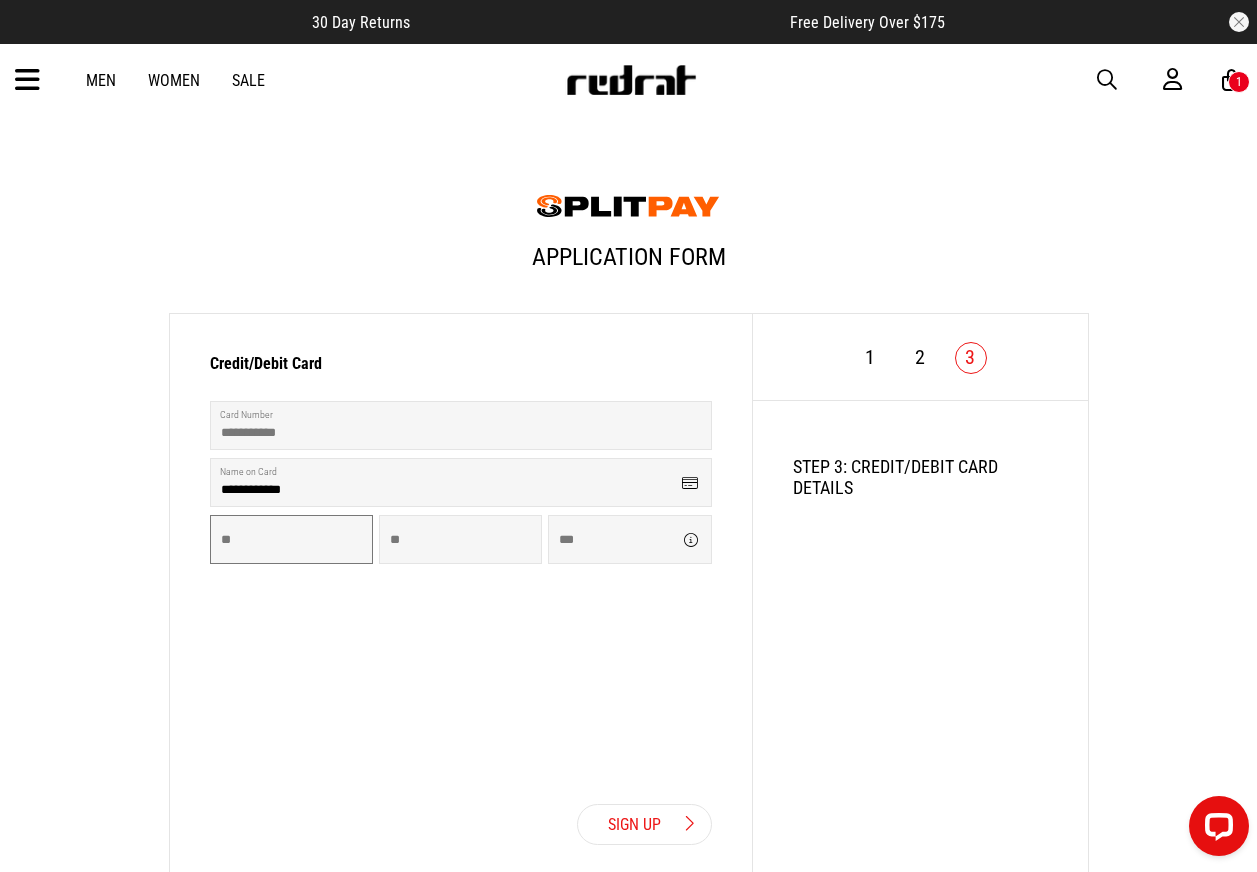 click at bounding box center [291, 539] 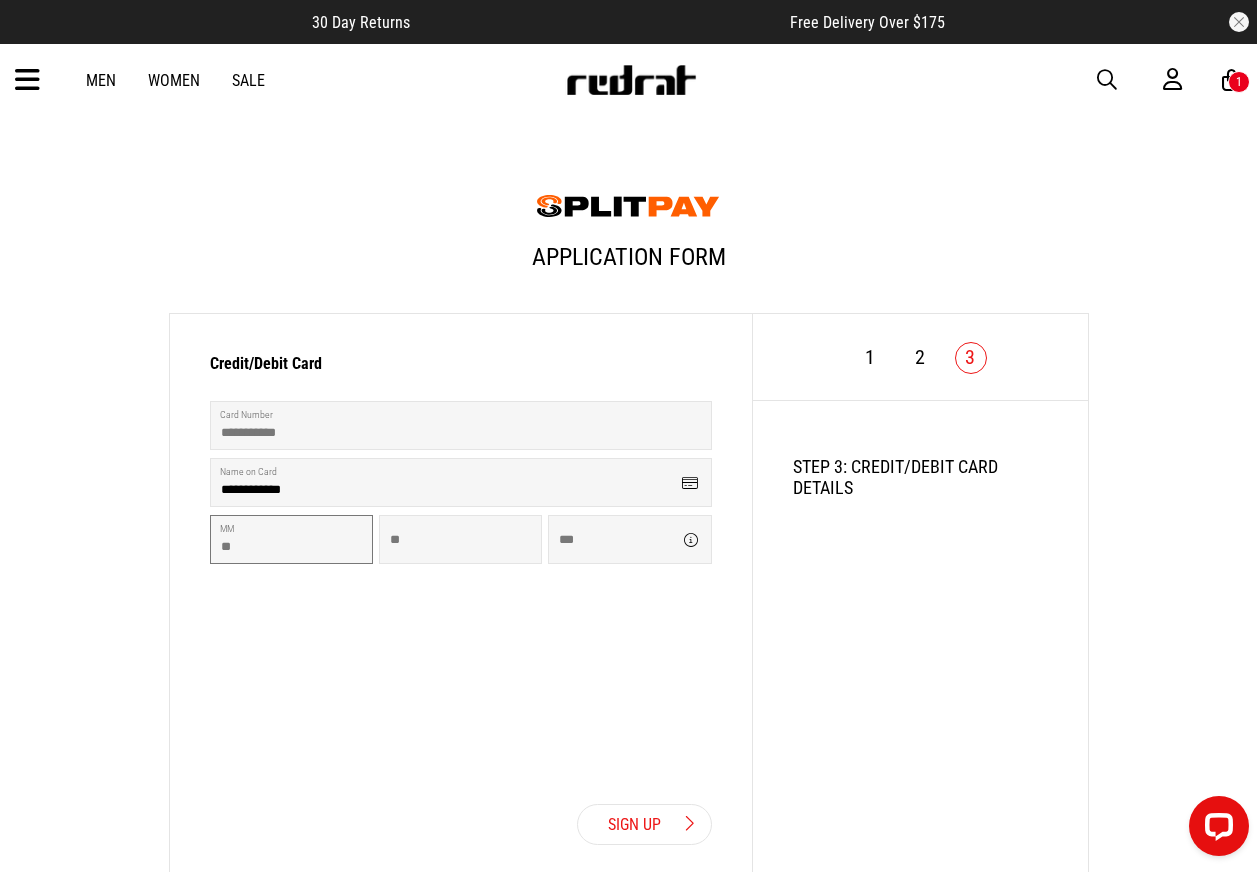 type on "**" 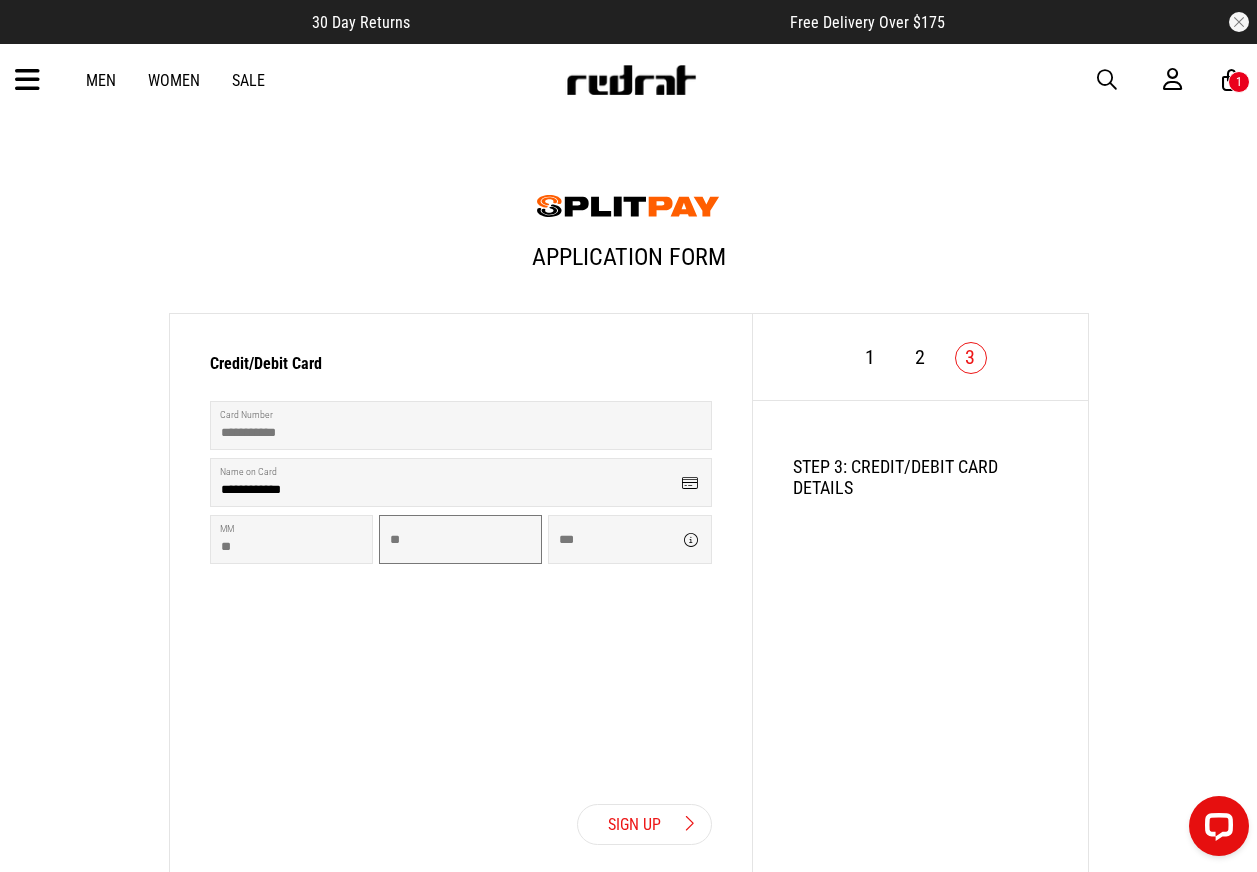 click at bounding box center [460, 539] 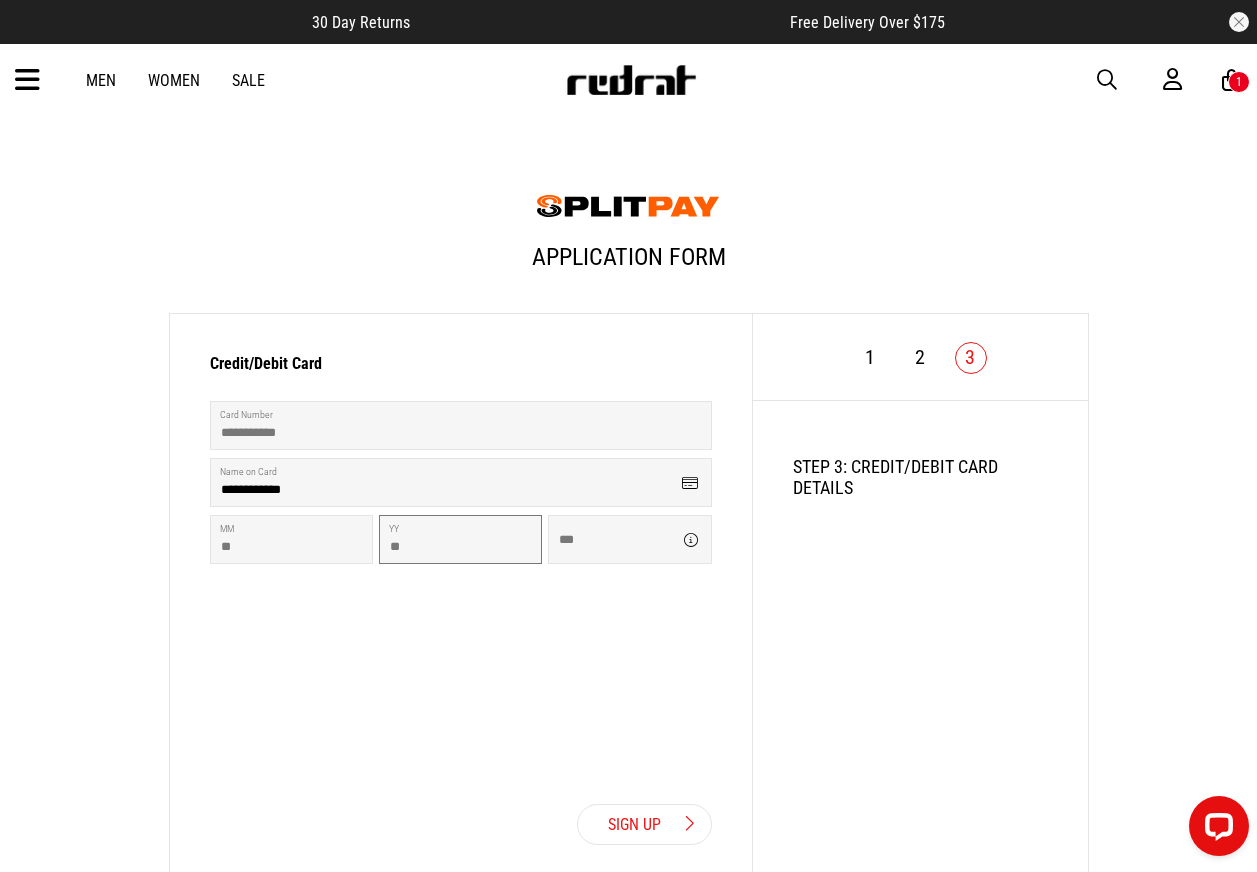 type on "**" 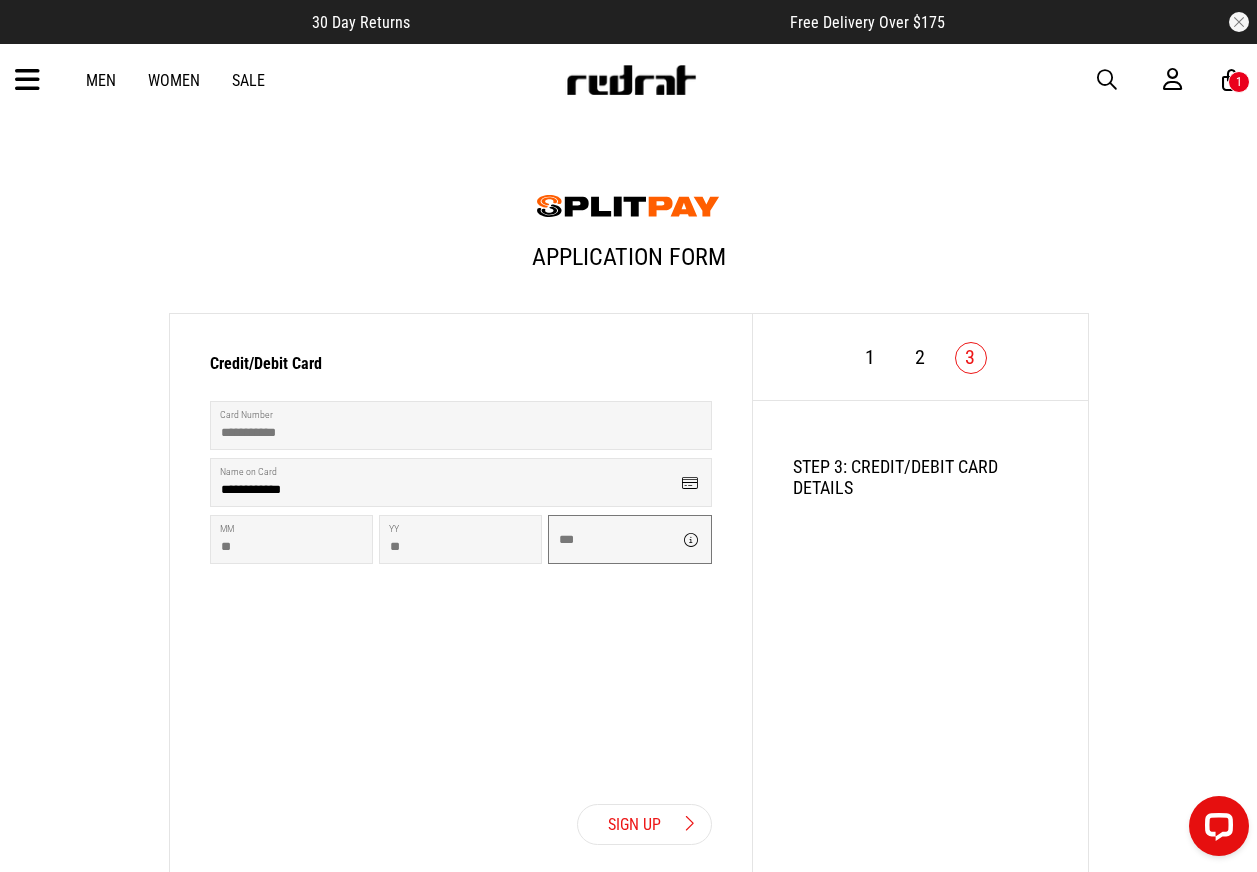 drag, startPoint x: 609, startPoint y: 537, endPoint x: 599, endPoint y: 539, distance: 10.198039 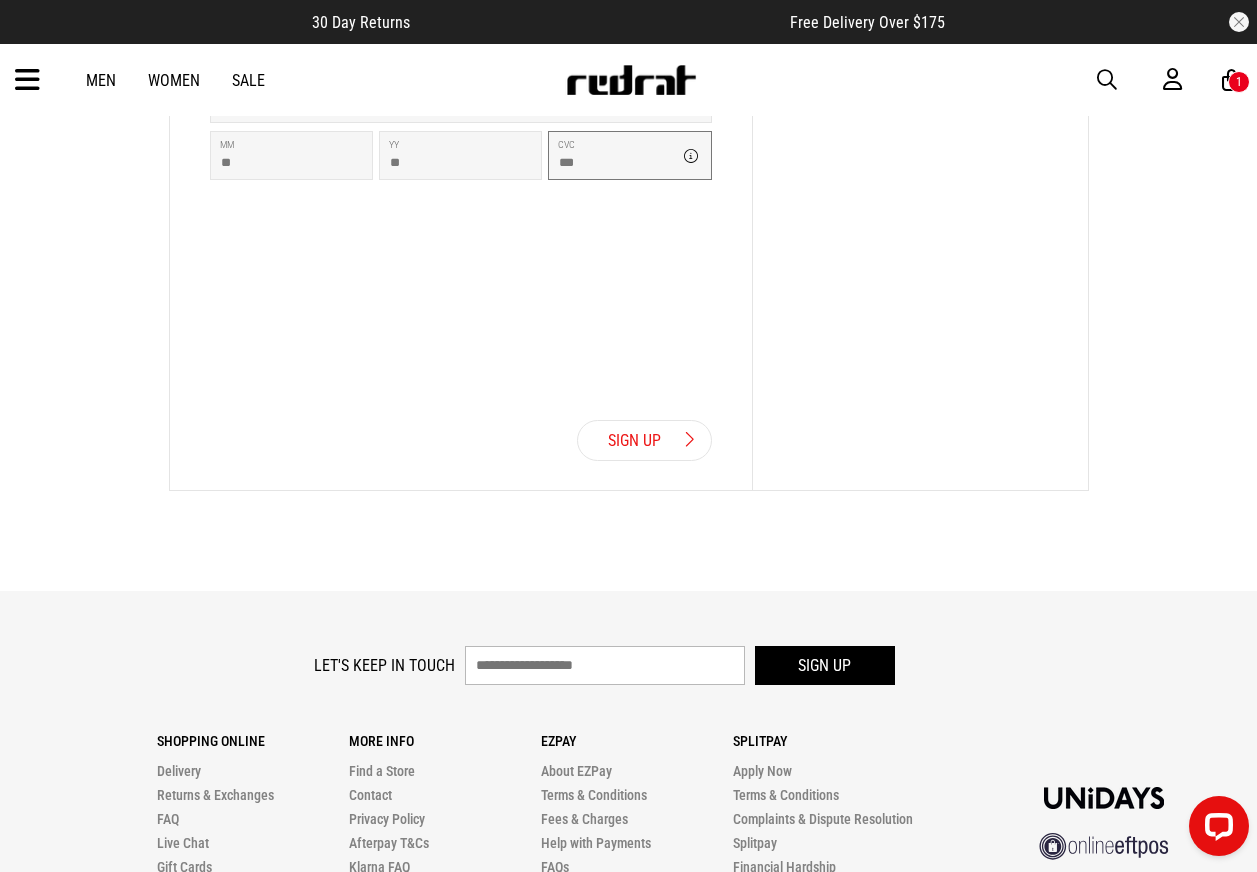 scroll, scrollTop: 400, scrollLeft: 0, axis: vertical 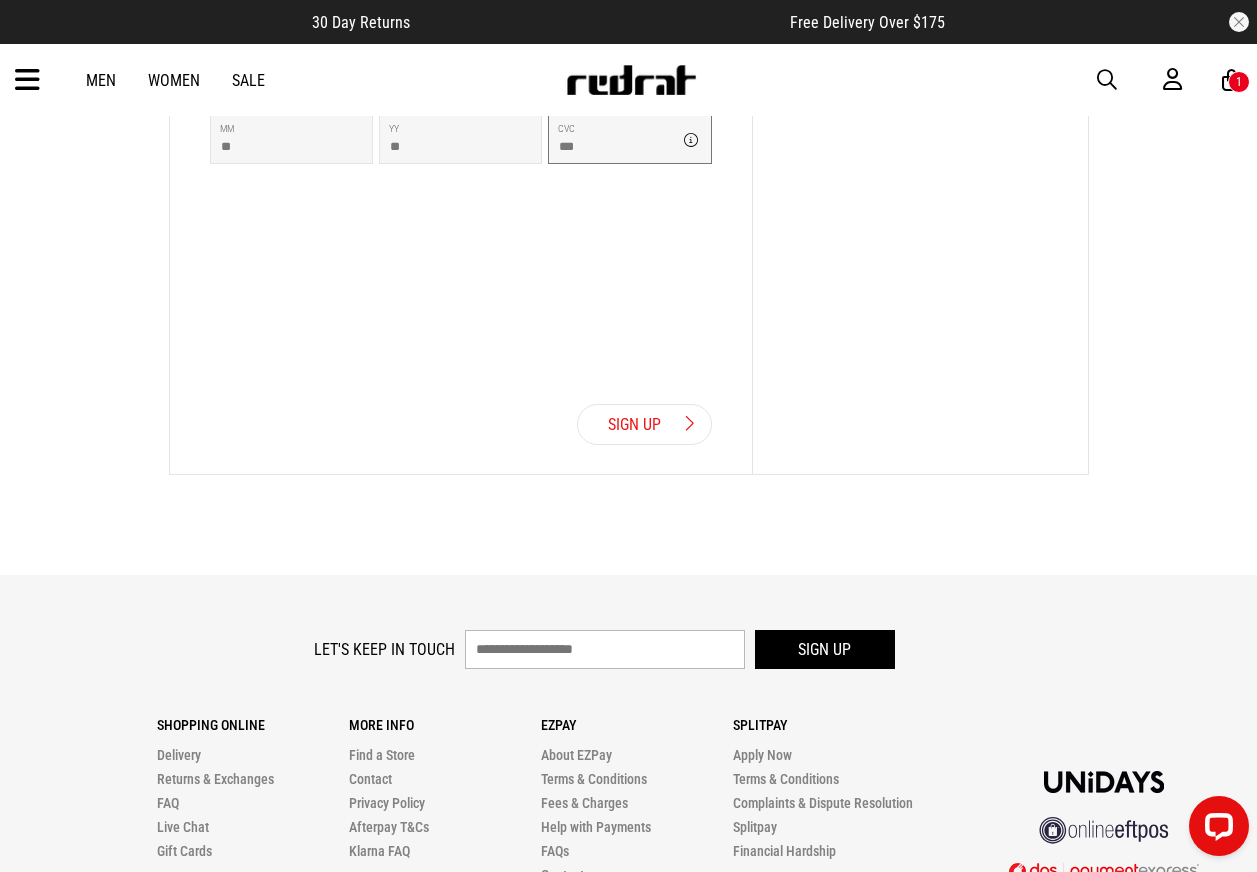 type on "***" 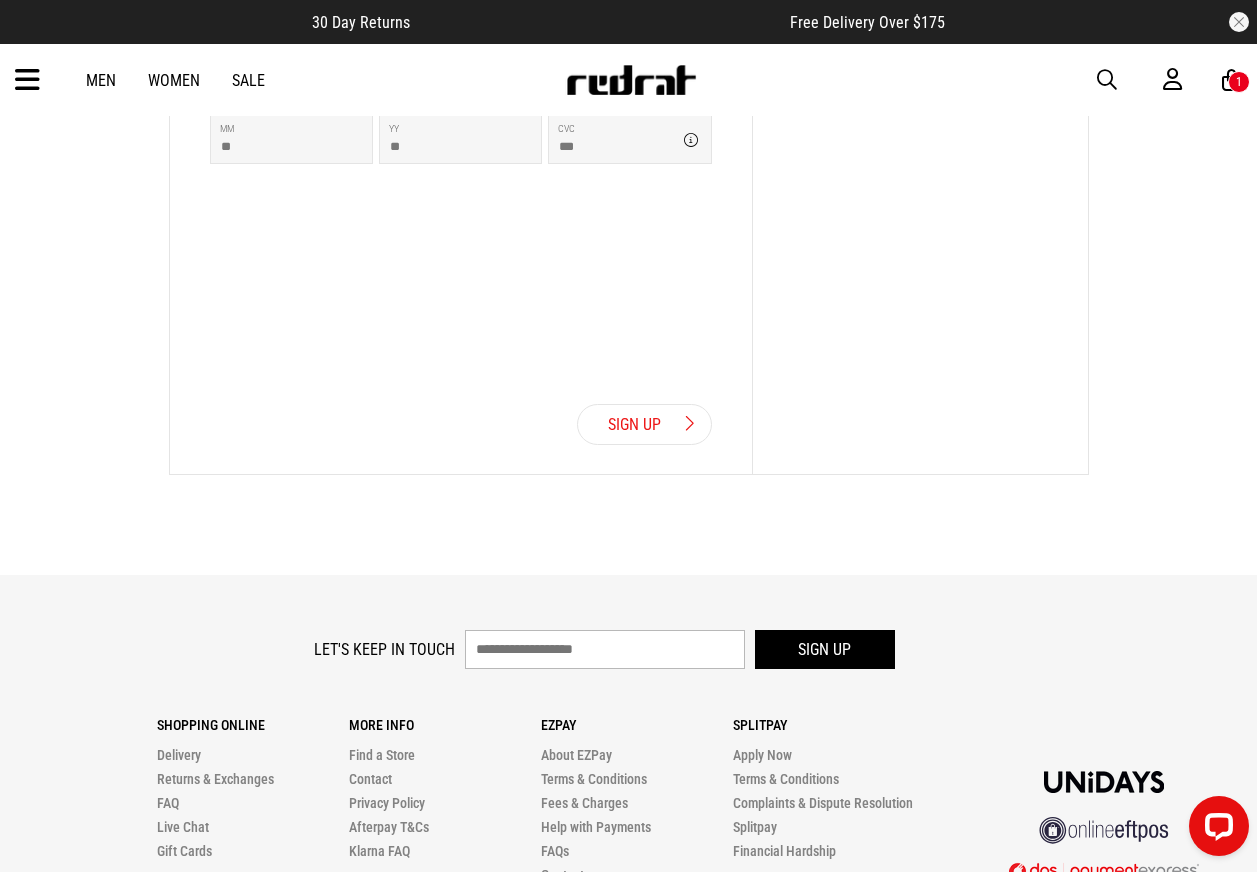 click on "Sign Up" at bounding box center [644, 424] 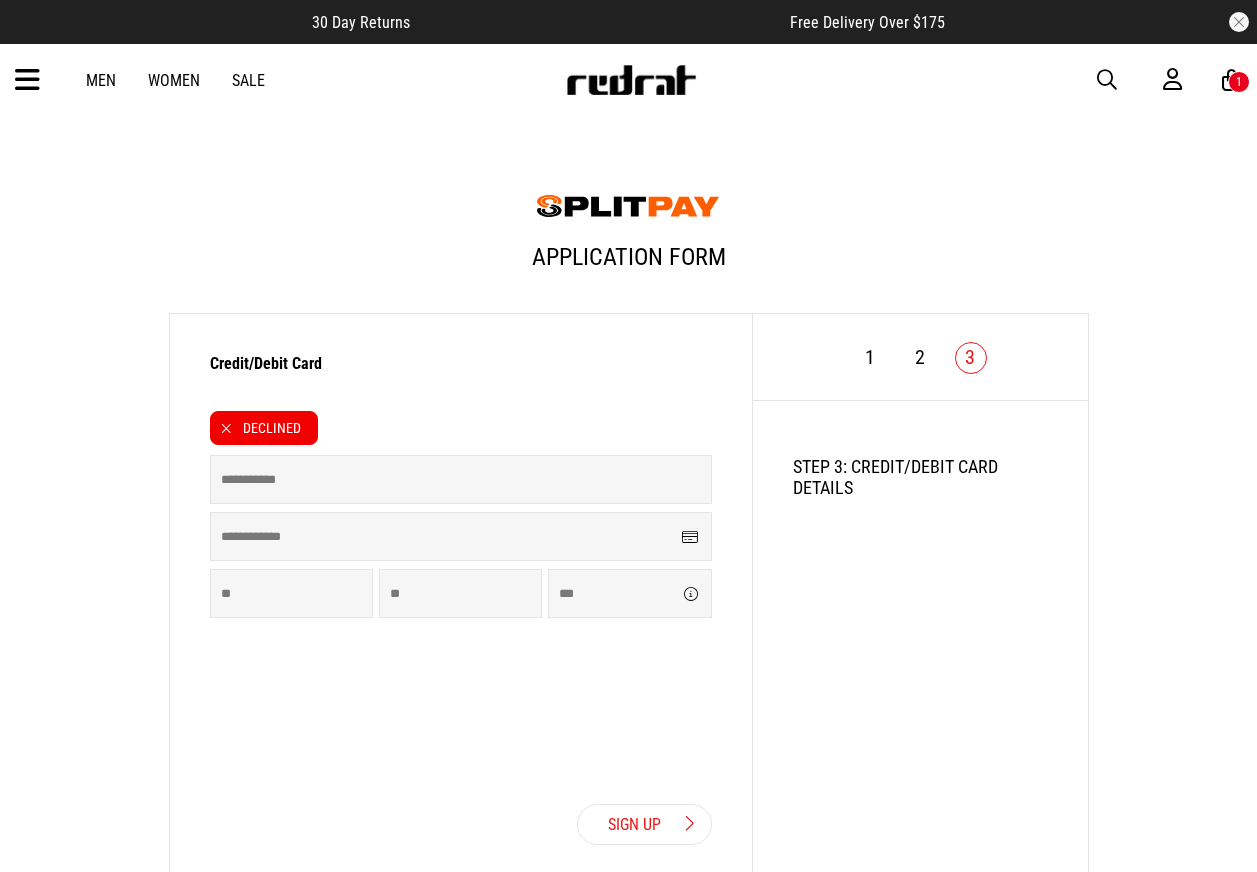 scroll, scrollTop: 0, scrollLeft: 0, axis: both 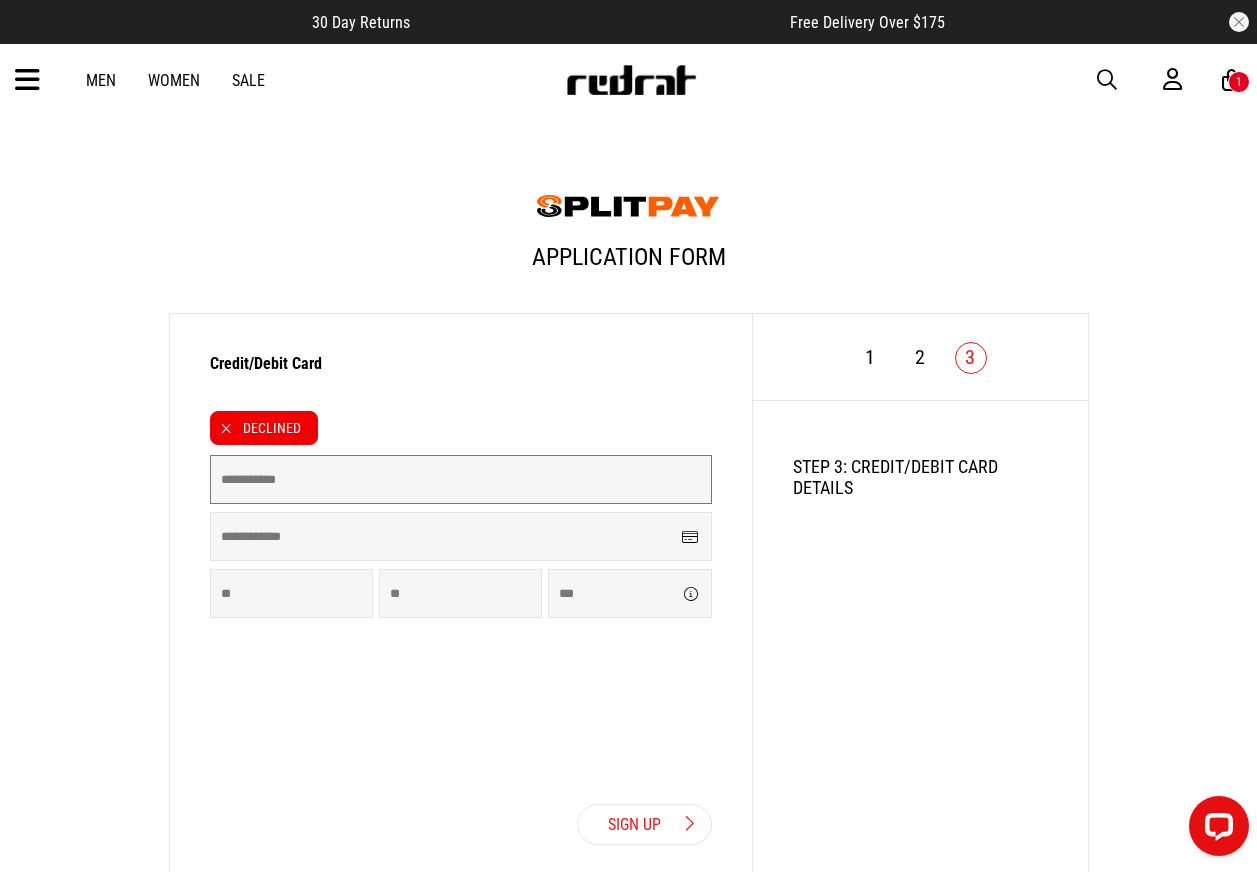 click at bounding box center [461, 479] 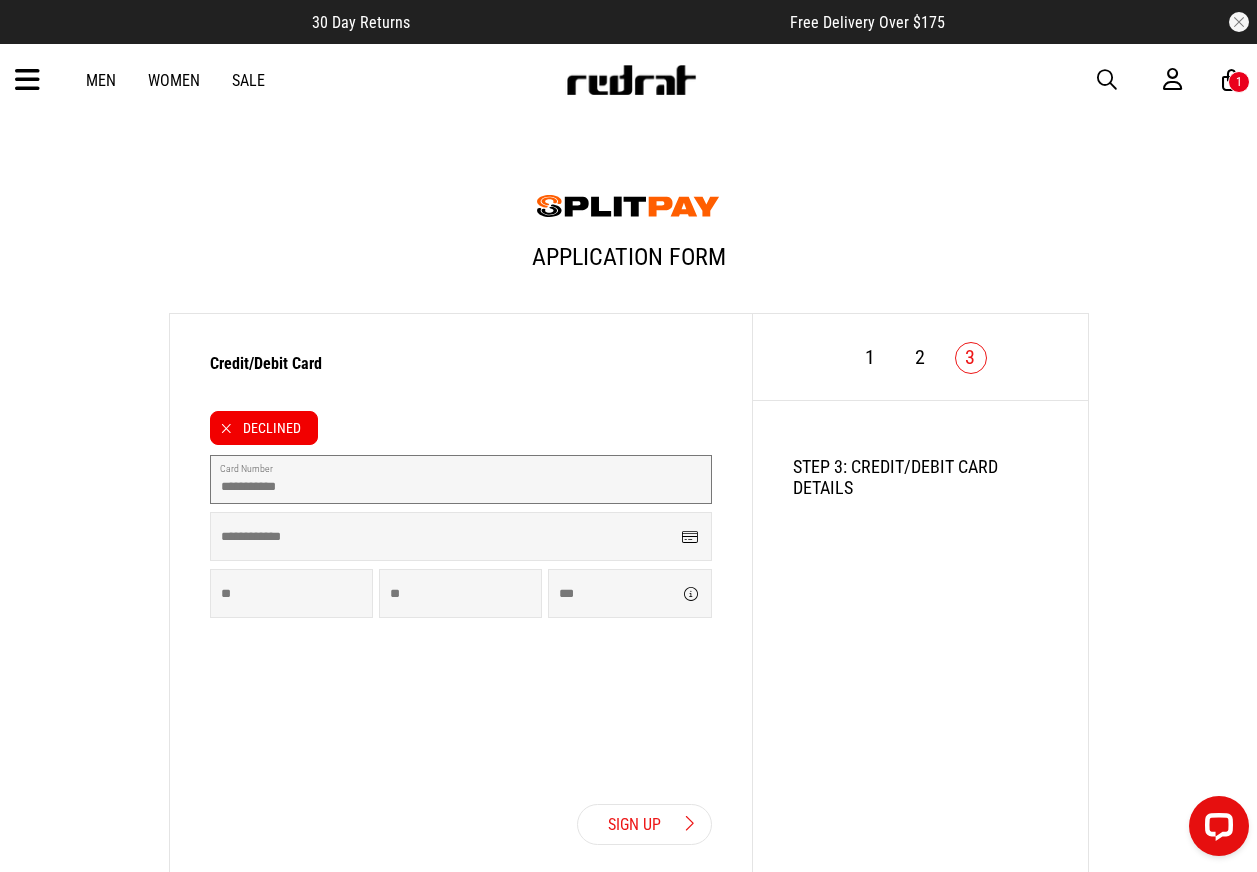 type on "**********" 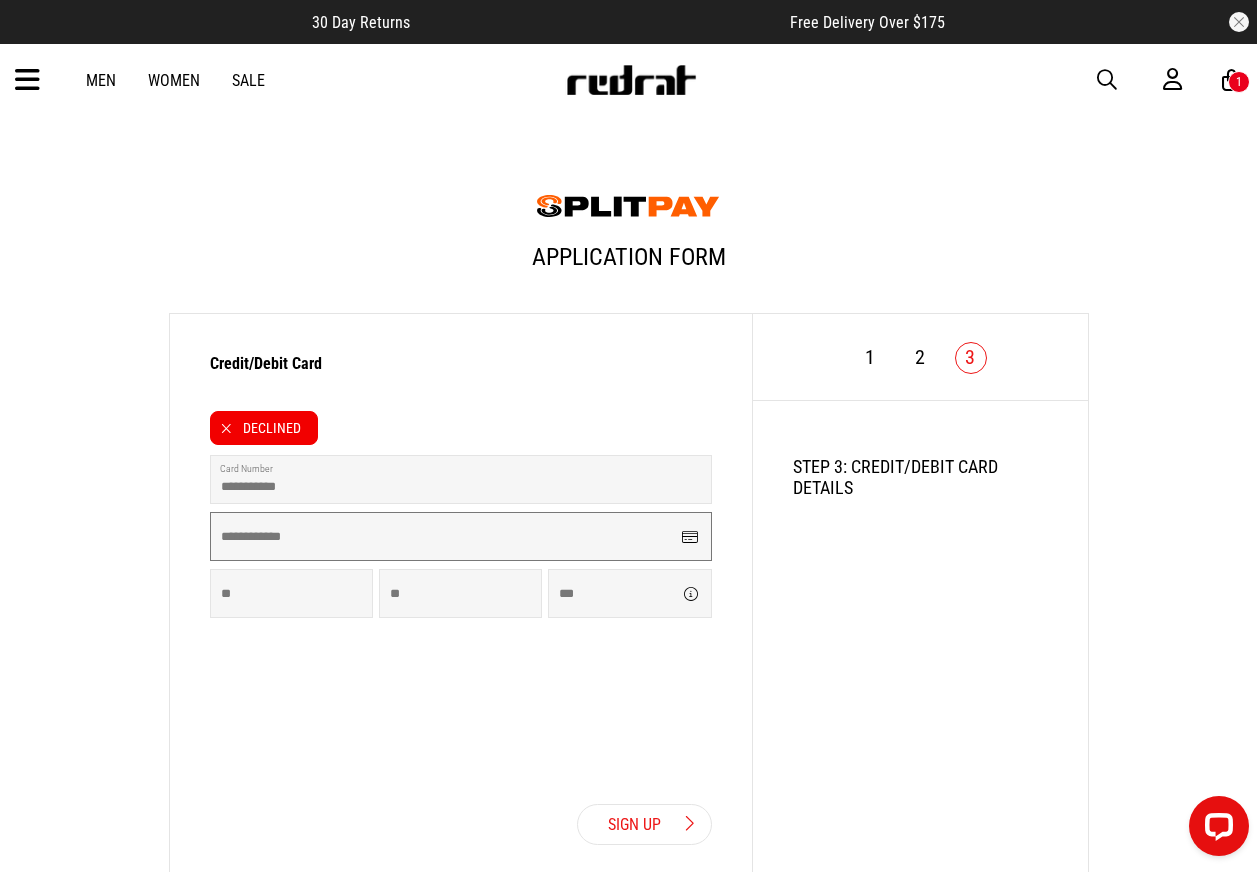 drag, startPoint x: 231, startPoint y: 531, endPoint x: 216, endPoint y: 531, distance: 15 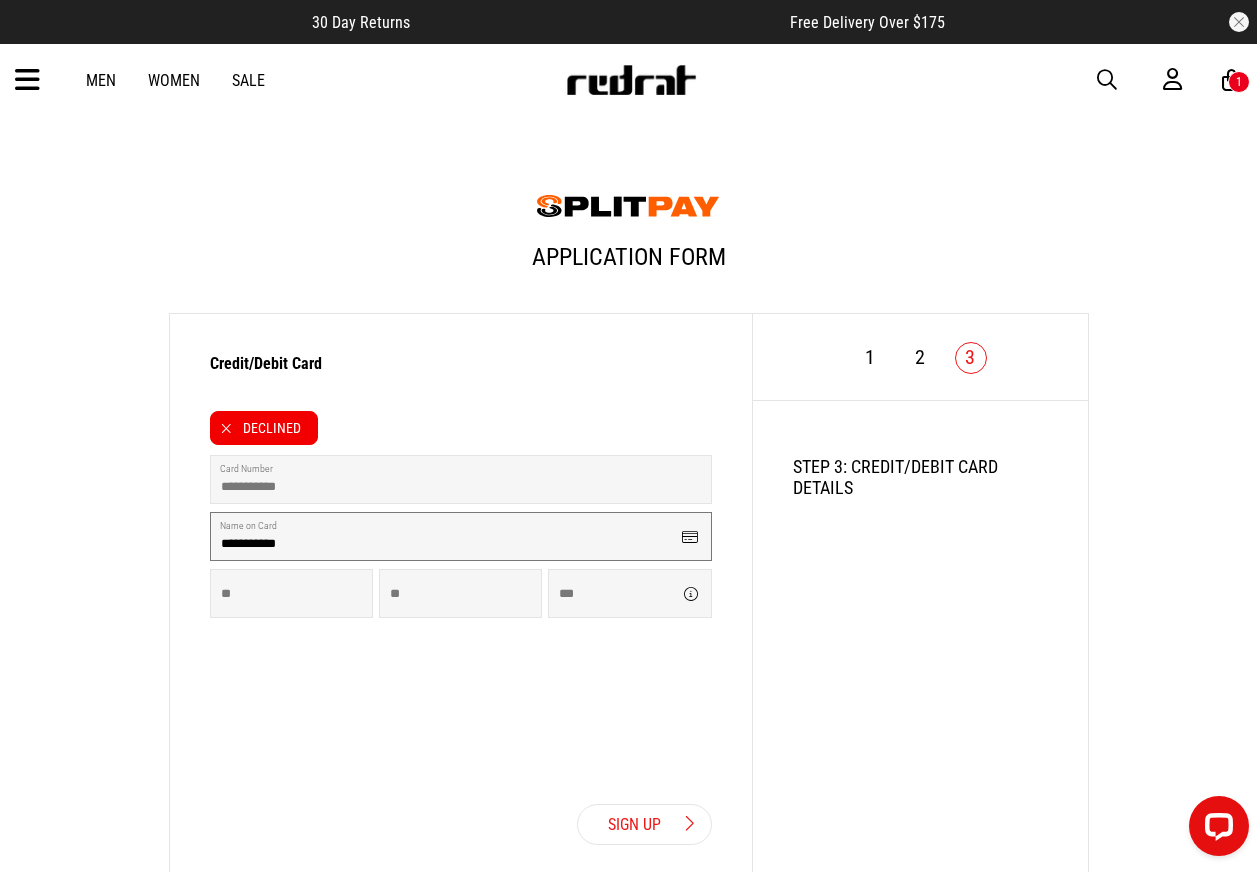 type on "**********" 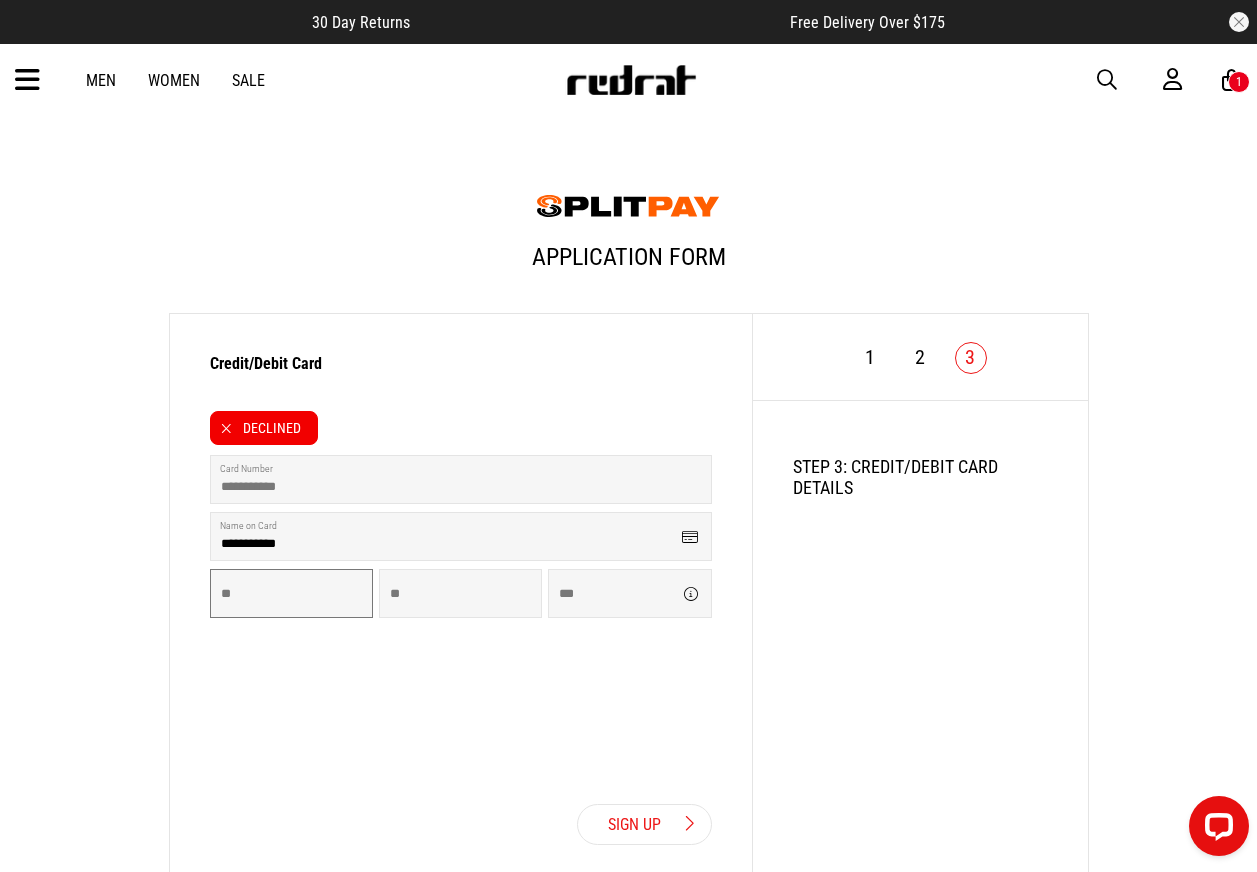 click at bounding box center (291, 593) 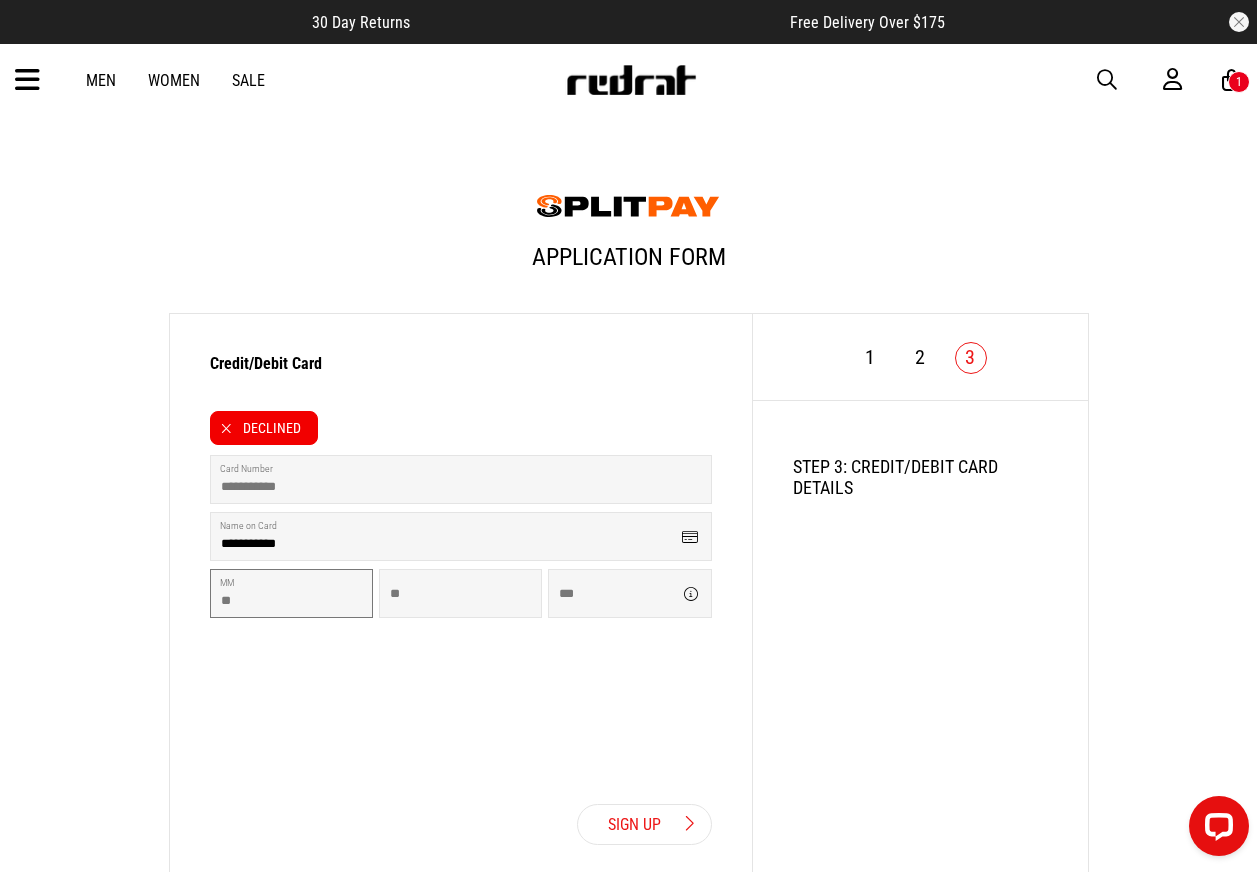 type on "**" 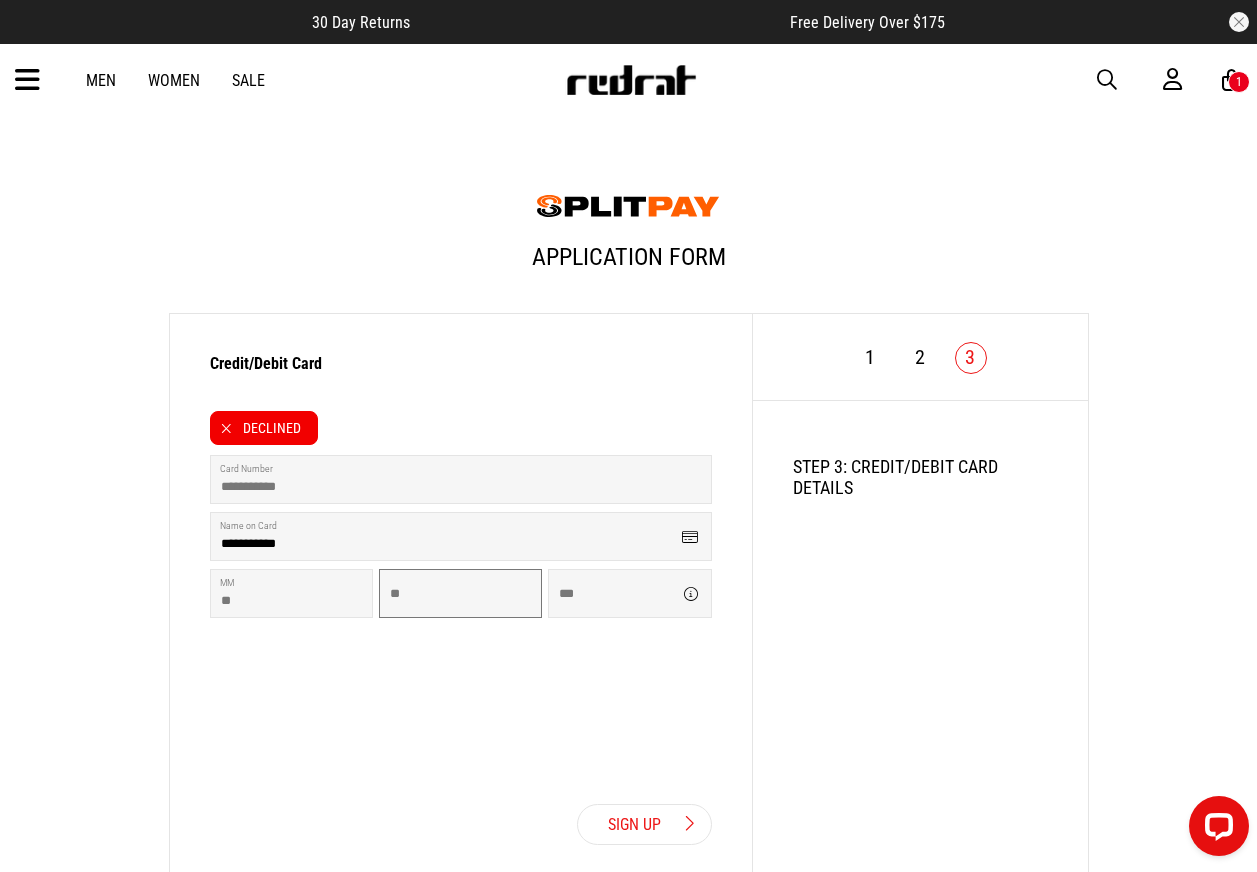 click at bounding box center [460, 593] 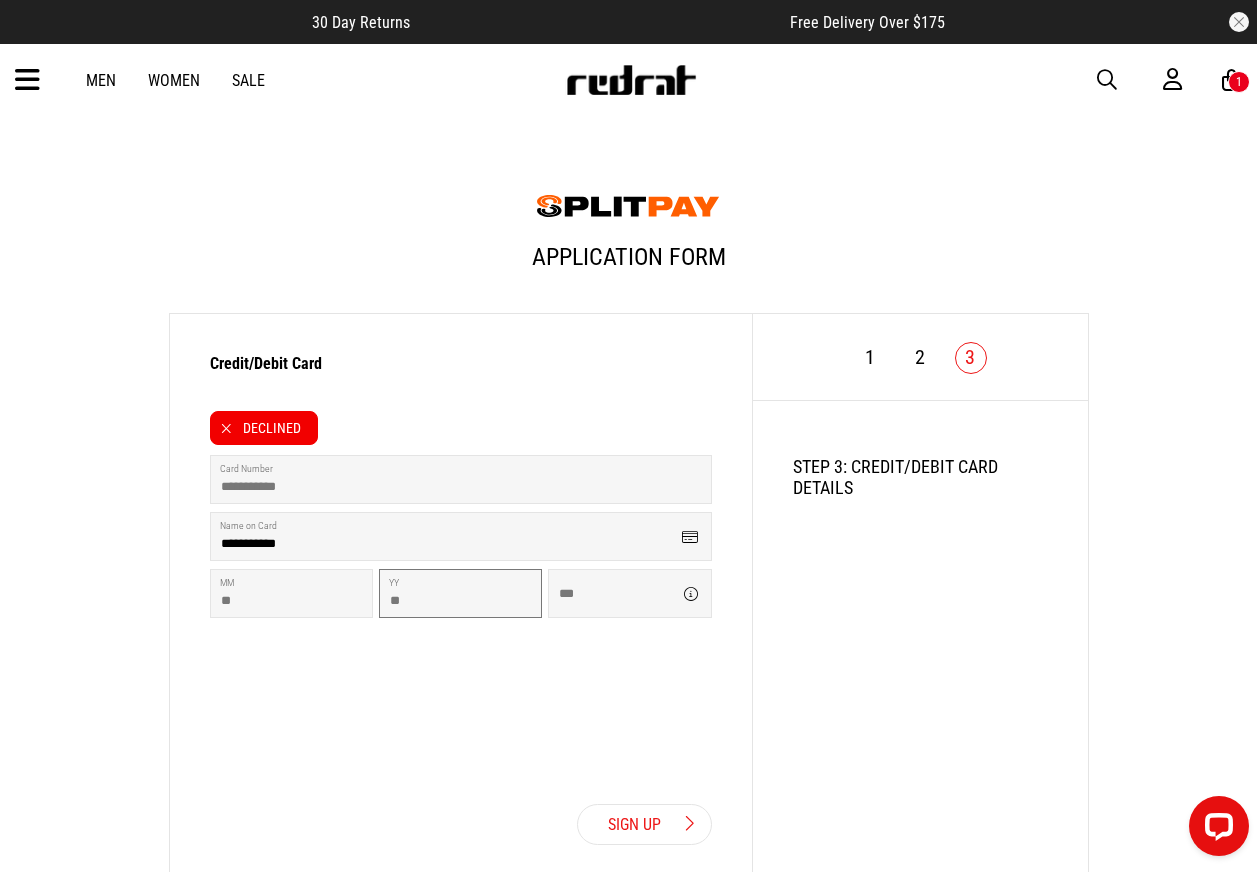 type on "**" 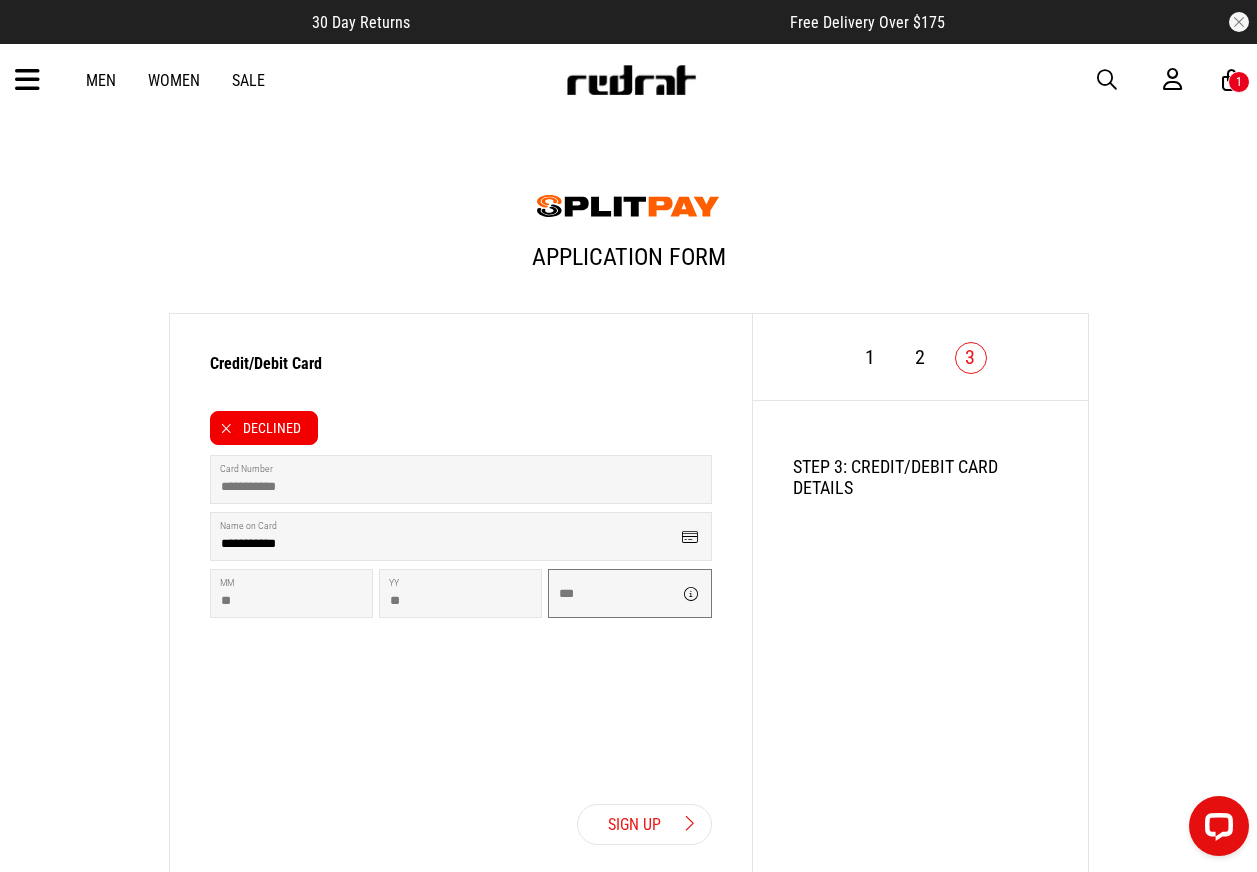 click at bounding box center [629, 593] 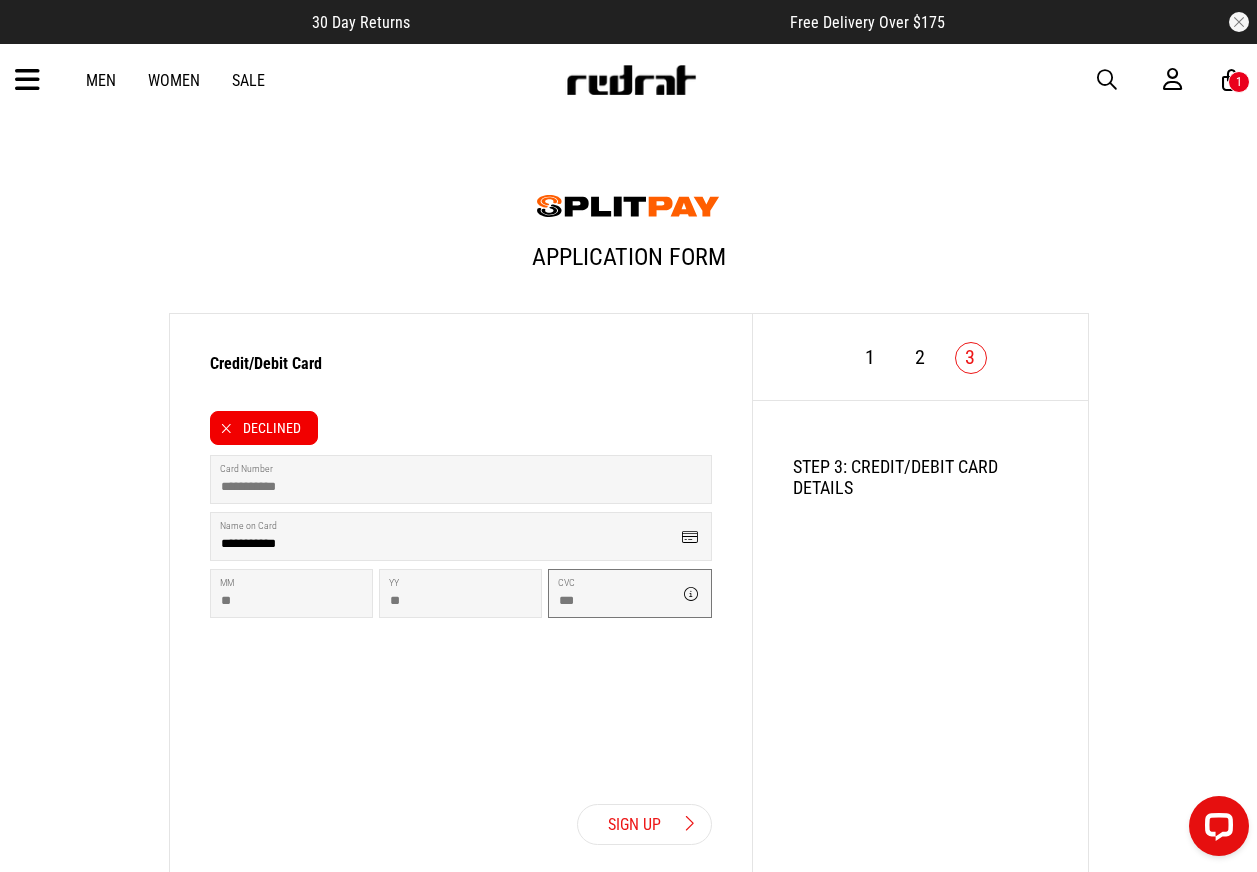 type on "***" 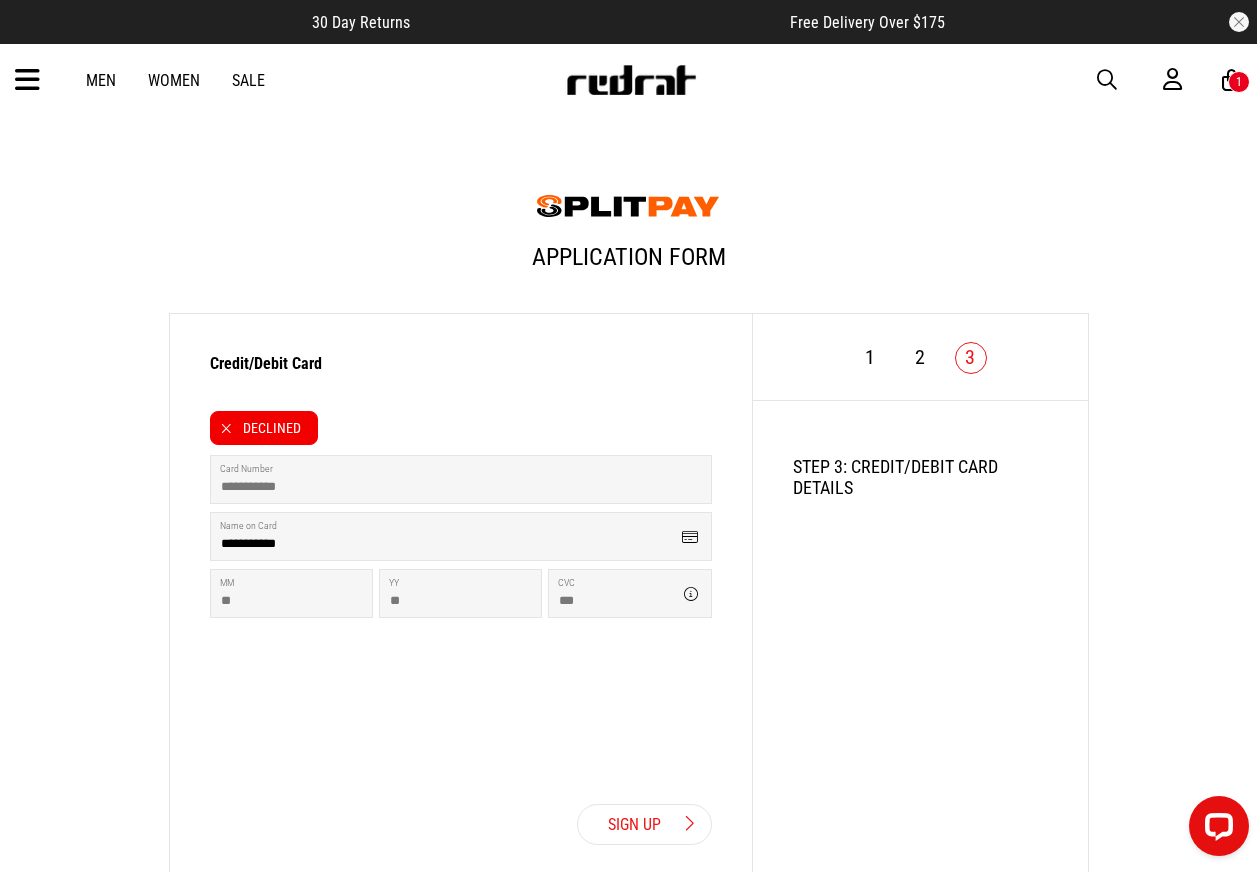 click on "Sign Up" at bounding box center [644, 824] 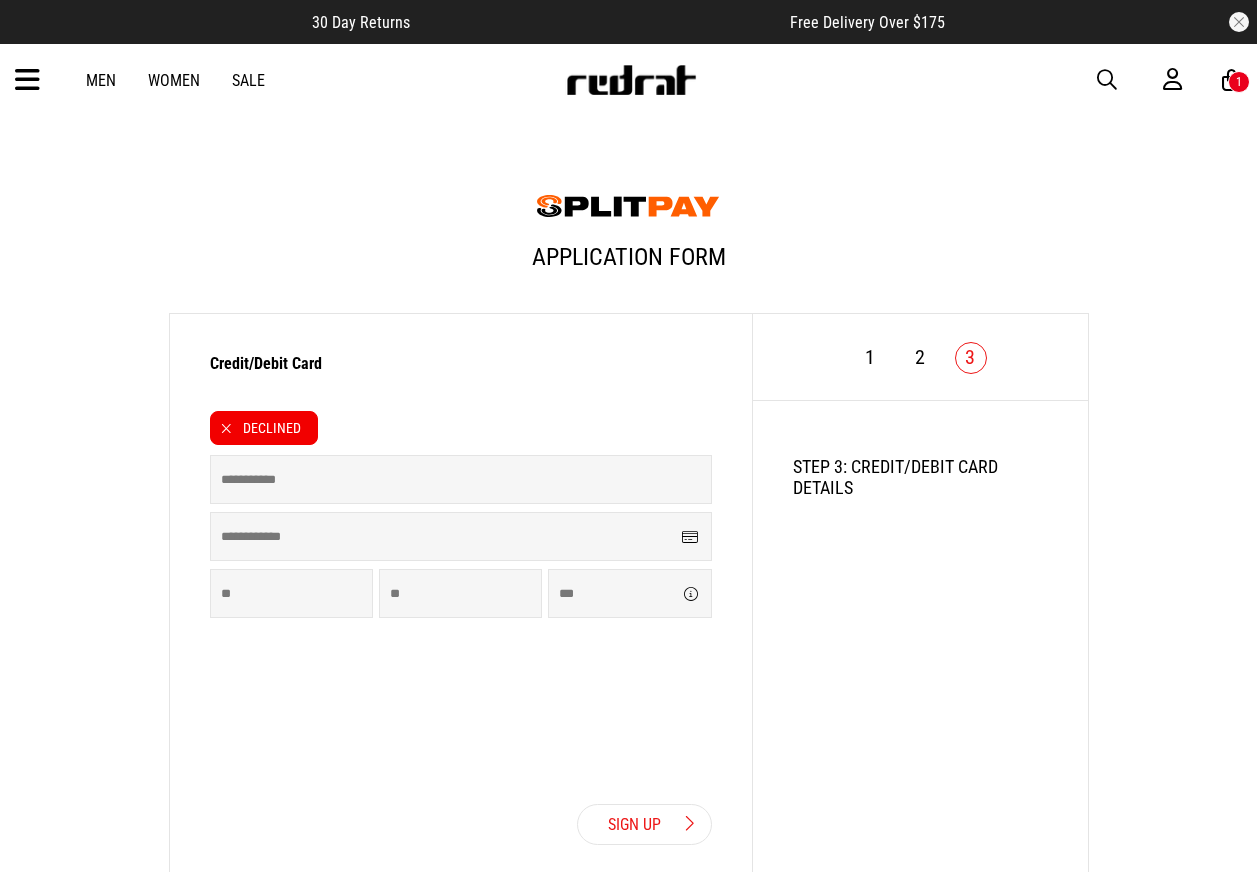 scroll, scrollTop: 0, scrollLeft: 0, axis: both 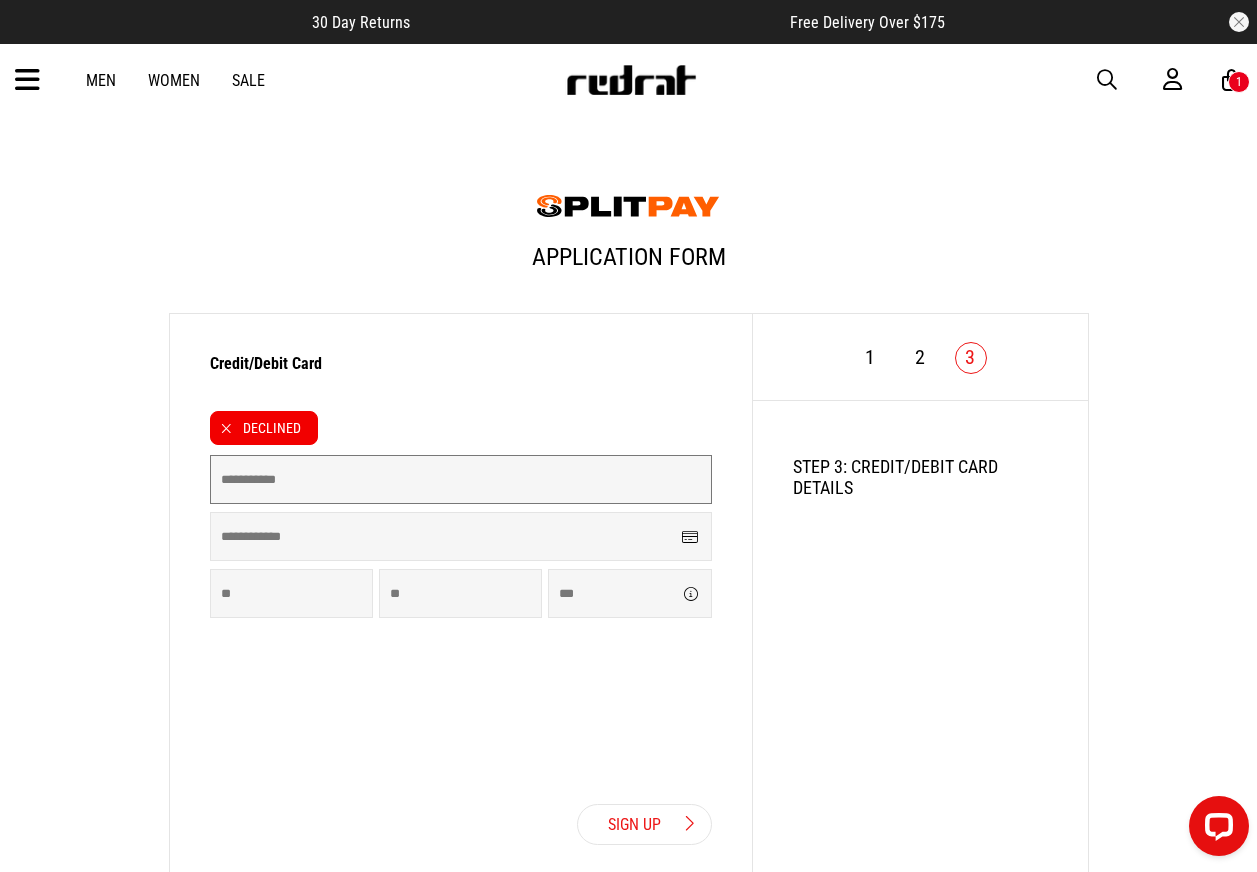 click at bounding box center (461, 479) 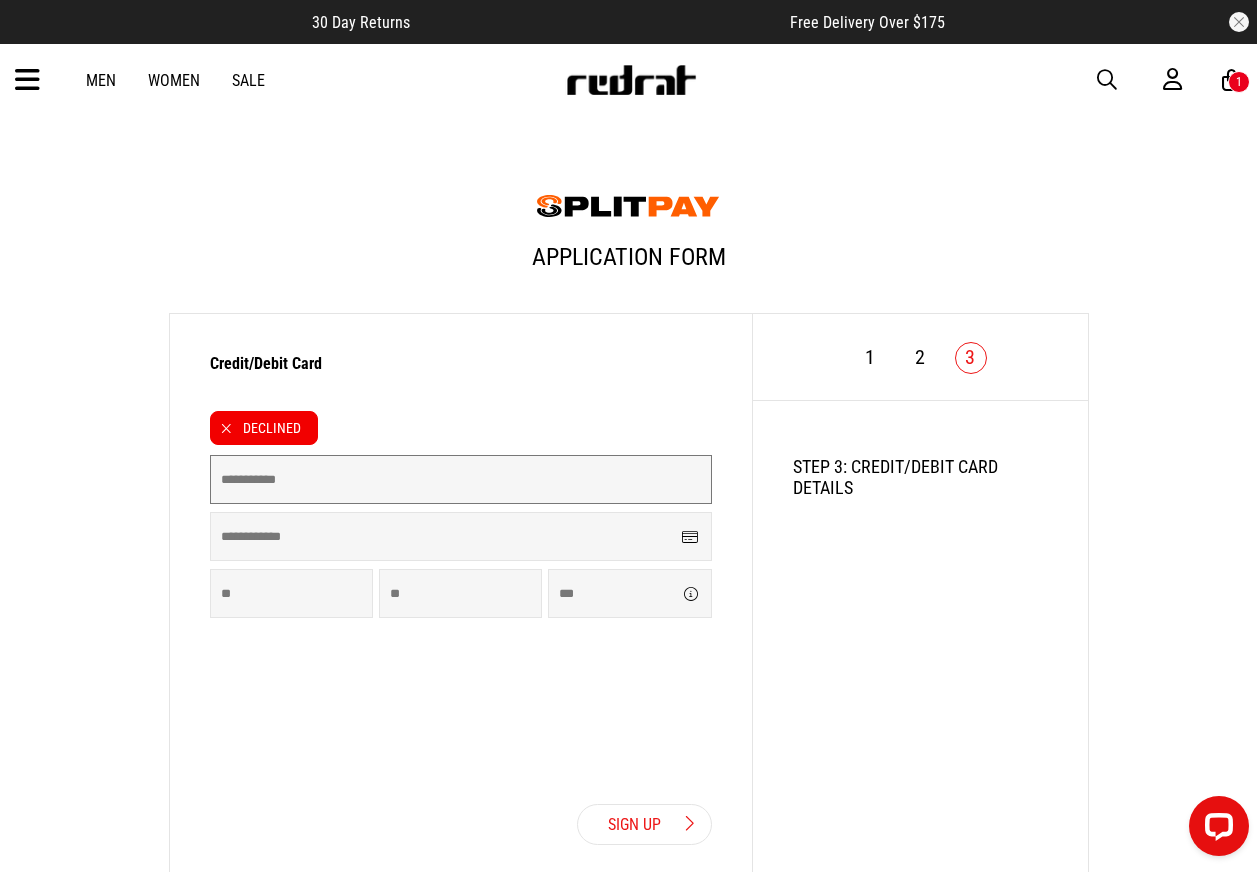 click at bounding box center [461, 479] 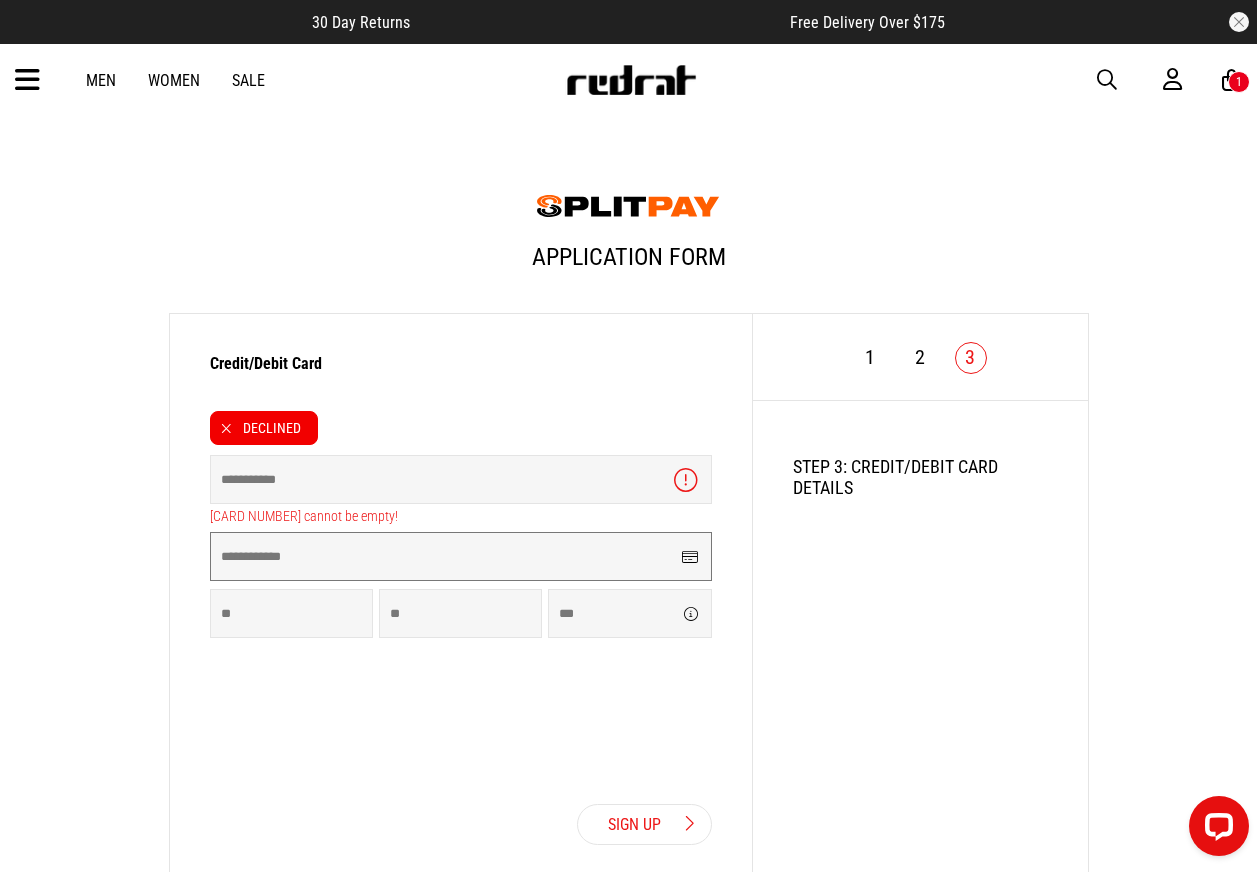 drag, startPoint x: 611, startPoint y: 543, endPoint x: 607, endPoint y: 521, distance: 22.36068 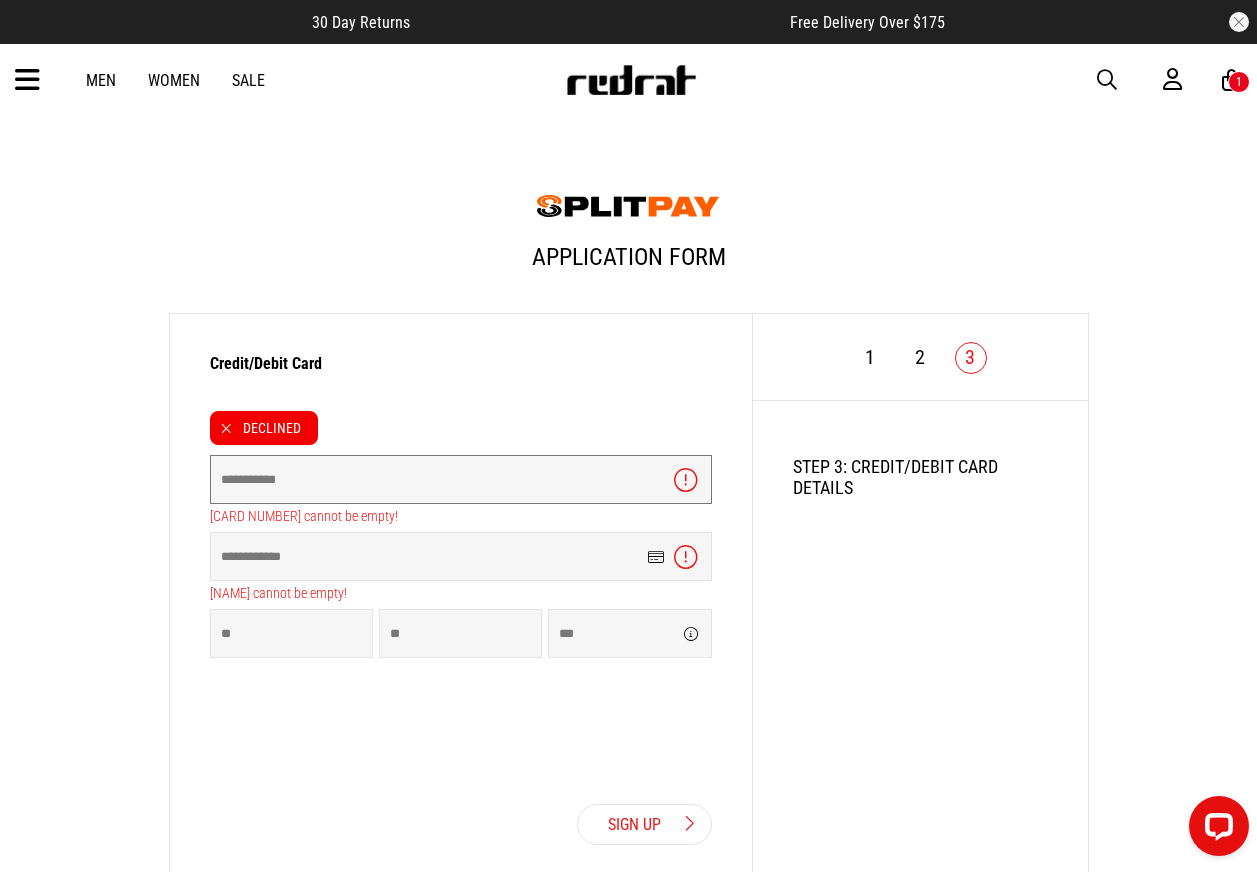 click at bounding box center (461, 479) 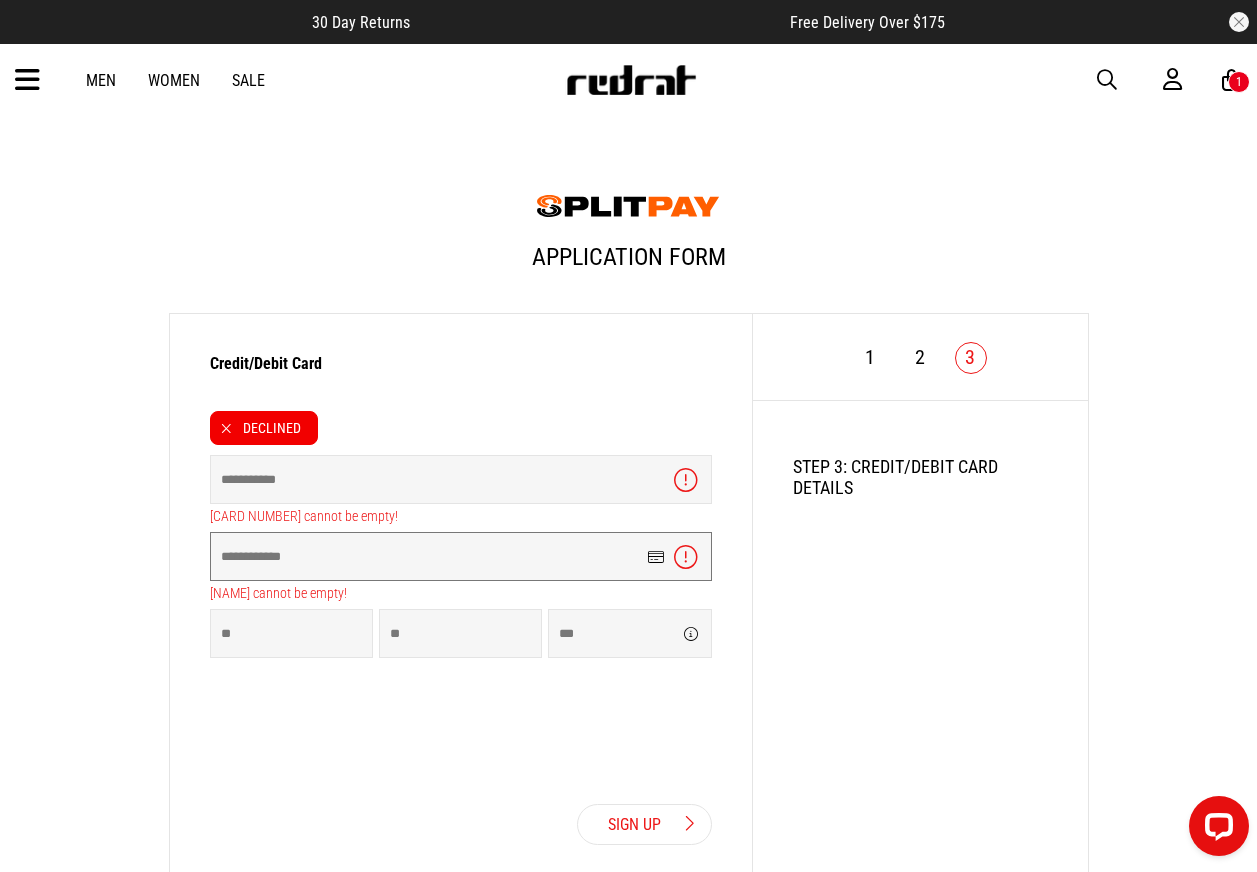 drag, startPoint x: 603, startPoint y: 556, endPoint x: 583, endPoint y: 534, distance: 29.732138 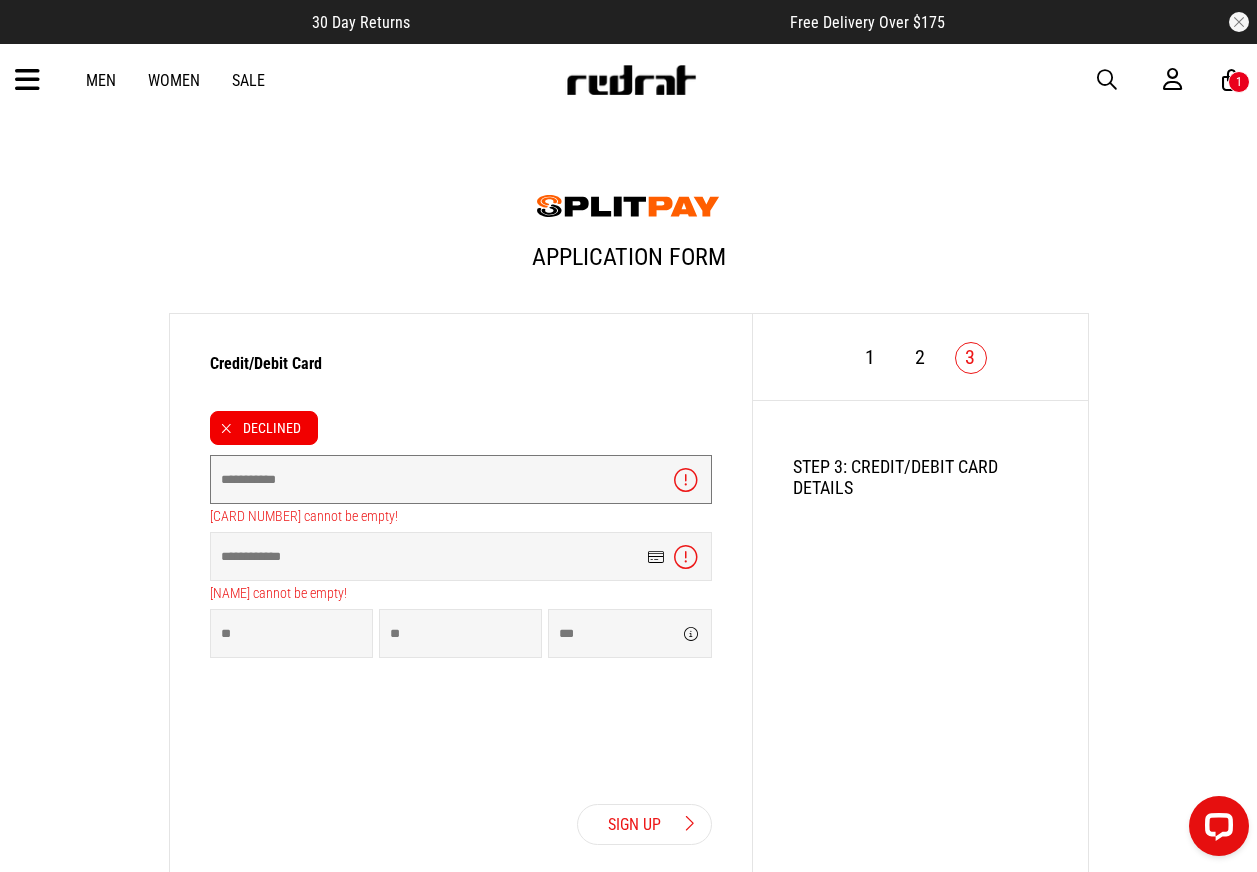 click at bounding box center (461, 479) 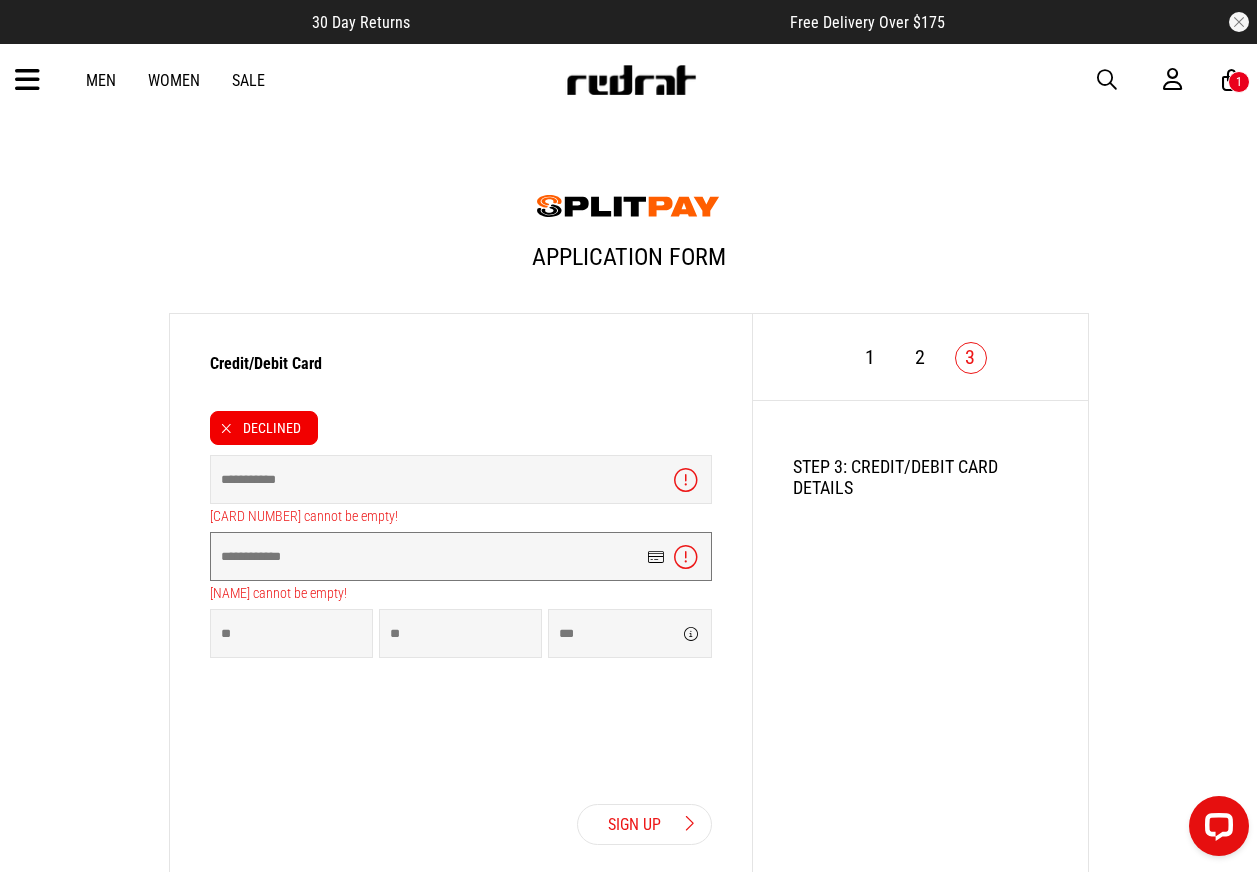 click at bounding box center (461, 556) 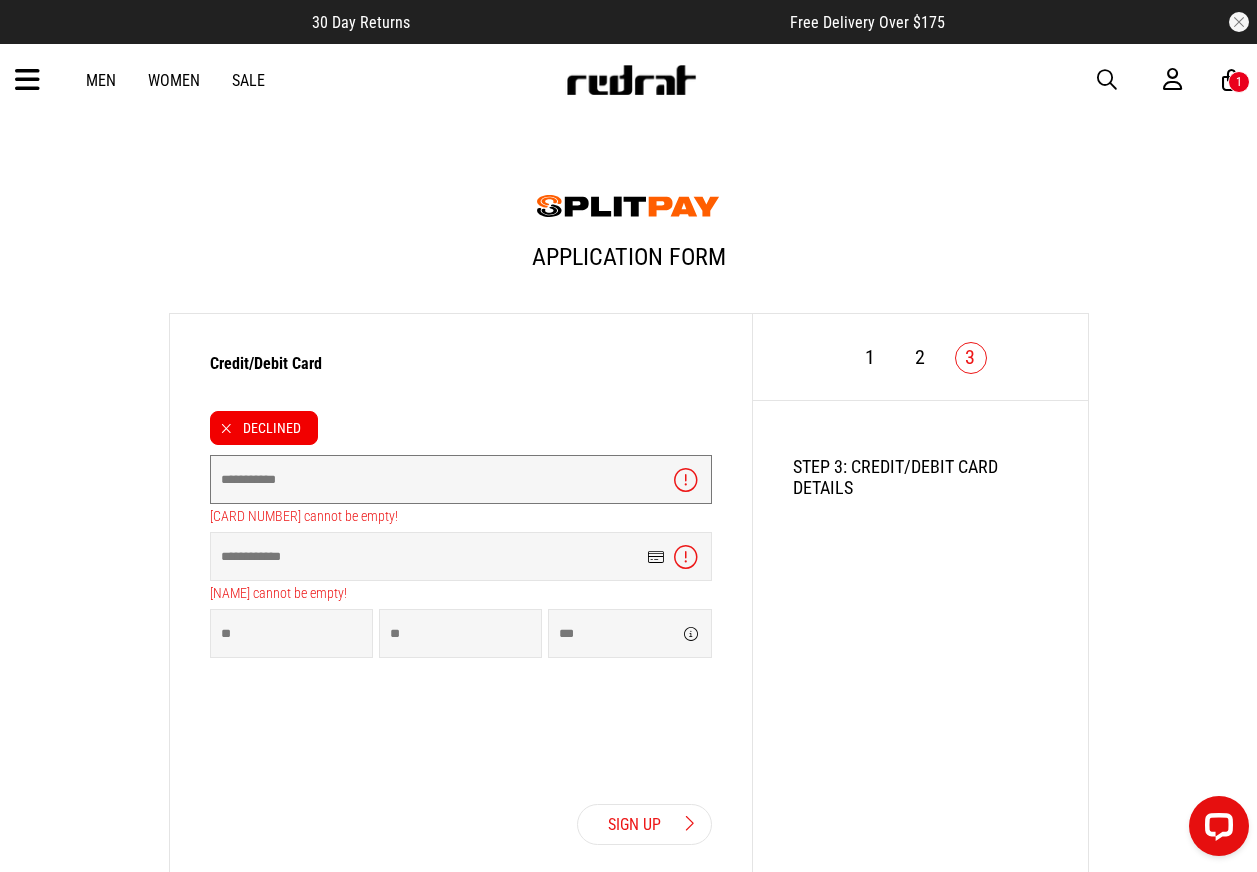 click at bounding box center (461, 479) 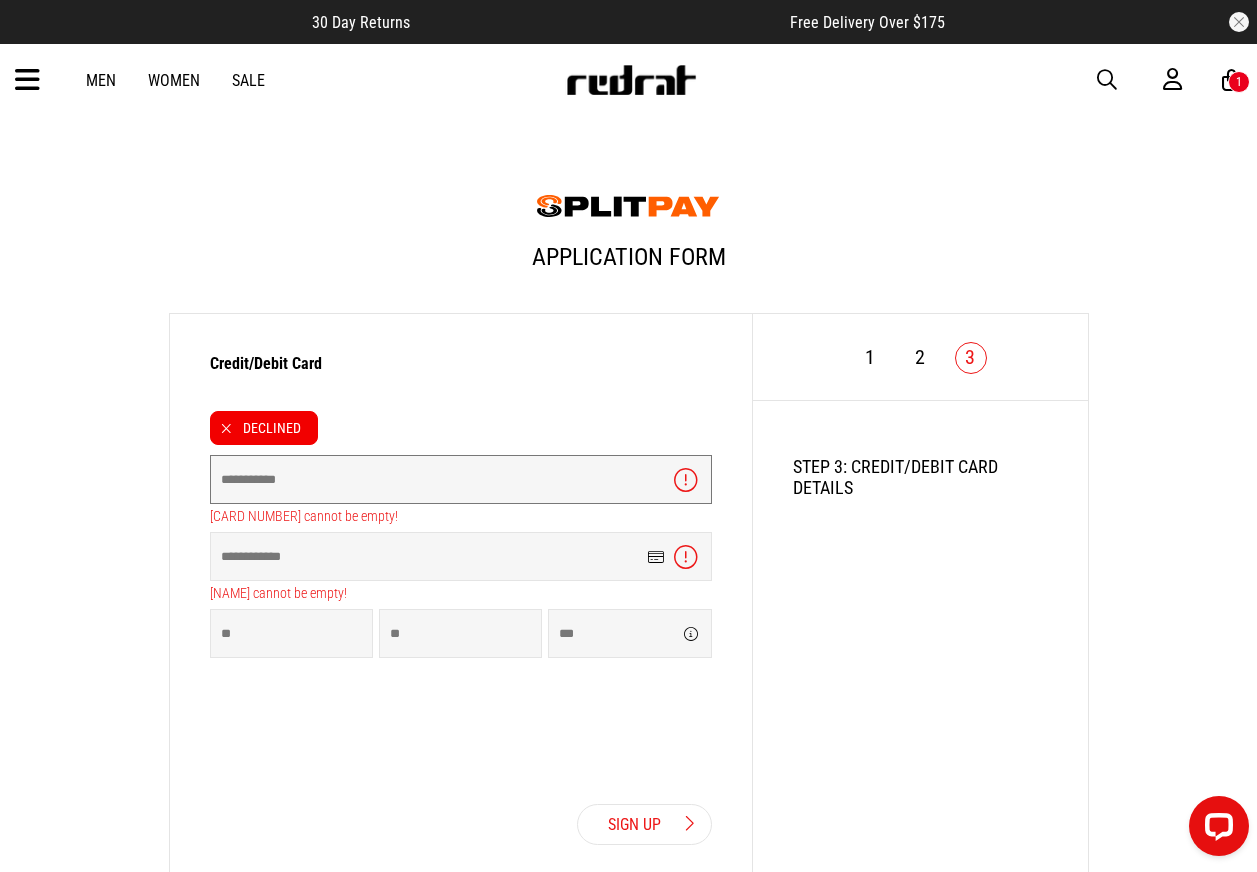 click at bounding box center (461, 479) 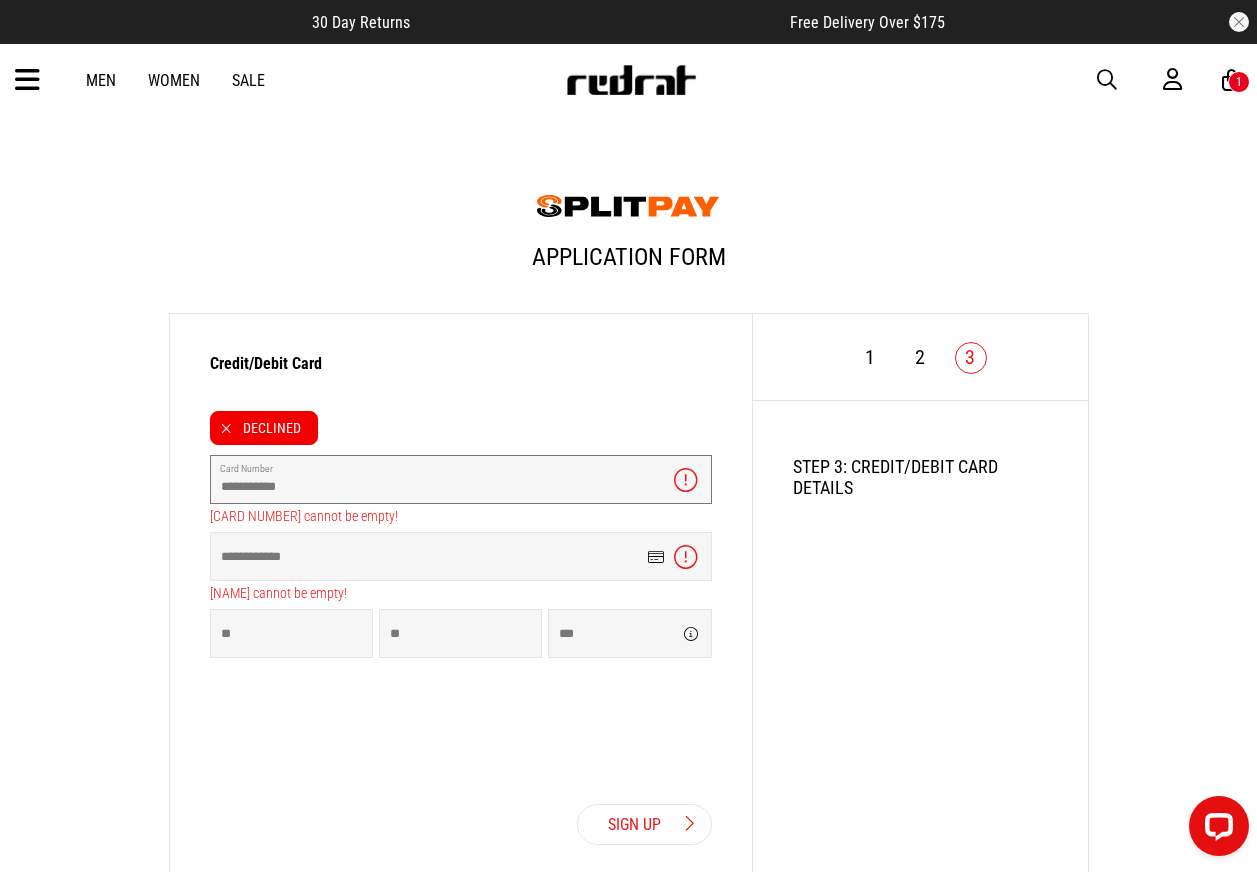 type on "**********" 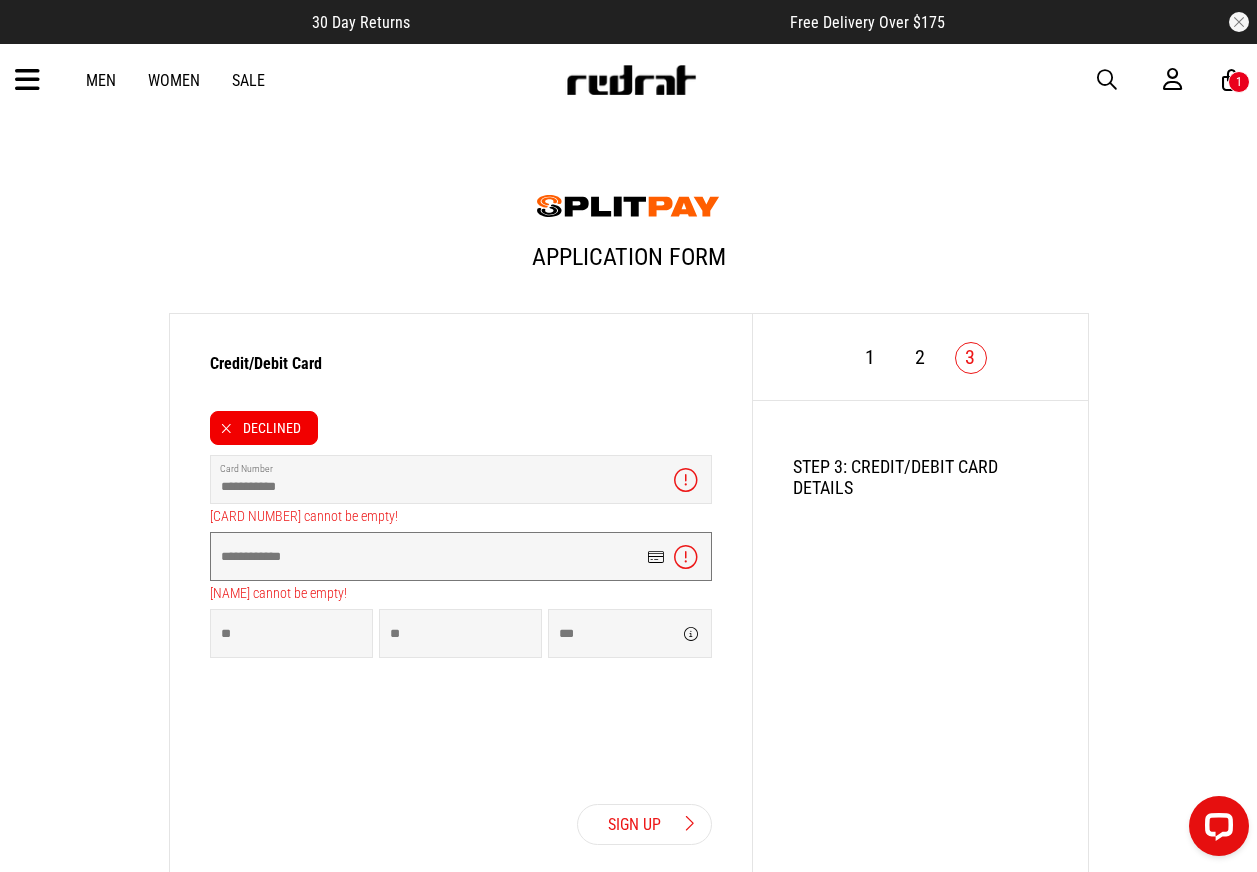 click at bounding box center [461, 556] 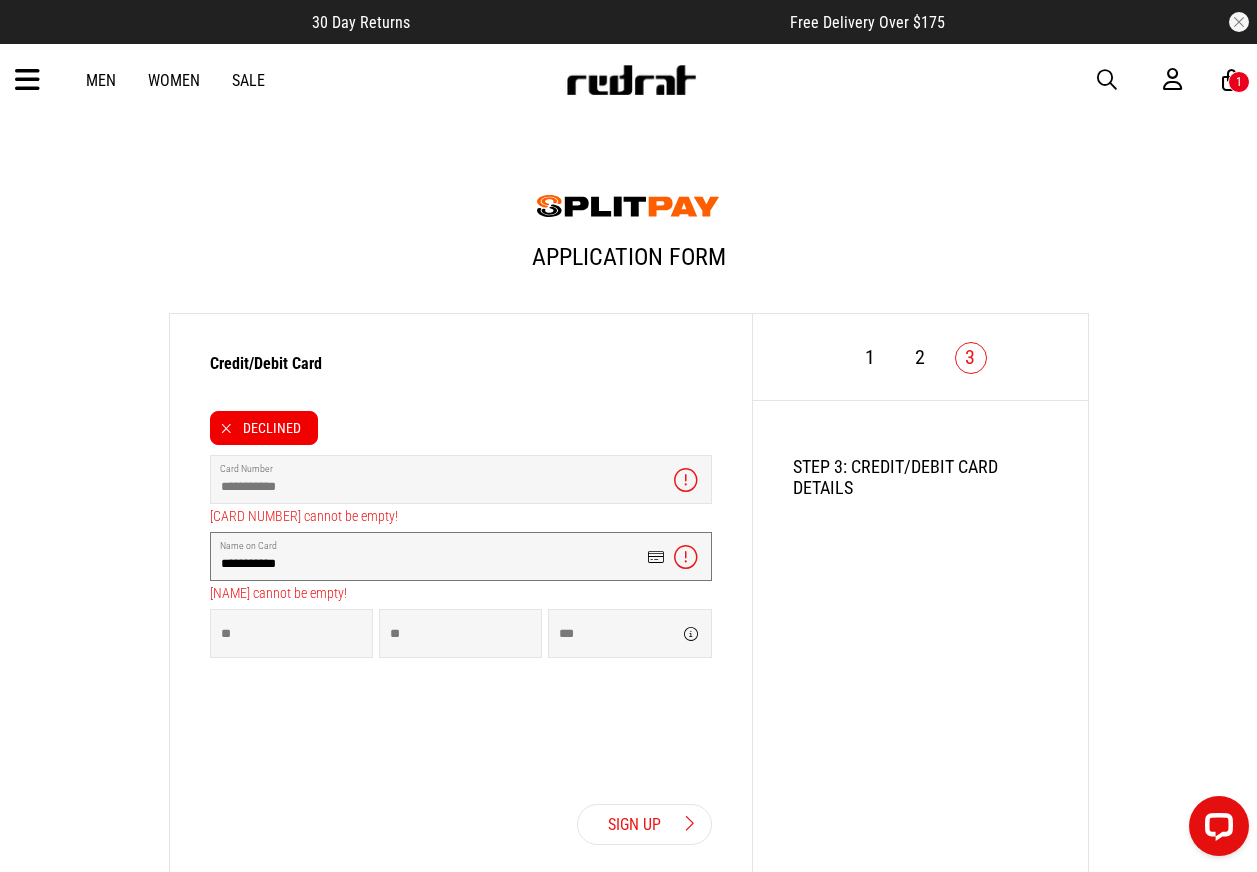 type on "**********" 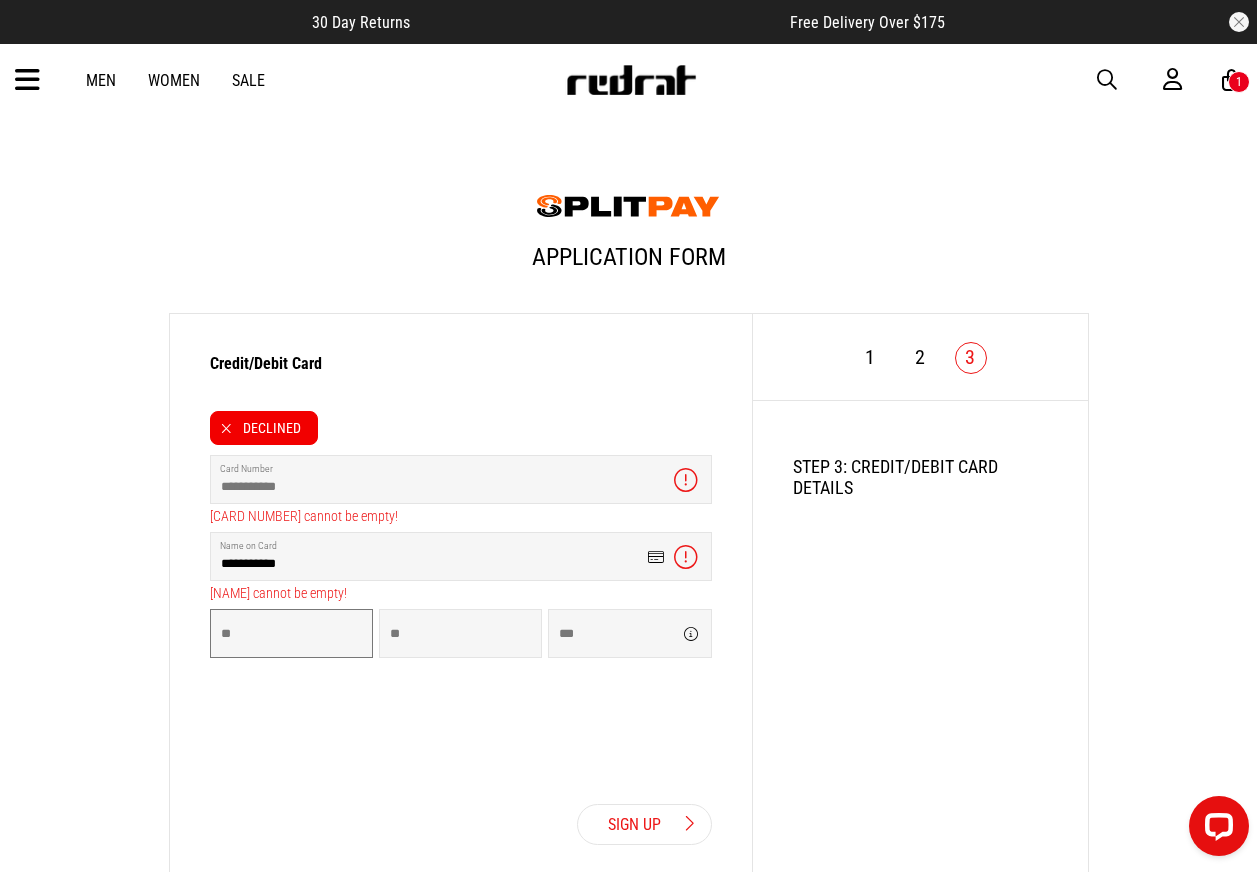 click at bounding box center (291, 633) 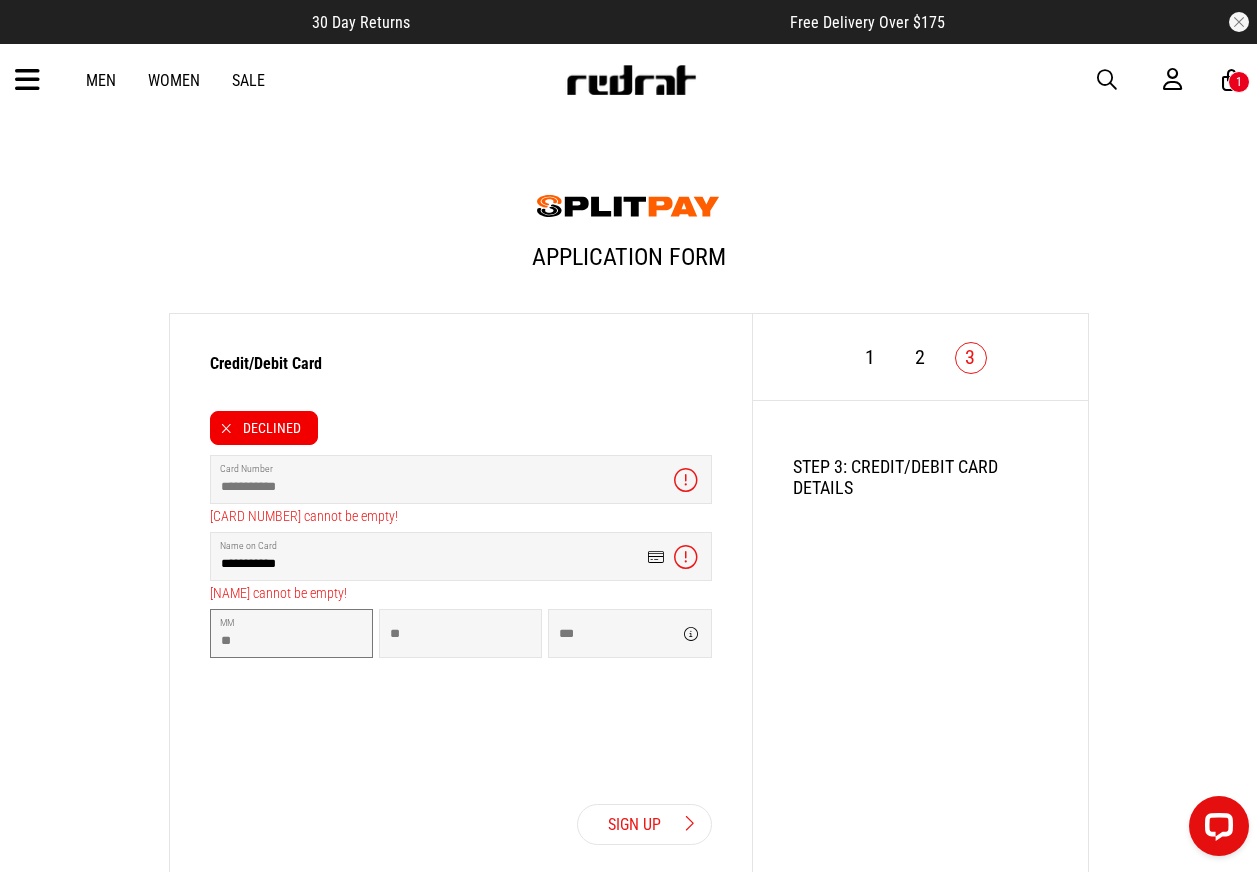 type on "**" 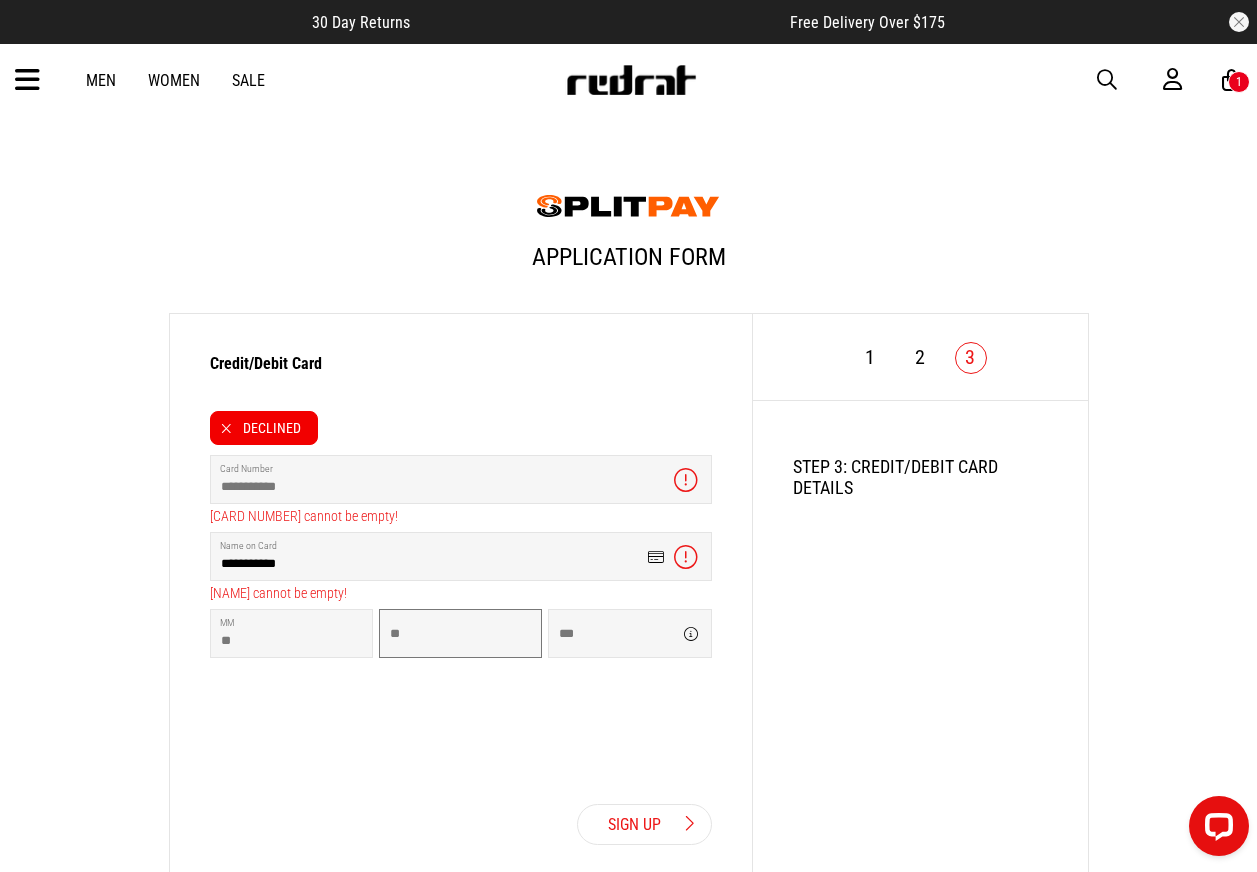 click at bounding box center (460, 633) 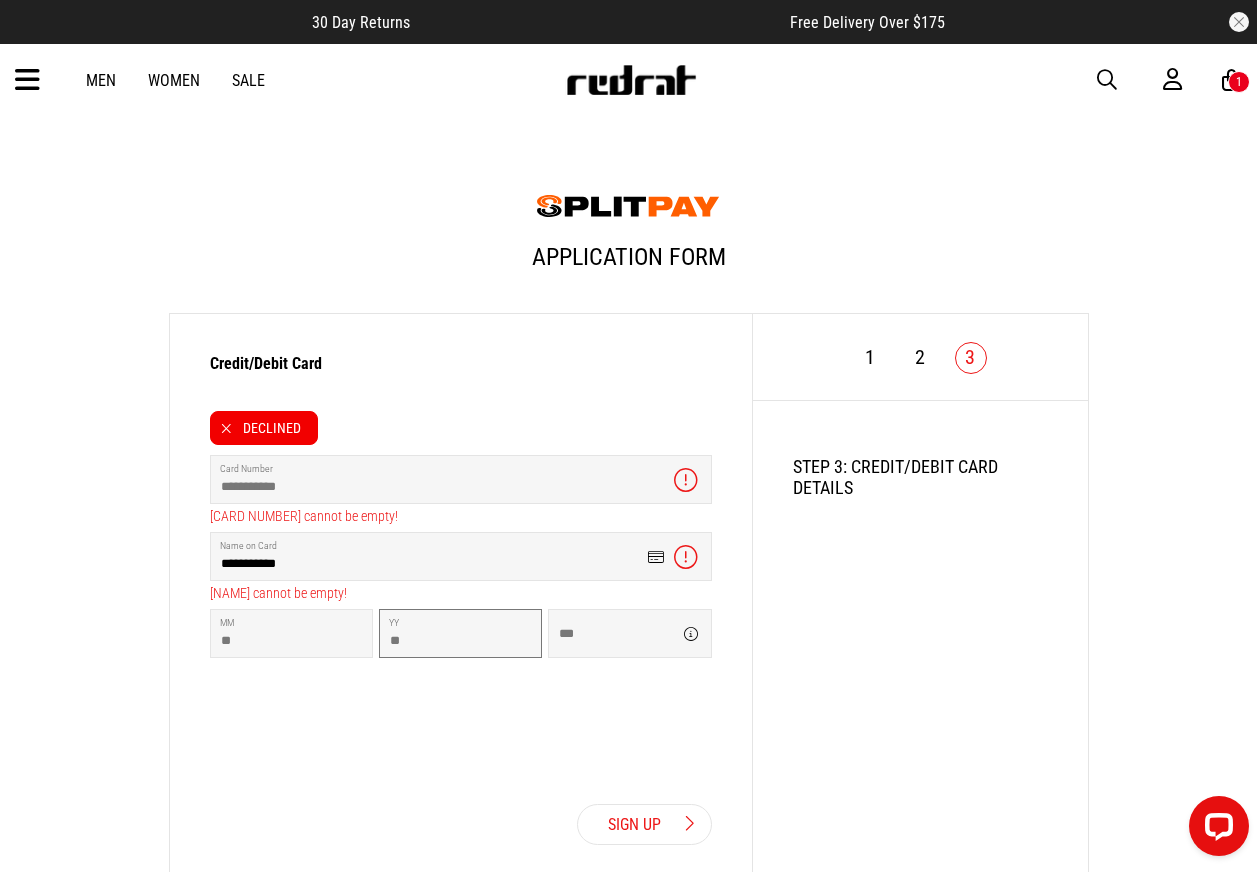 type on "**" 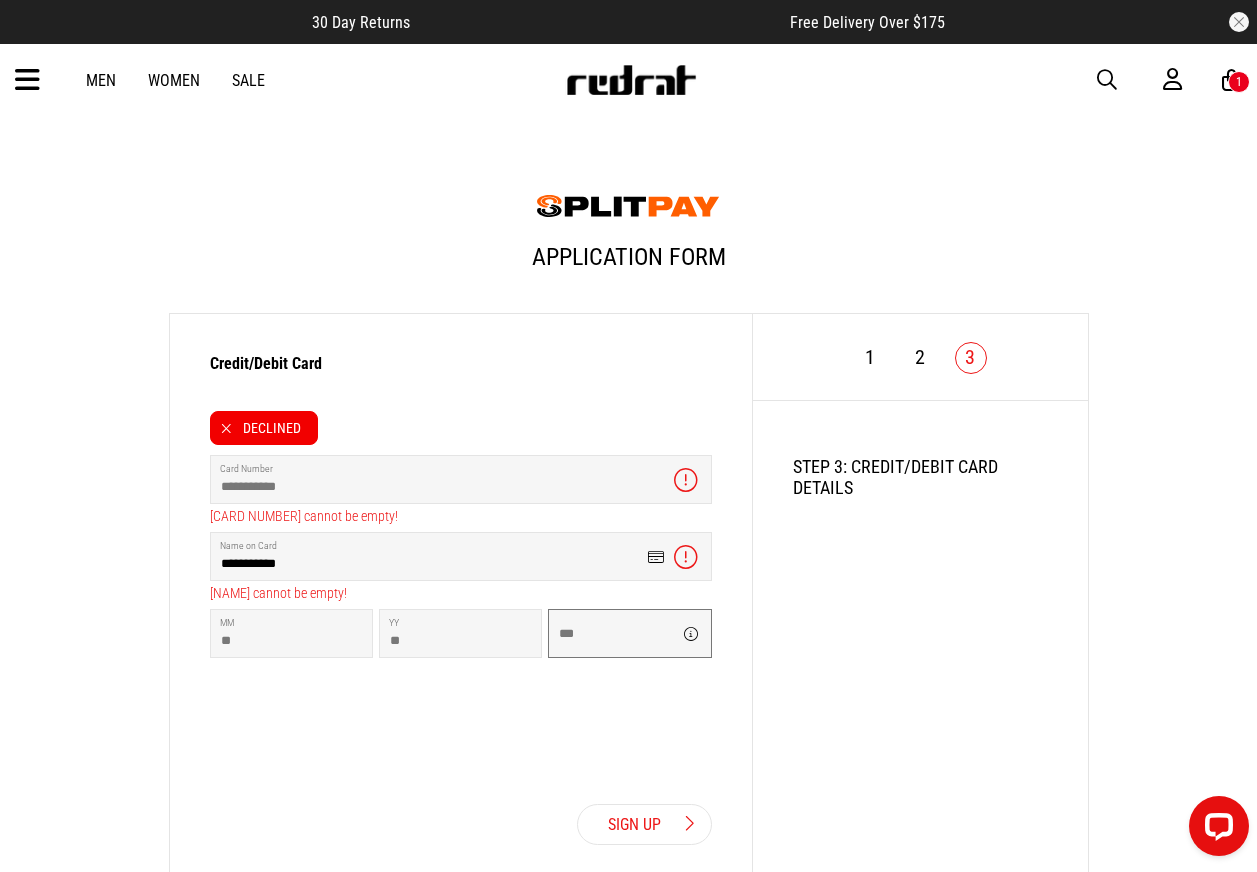 click at bounding box center [629, 633] 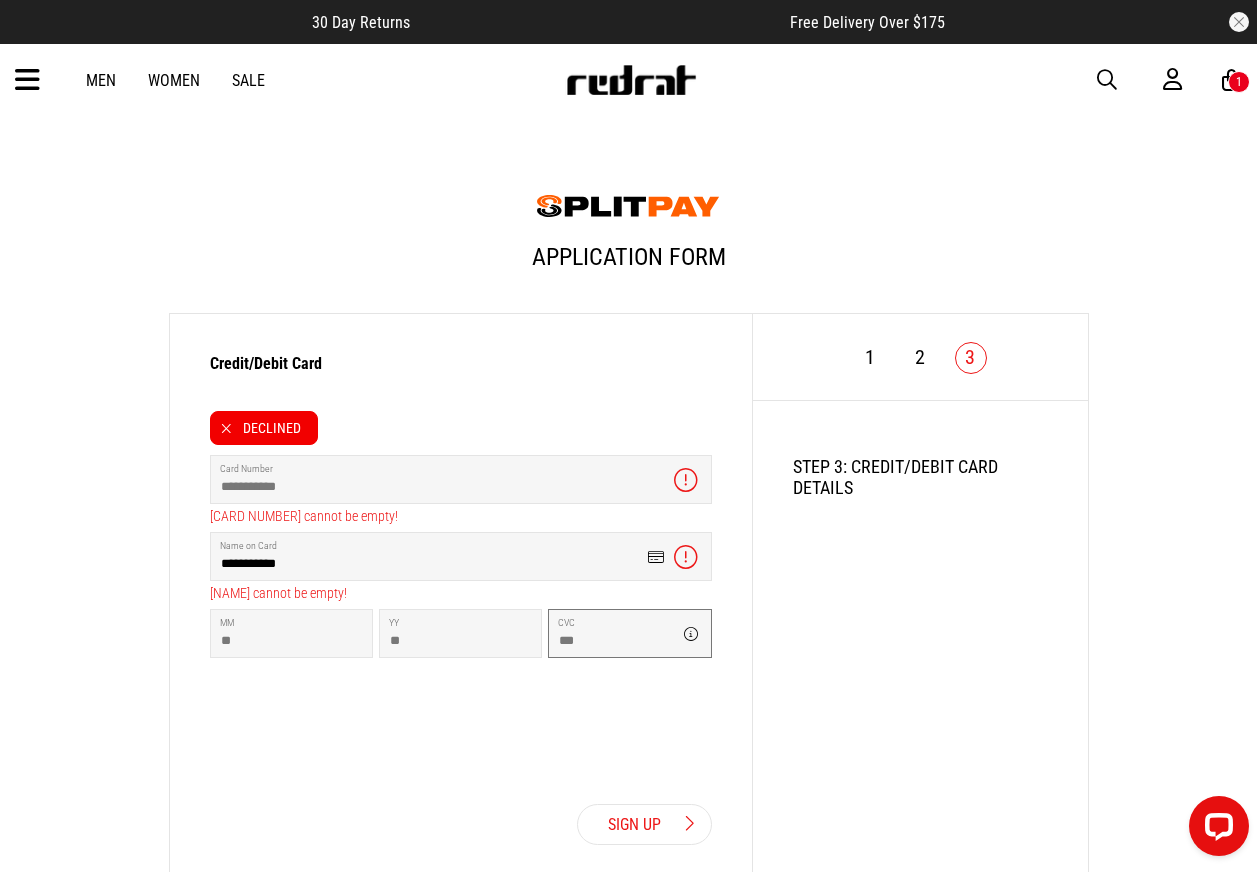 type on "***" 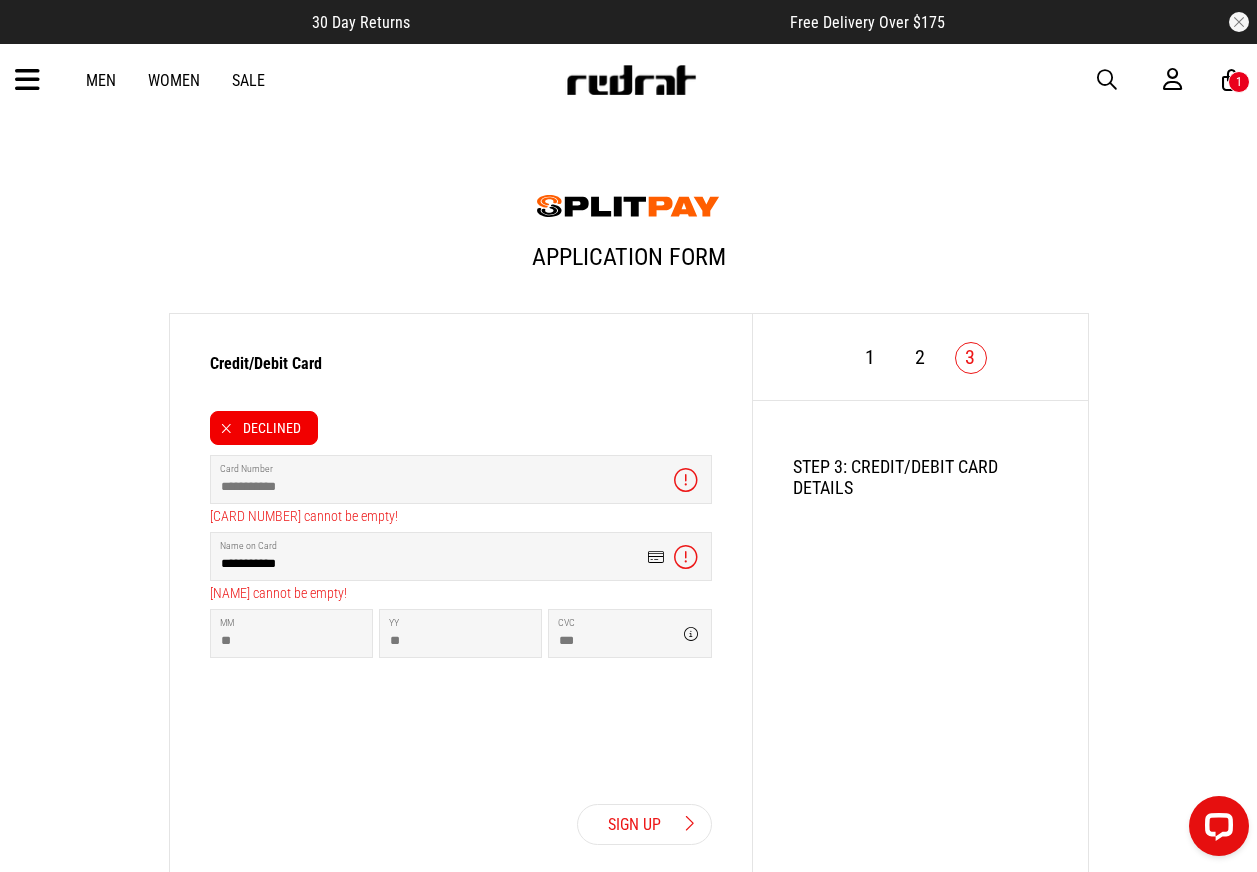 click on "Sign Up" at bounding box center (644, 824) 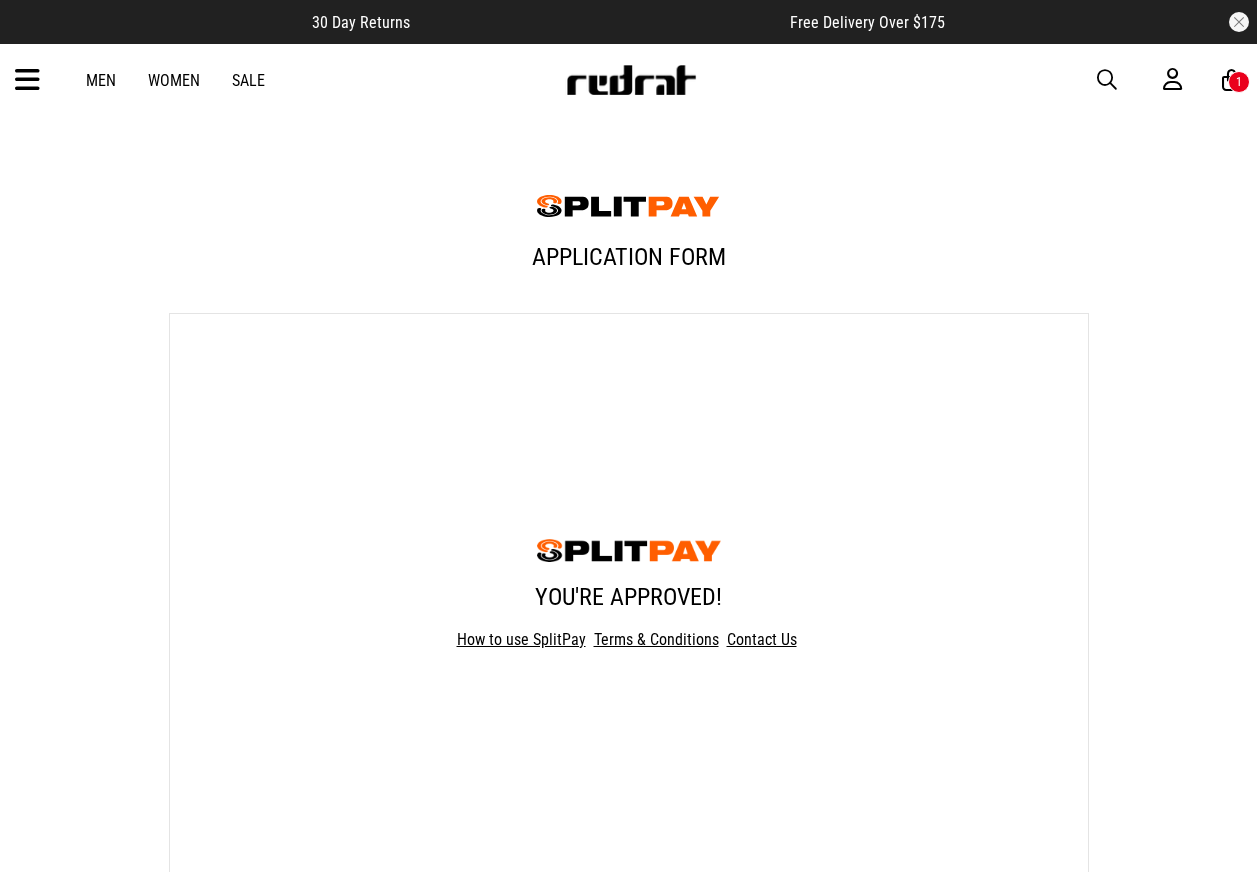scroll, scrollTop: 0, scrollLeft: 0, axis: both 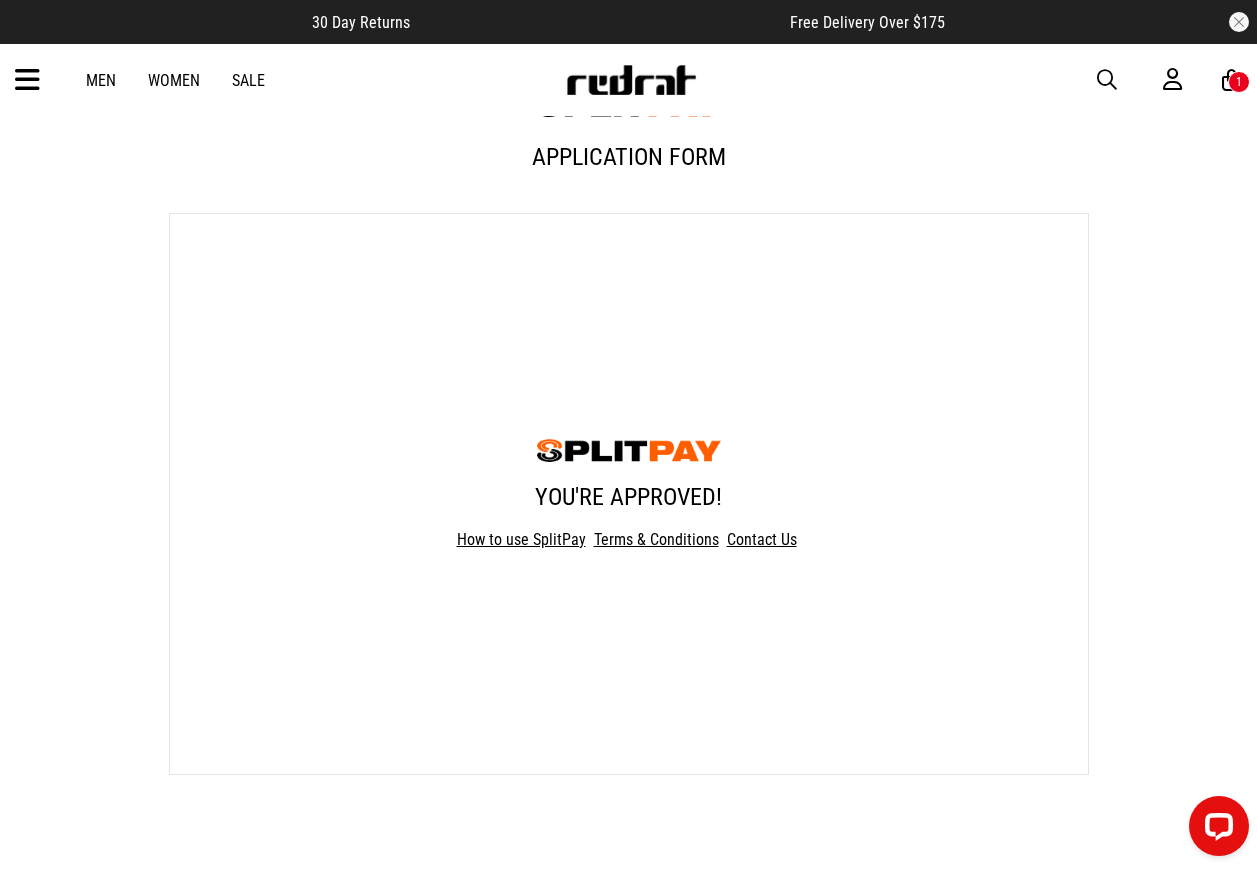 click on "Men   Women   Sale     Sign in     New       Back         Footwear       Back         Mens       Back         Womens       Back         Youth & Kids       Back         Jewellery       Back         Headwear       Back         Accessories       Back         Deals       Back         Sale   UP TO 60% OFF
Shop by Brand
adidas
Converse
New Era
See all brands     Gift Cards   Find a Store   Delivery   Returns & Exchanges   FAQ   Contact Us
Payment Options Only at Red Rat
Let's keep in touch
Back
1" at bounding box center [628, 80] 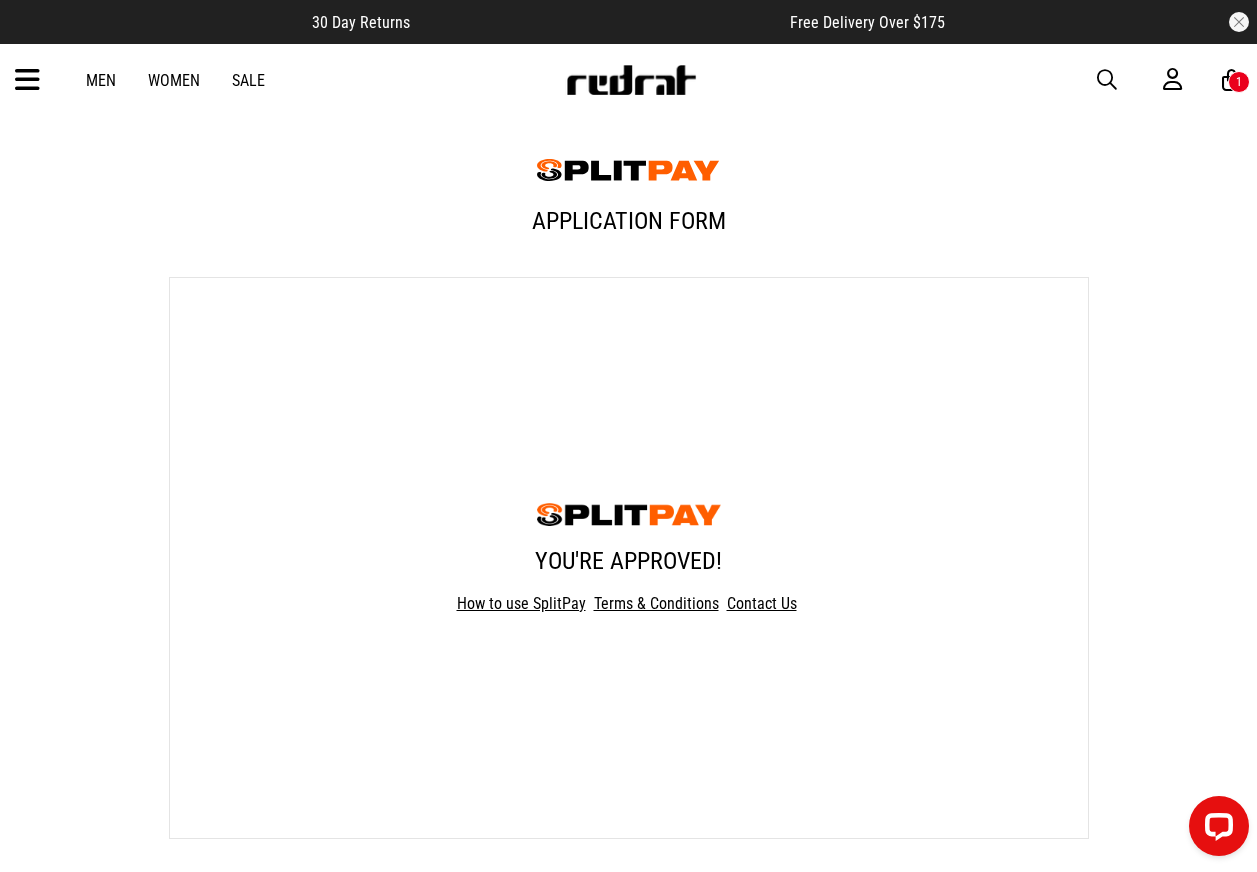 scroll, scrollTop: 0, scrollLeft: 0, axis: both 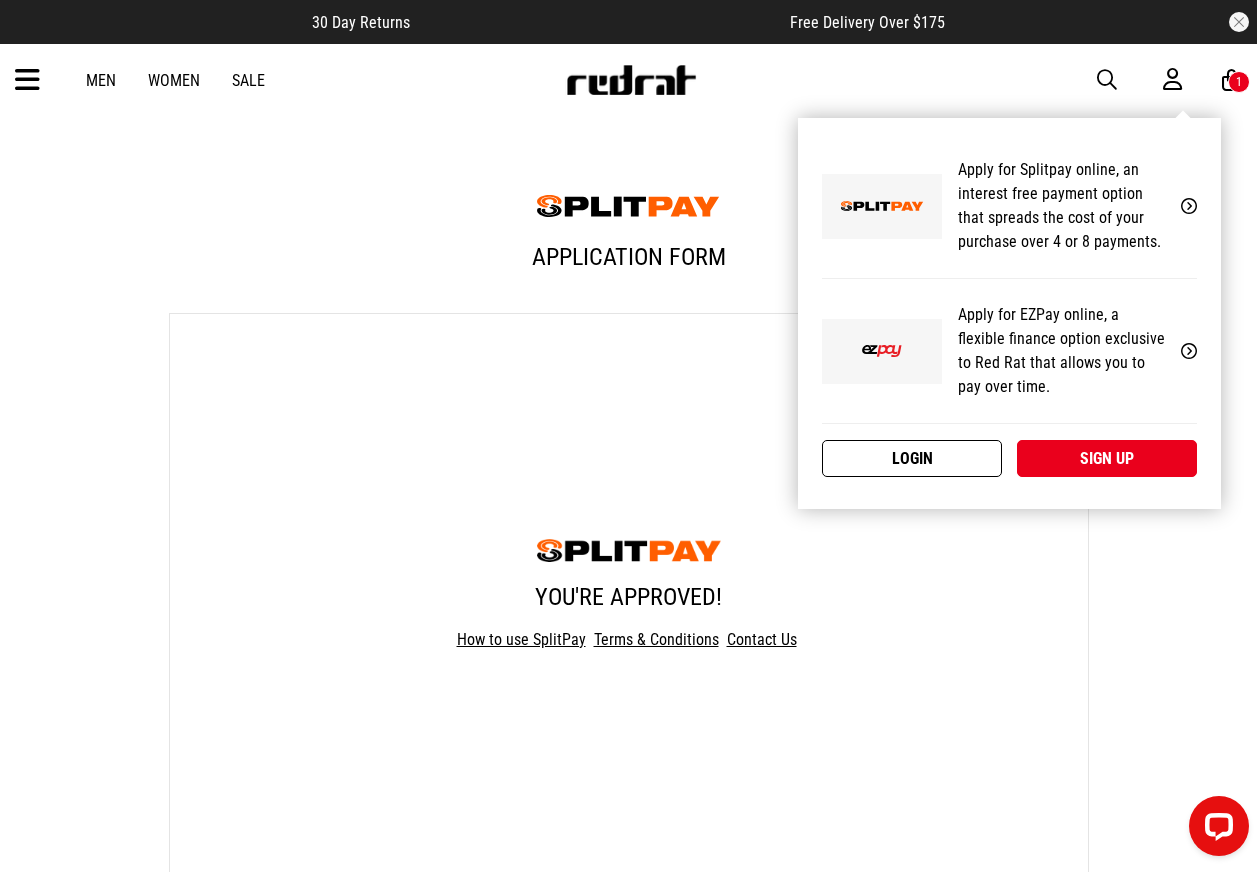 click on "Login" at bounding box center [912, 458] 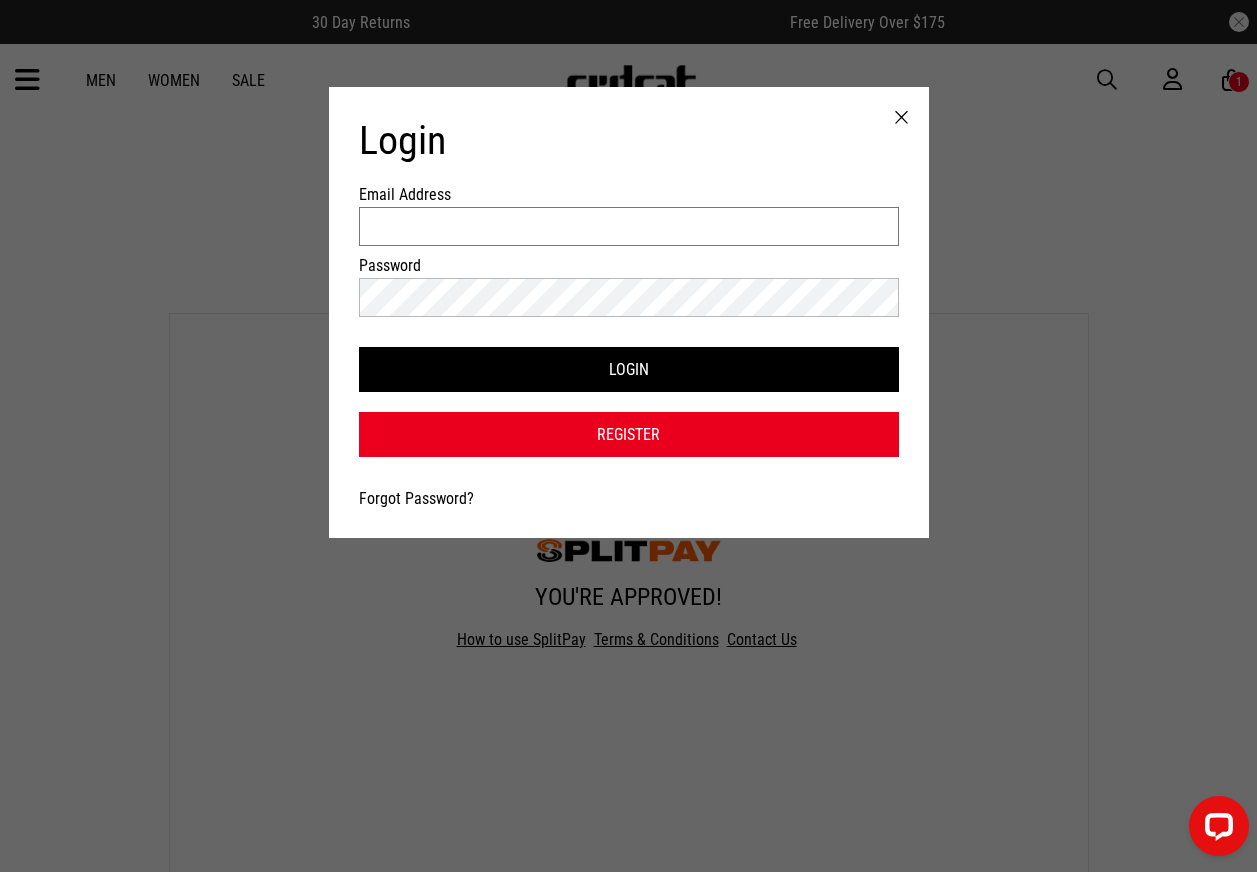 type on "**********" 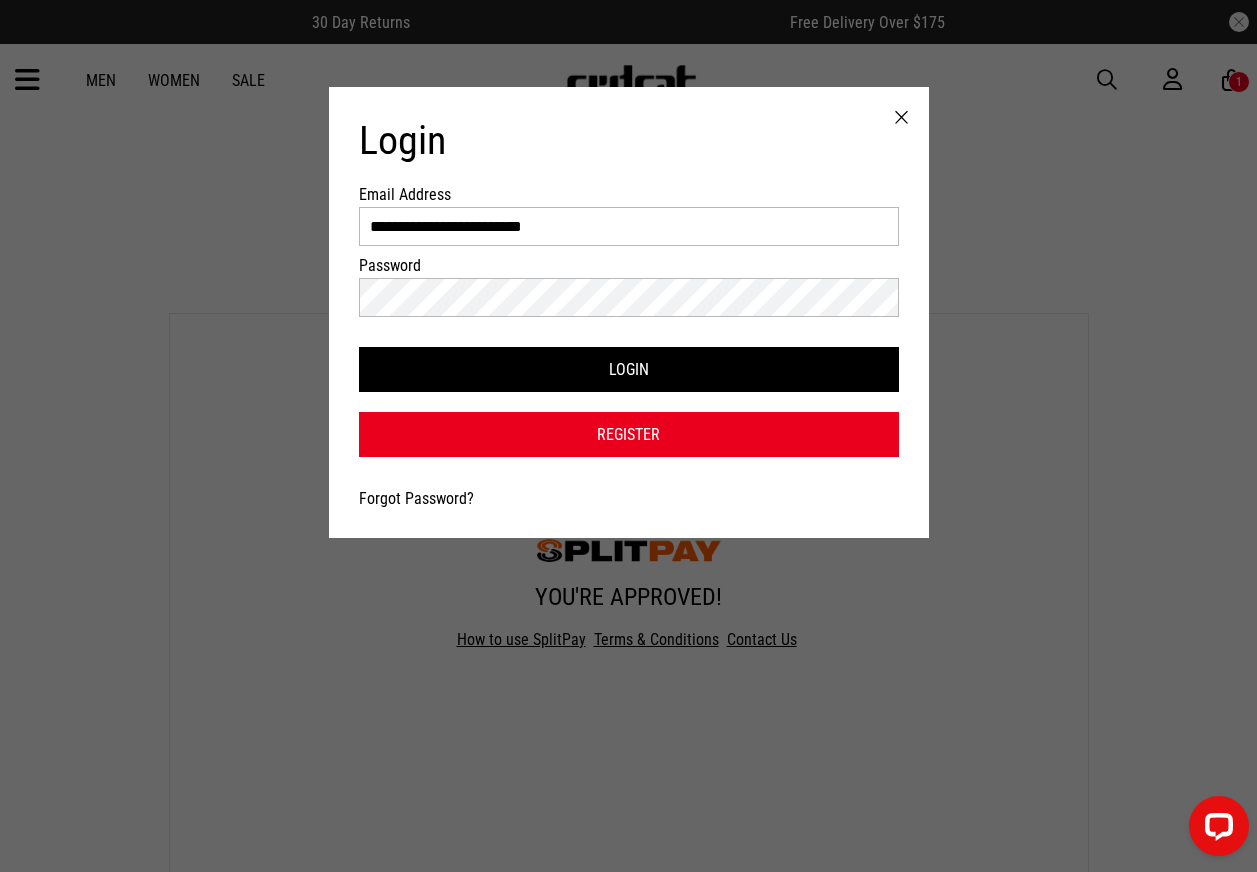 click on "**********" at bounding box center [629, 226] 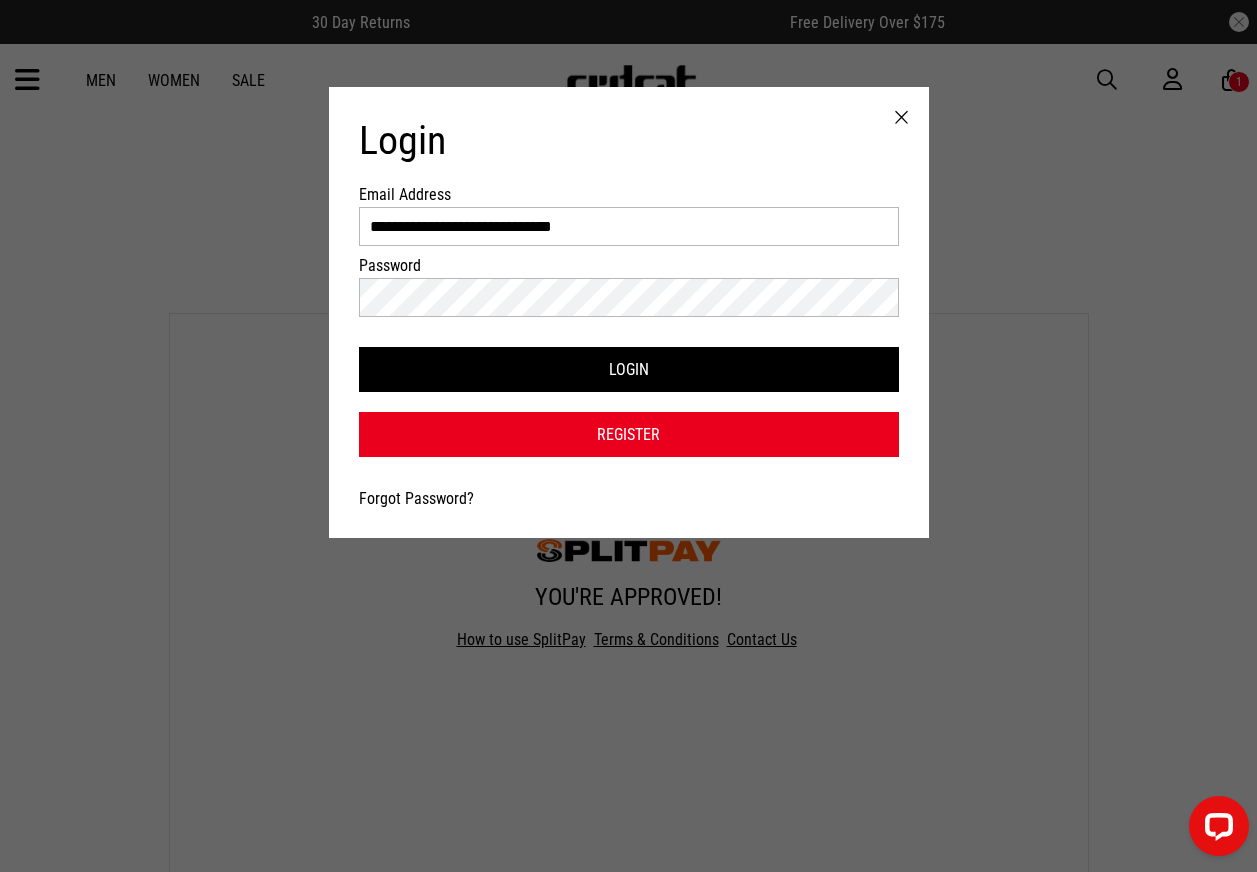 type on "**********" 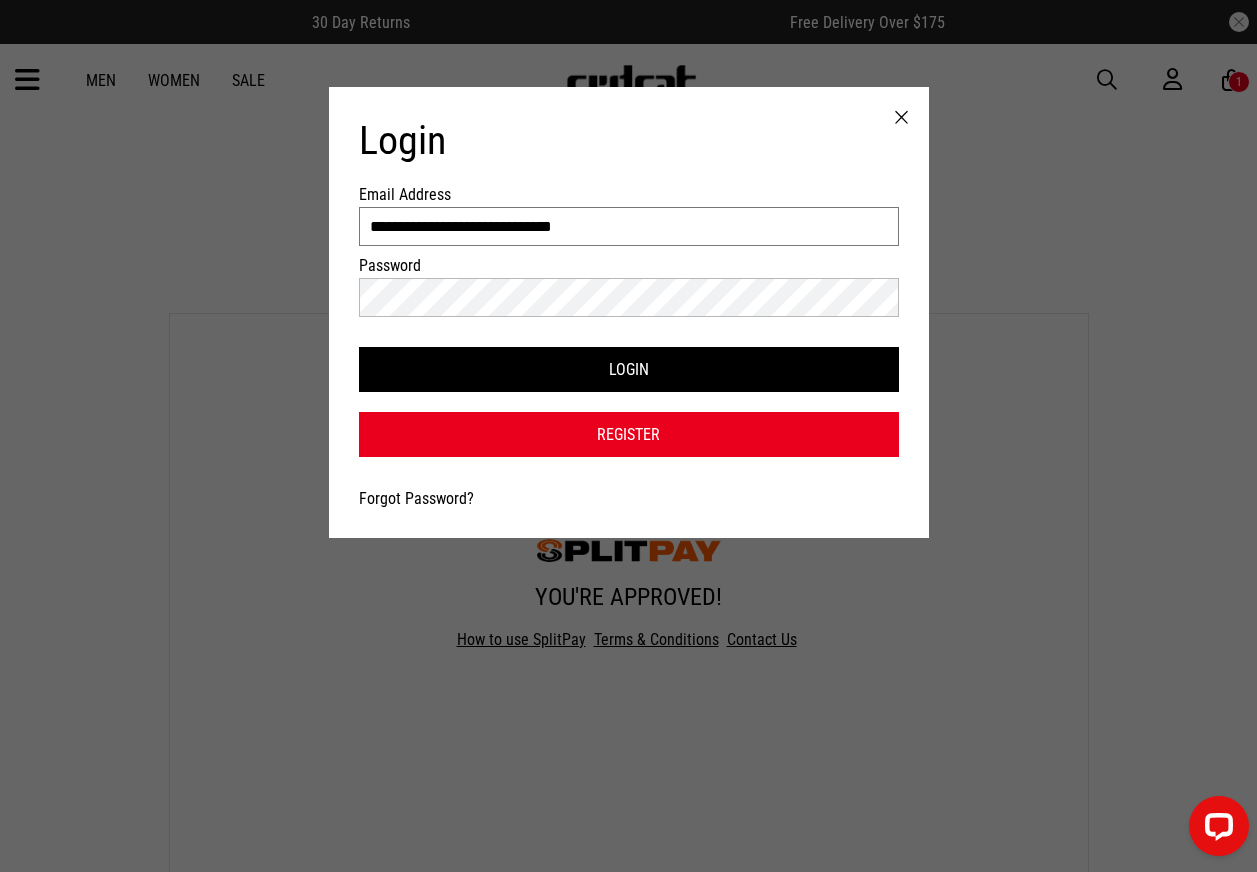 click on "**********" at bounding box center [629, 226] 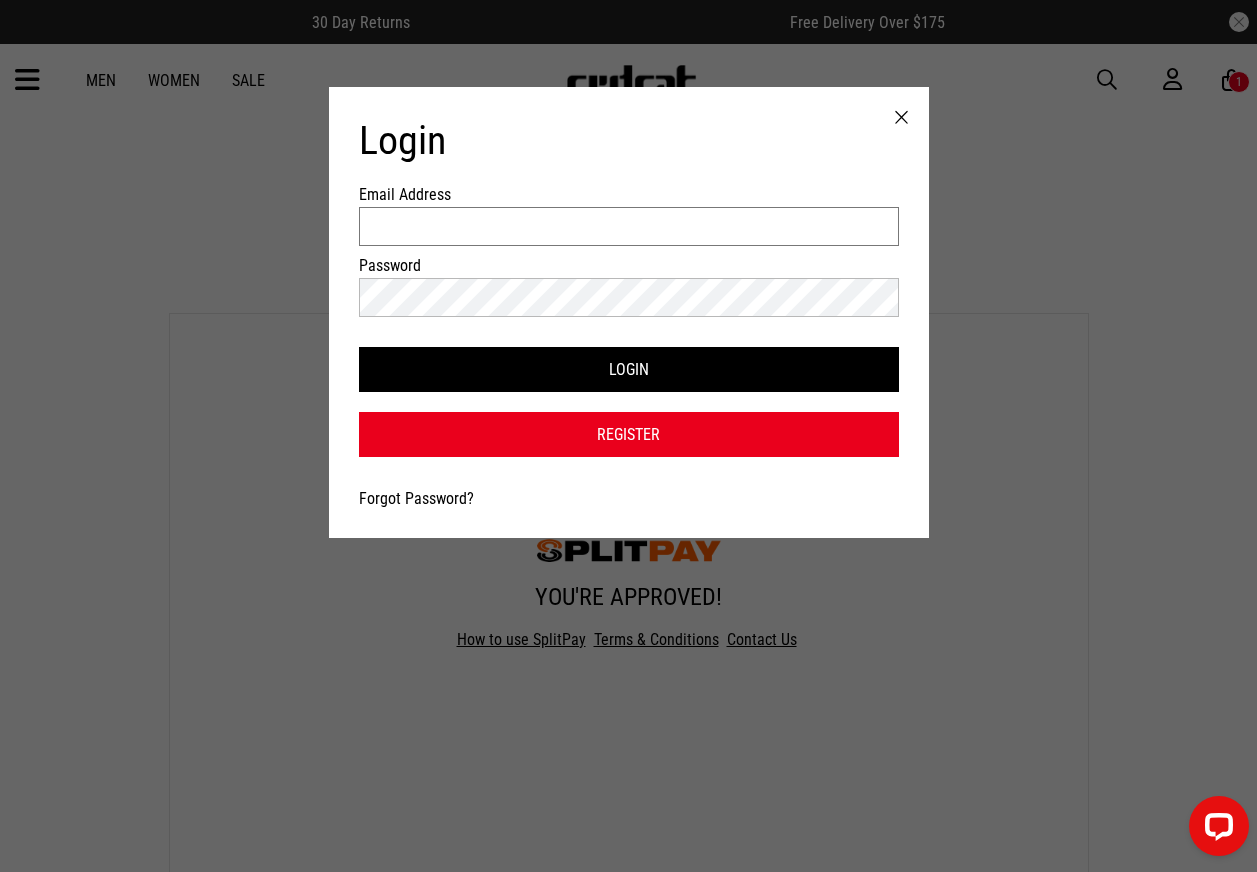 type 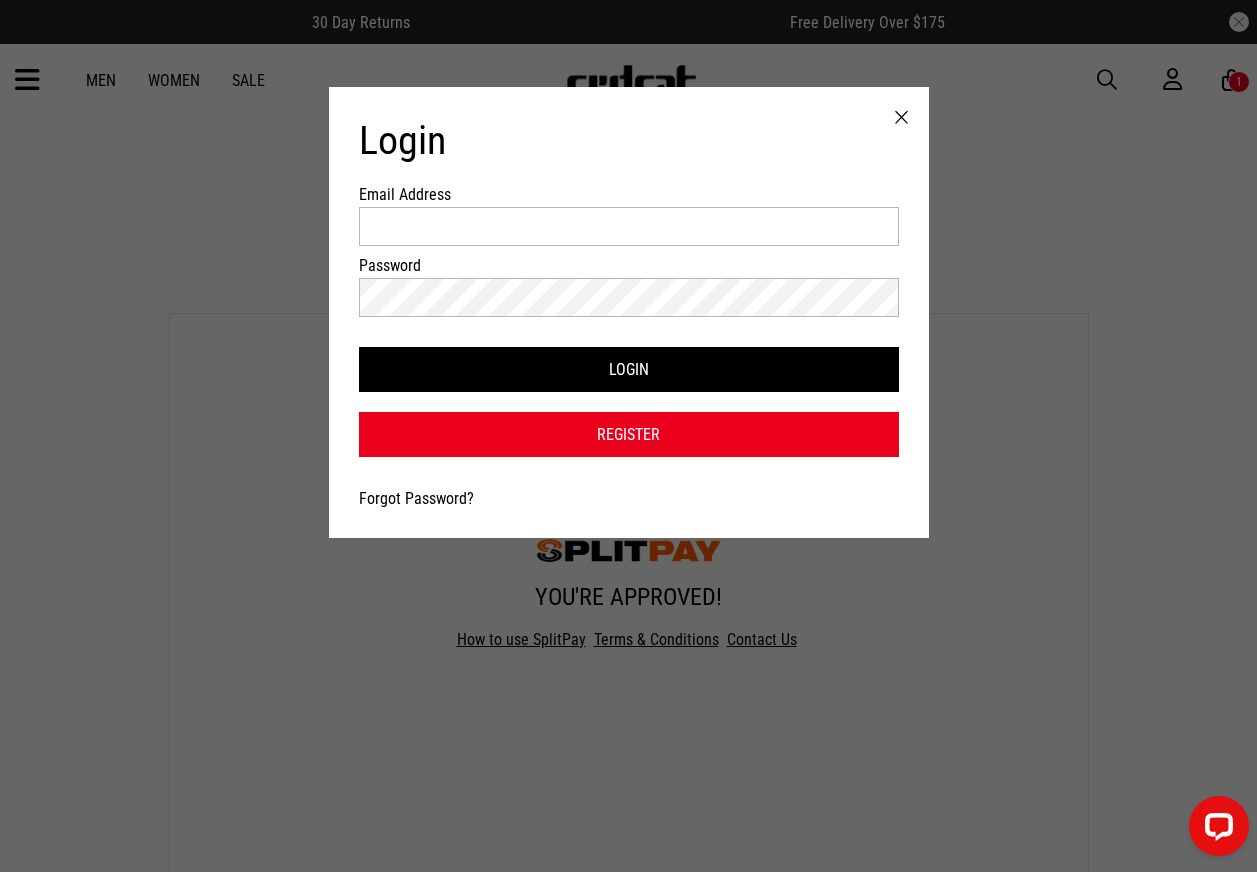 drag, startPoint x: 689, startPoint y: 162, endPoint x: 605, endPoint y: 236, distance: 111.94642 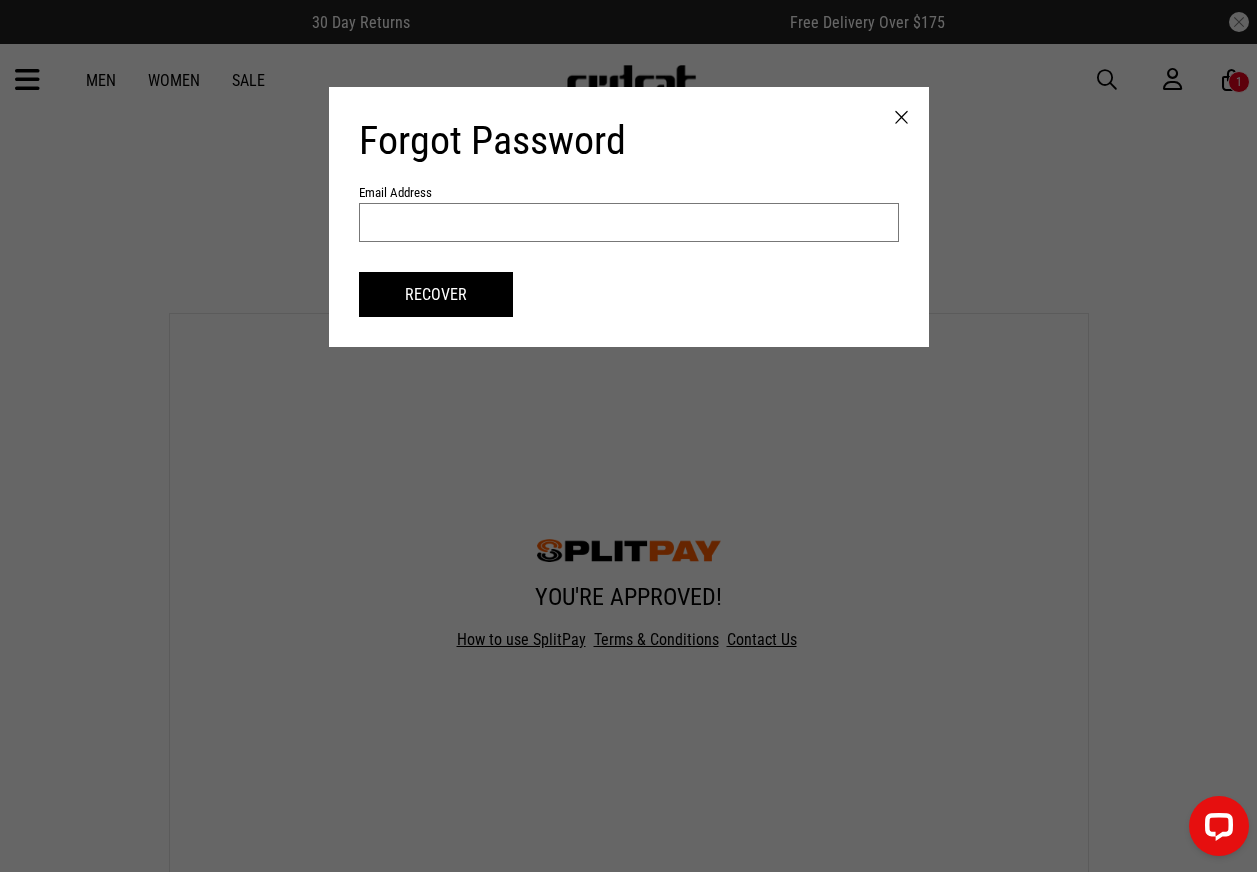 click at bounding box center [629, 222] 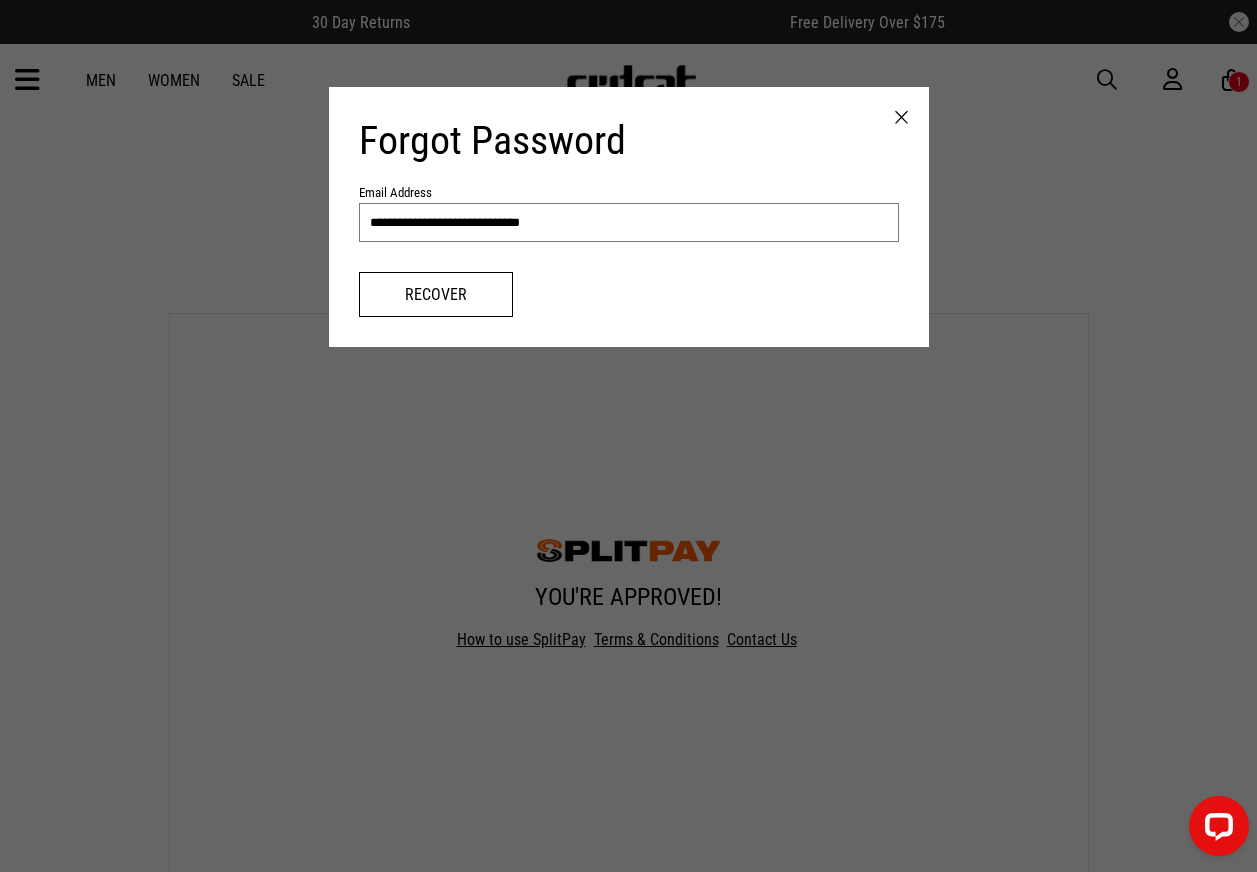 type on "**********" 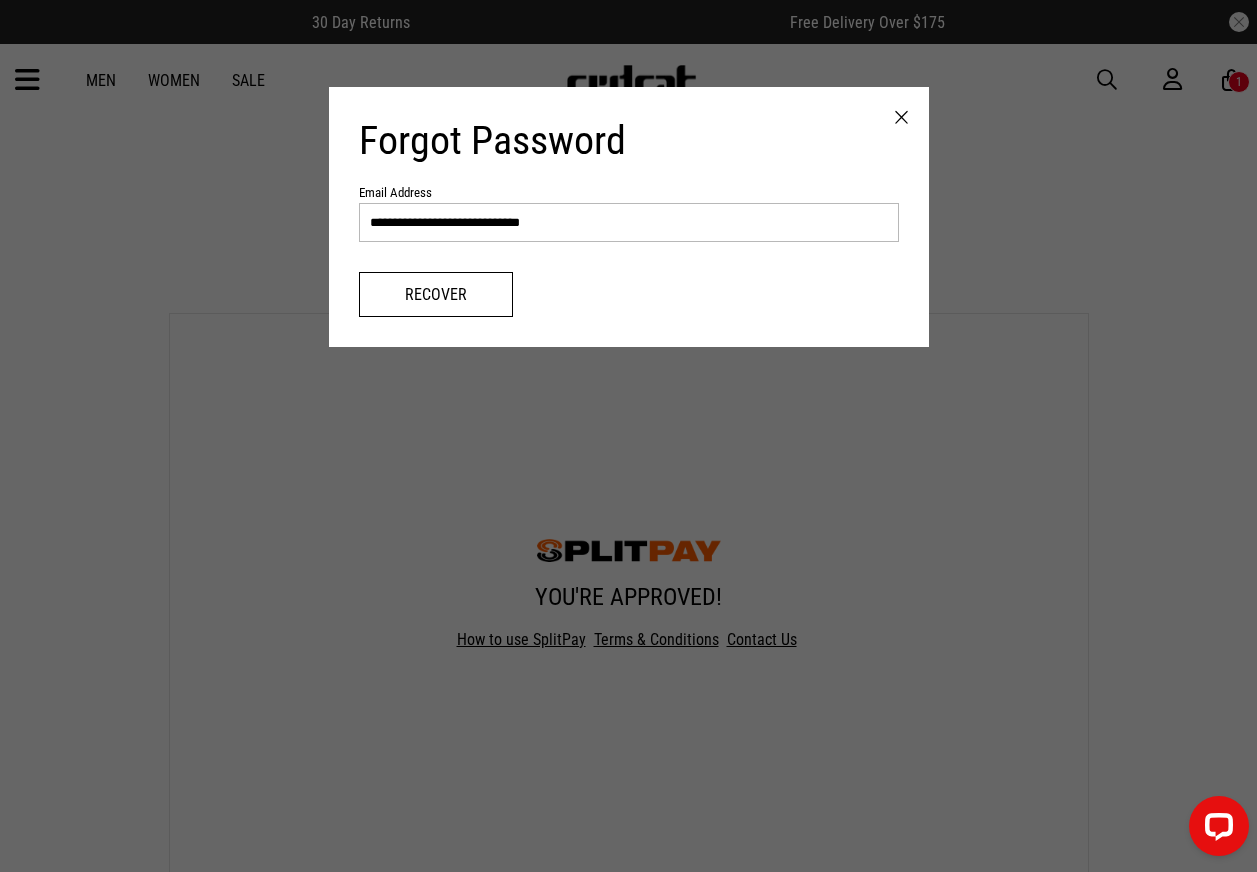 click on "Recover" at bounding box center [436, 294] 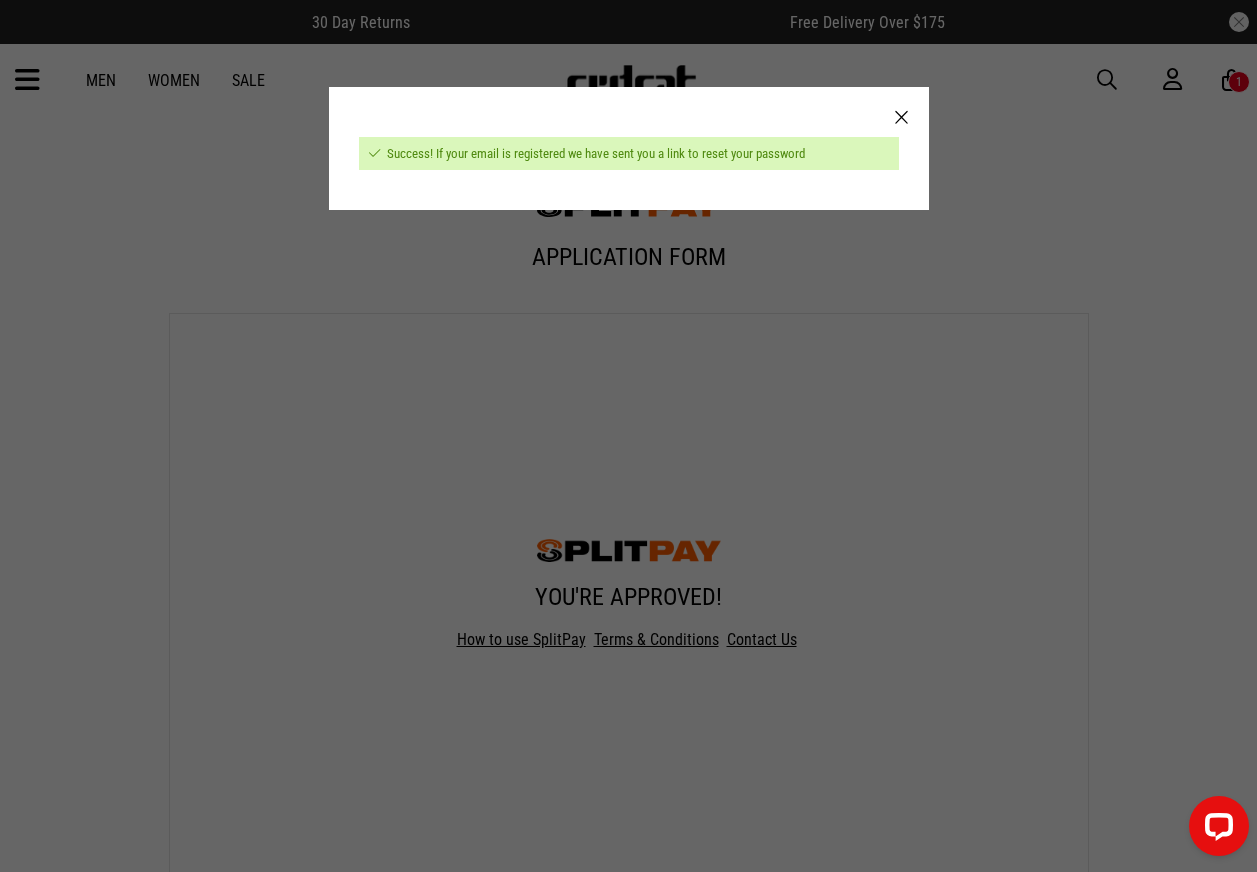 click at bounding box center [901, 118] 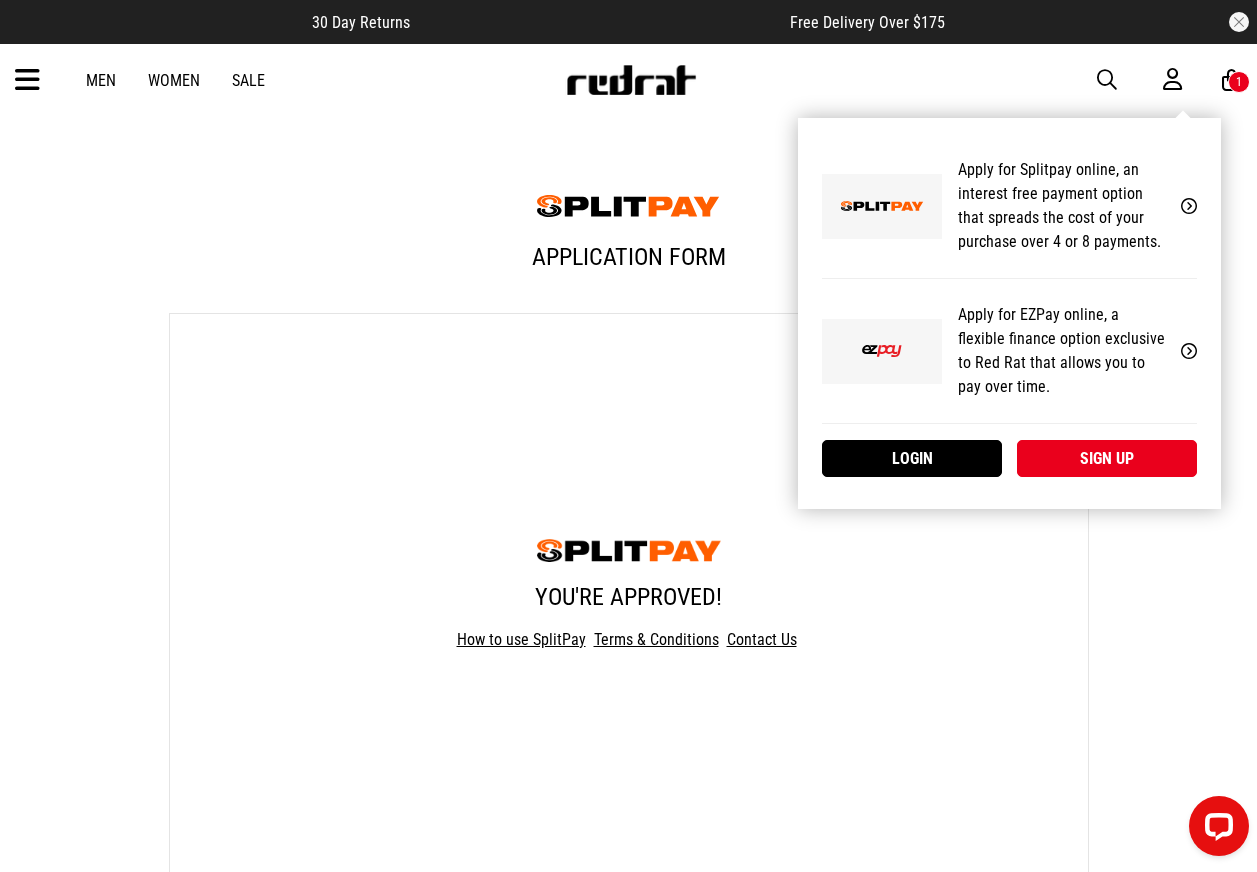 click on "Sign up" at bounding box center (1107, 458) 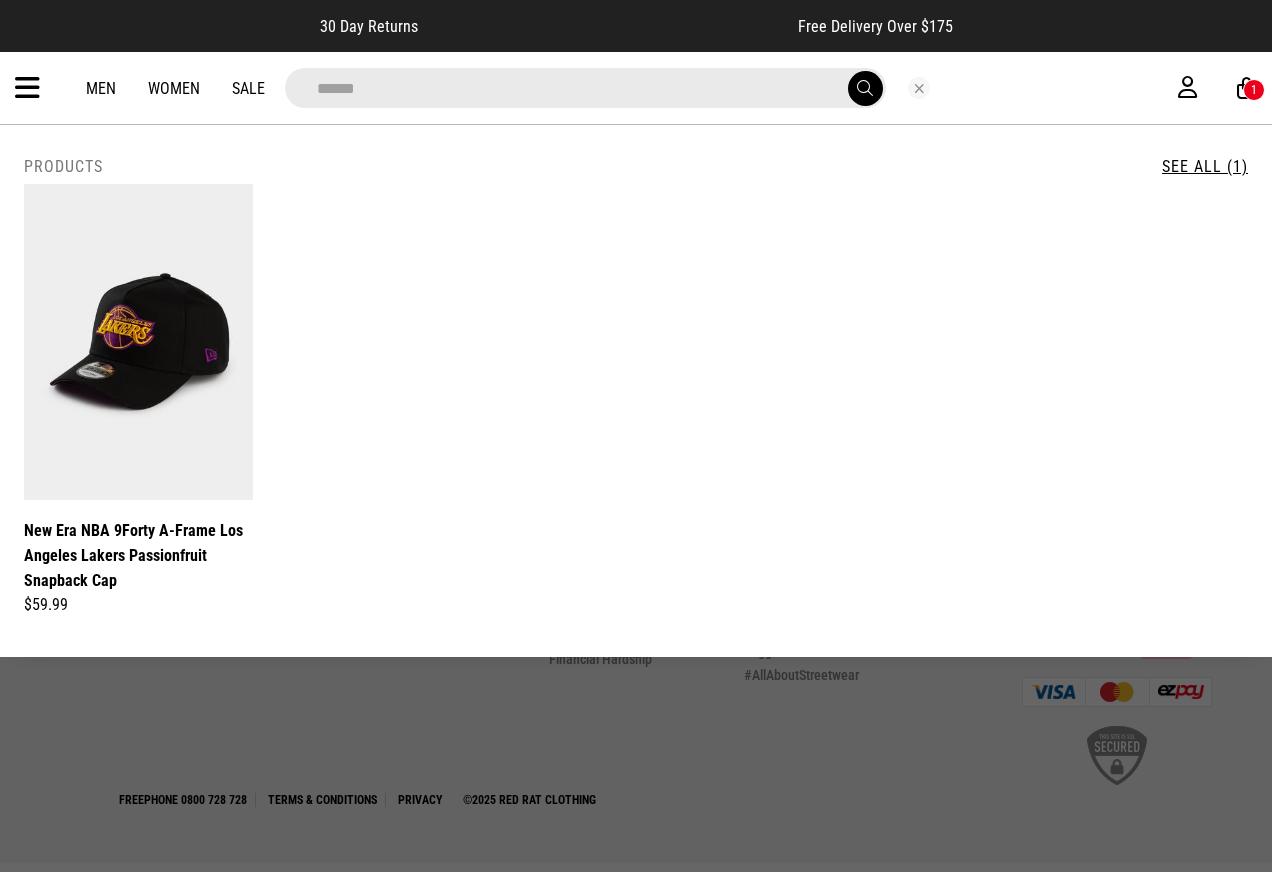 scroll, scrollTop: 0, scrollLeft: 0, axis: both 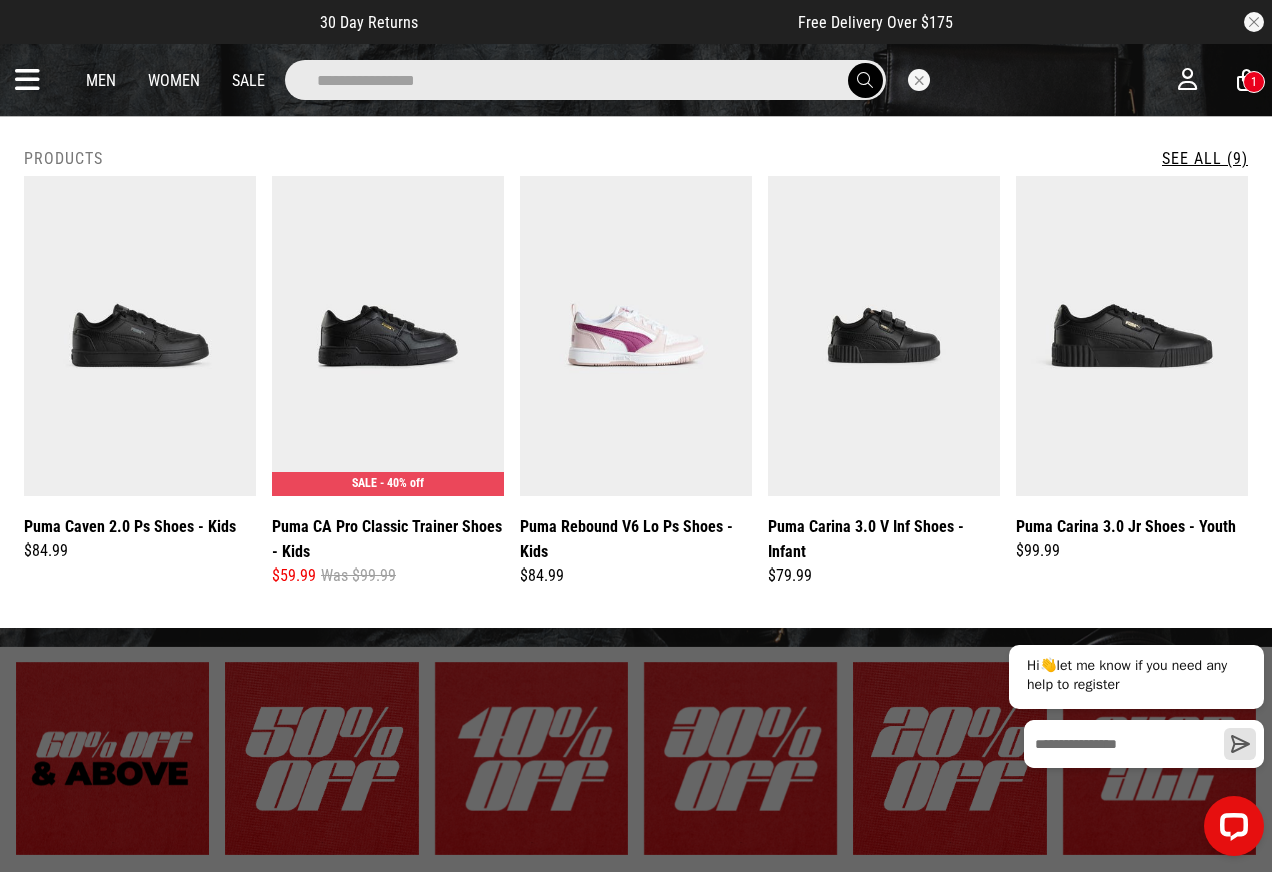 type on "**********" 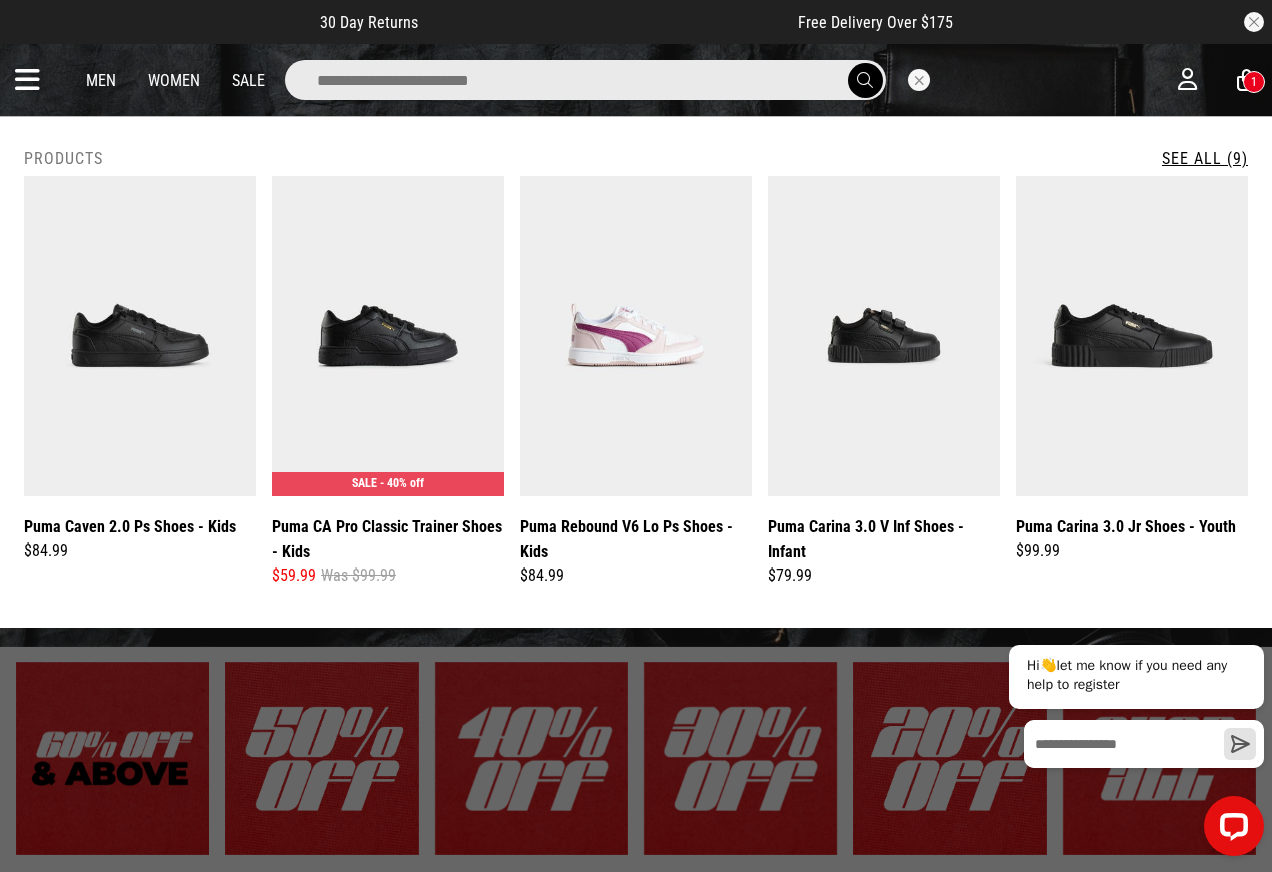 type on "*" 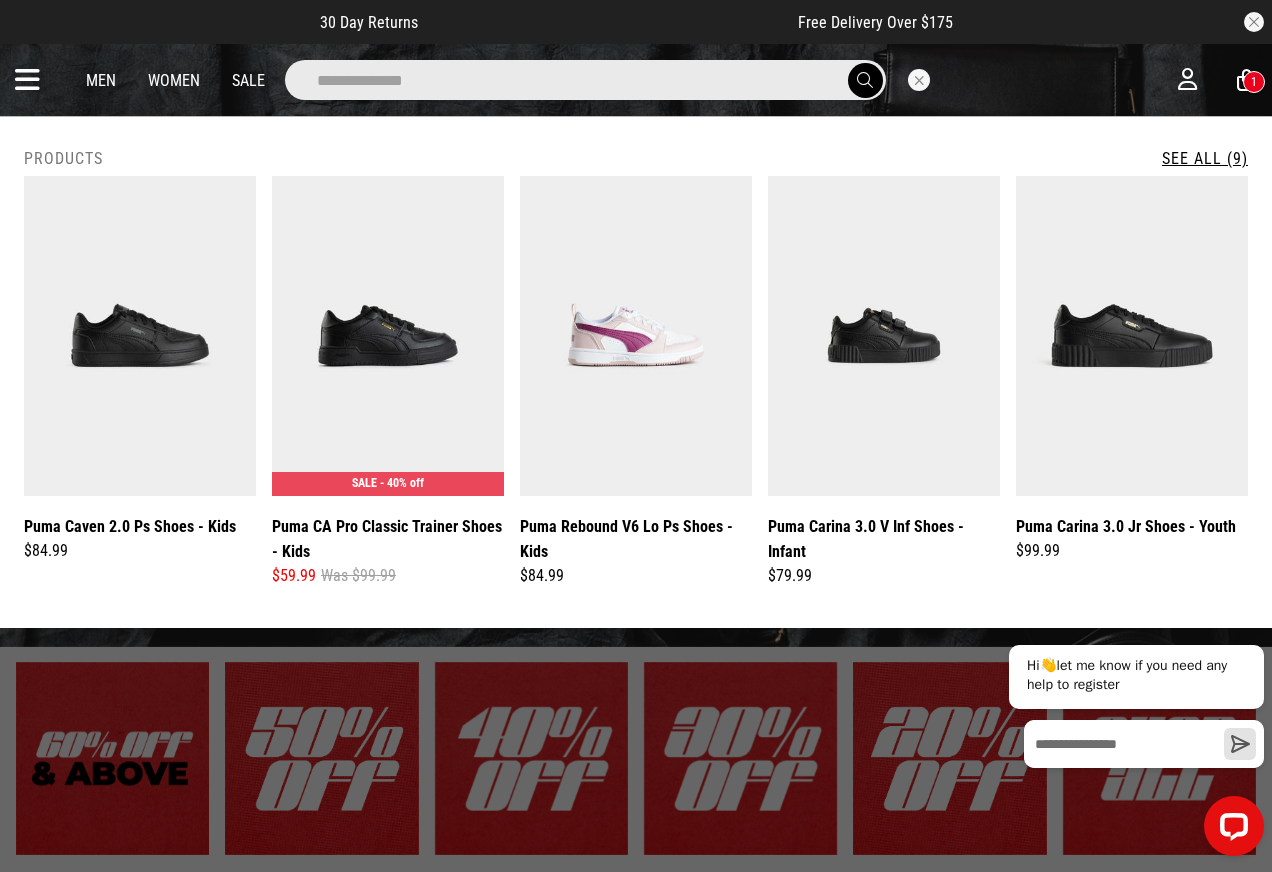 type on "**********" 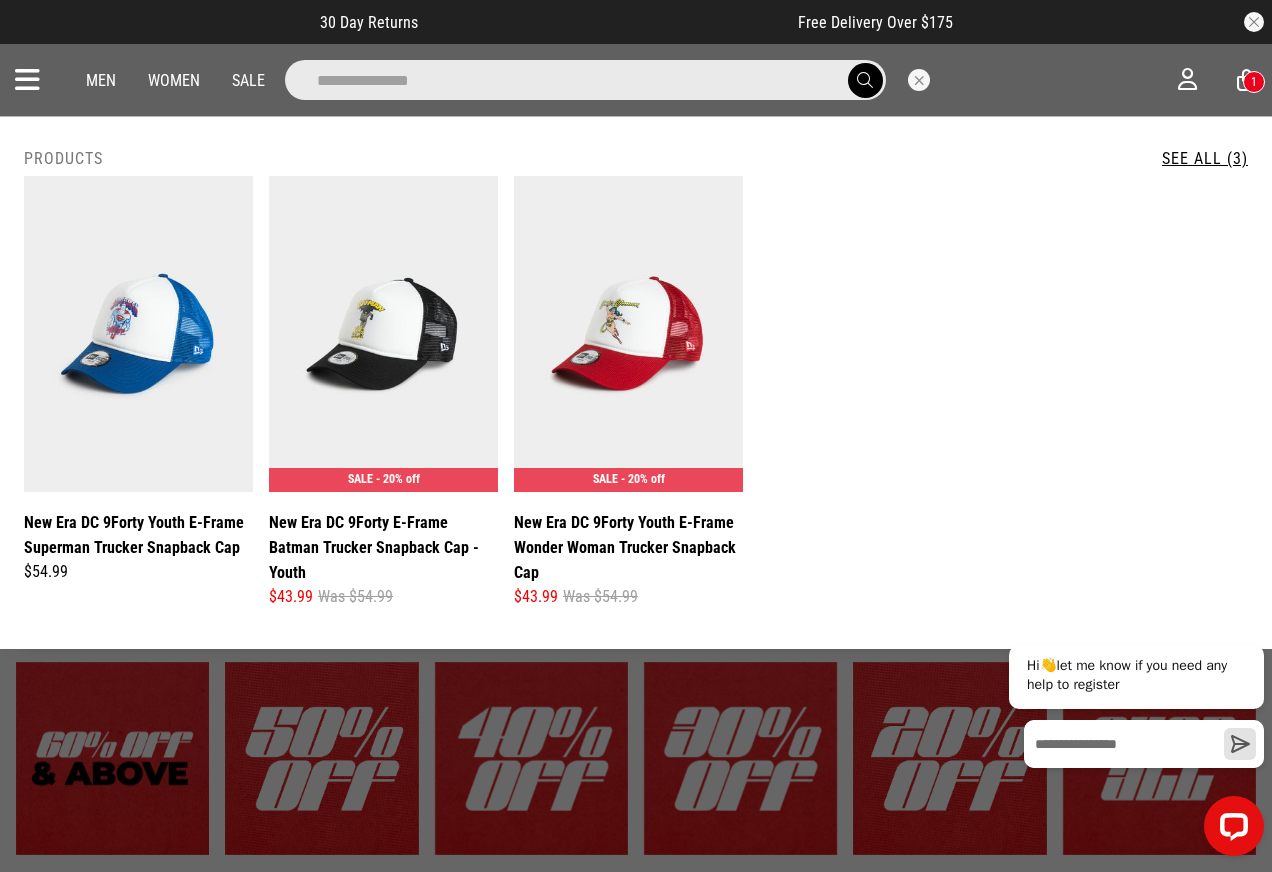 type on "**********" 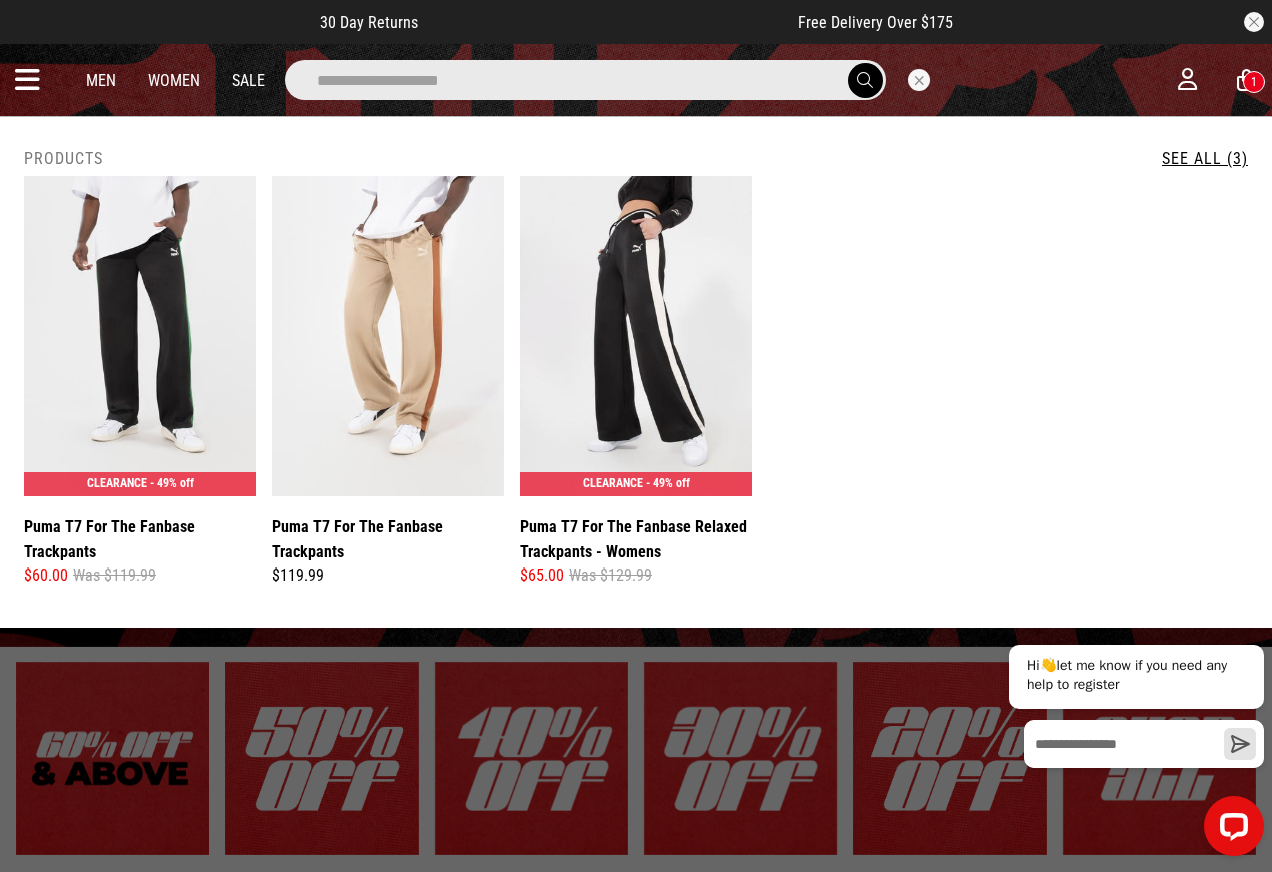 type on "**********" 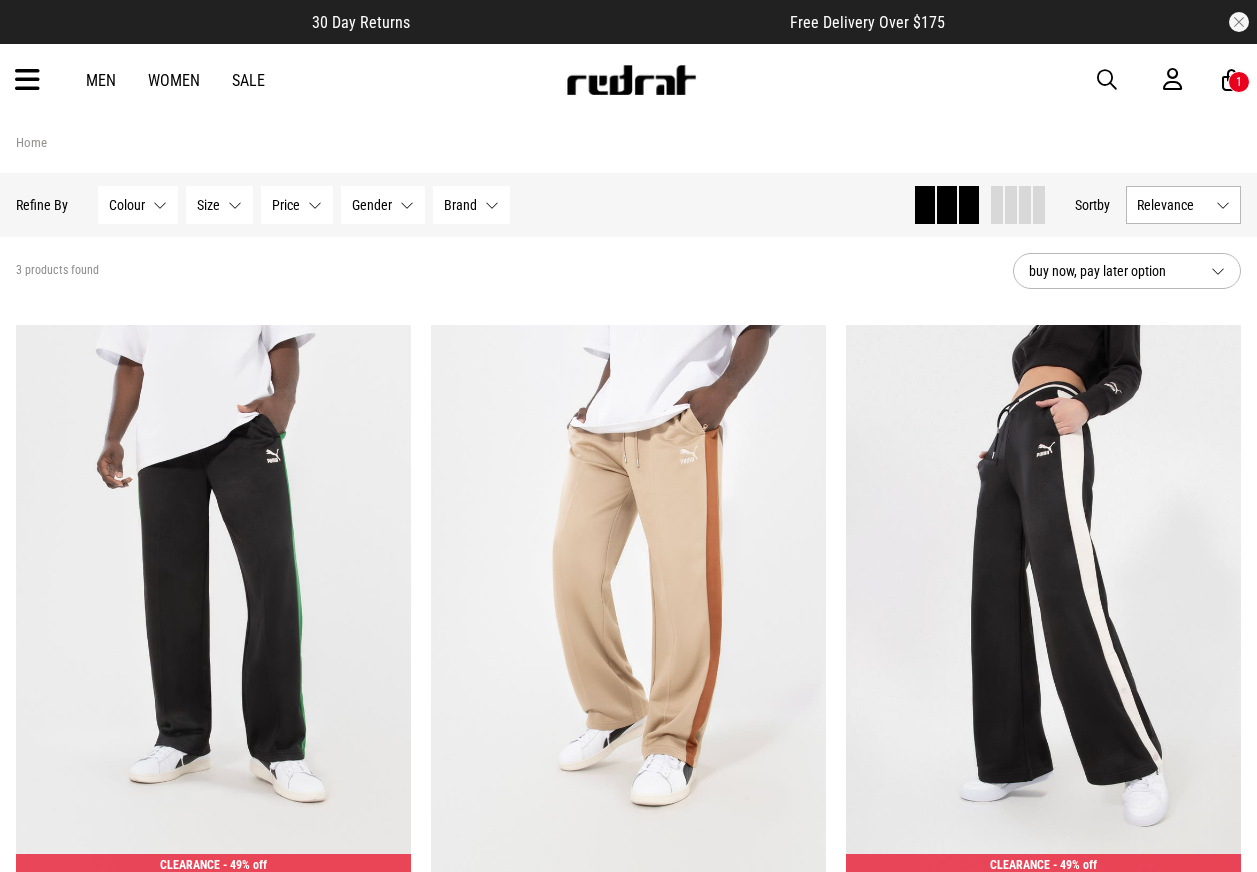 scroll, scrollTop: 0, scrollLeft: 0, axis: both 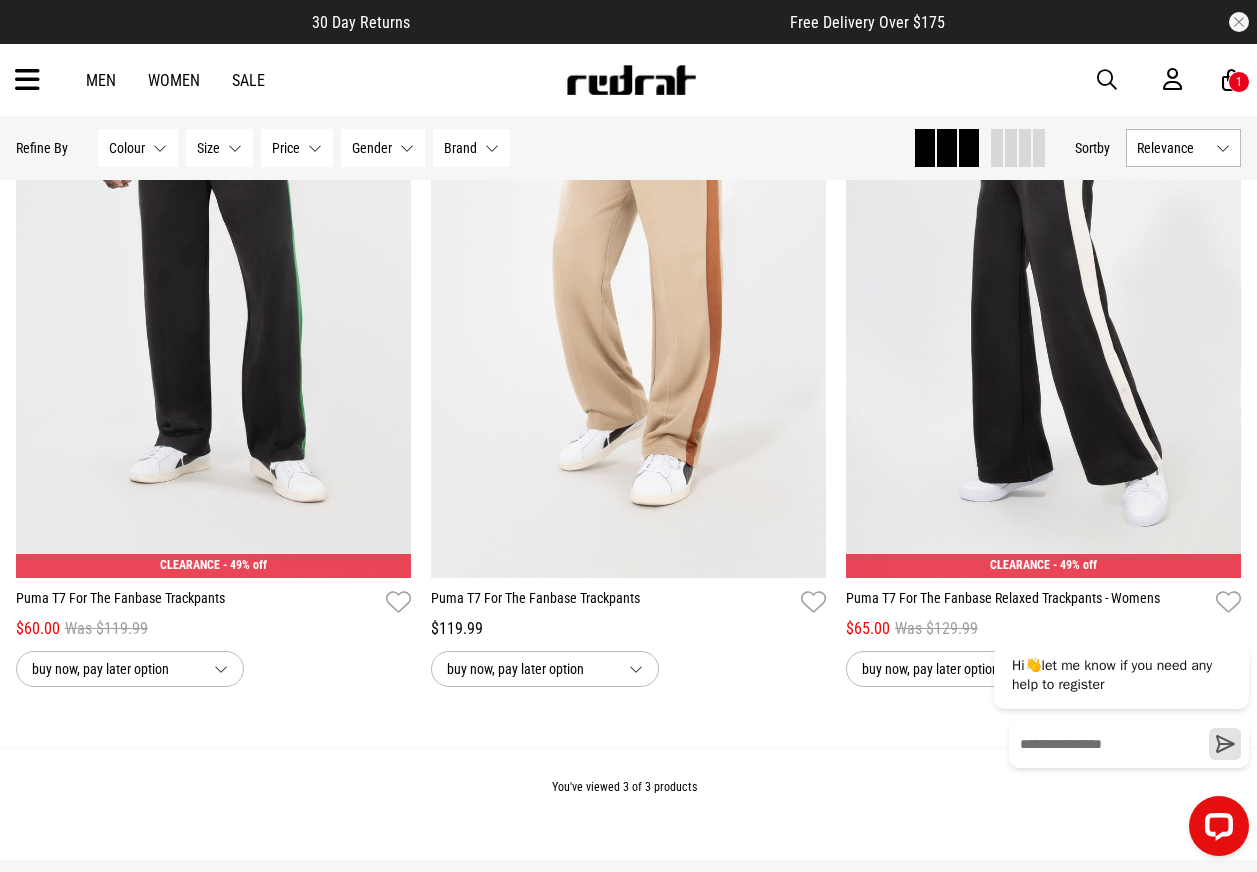 click on "Men   Women   Sale     Sign in     New       Back         Footwear       Back         Mens       Back         Womens       Back         Youth & Kids       Back         Jewellery       Back         Headwear       Back         Accessories       Back         Deals       Back         Sale   UP TO 60% OFF
Shop by Brand
adidas
Converse
New Era
See all brands     Gift Cards   Find a Store   Delivery   Returns & Exchanges   FAQ   Contact Us
Payment Options Only at Red Rat
Let's keep in touch
Back
1" at bounding box center [628, 80] 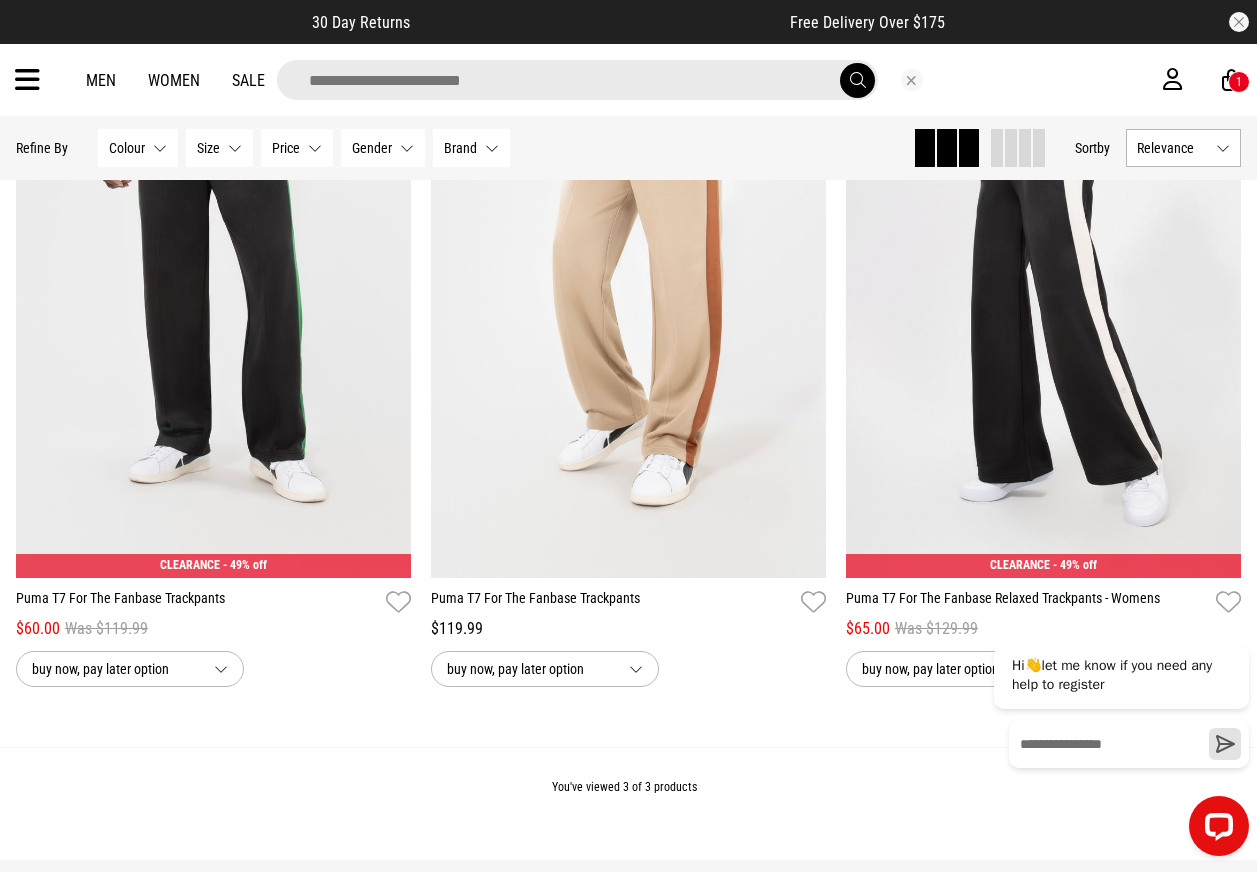 click at bounding box center [577, 80] 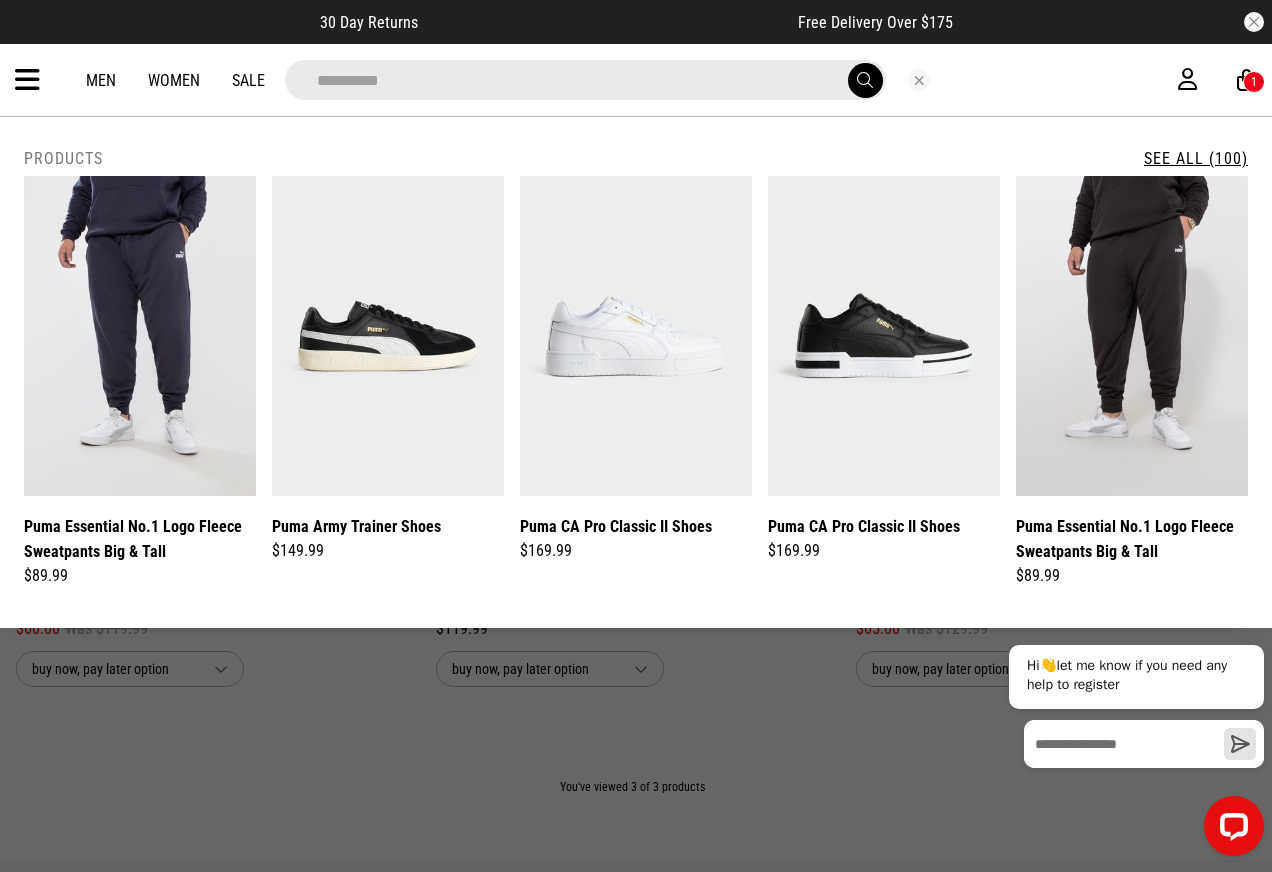 type on "**********" 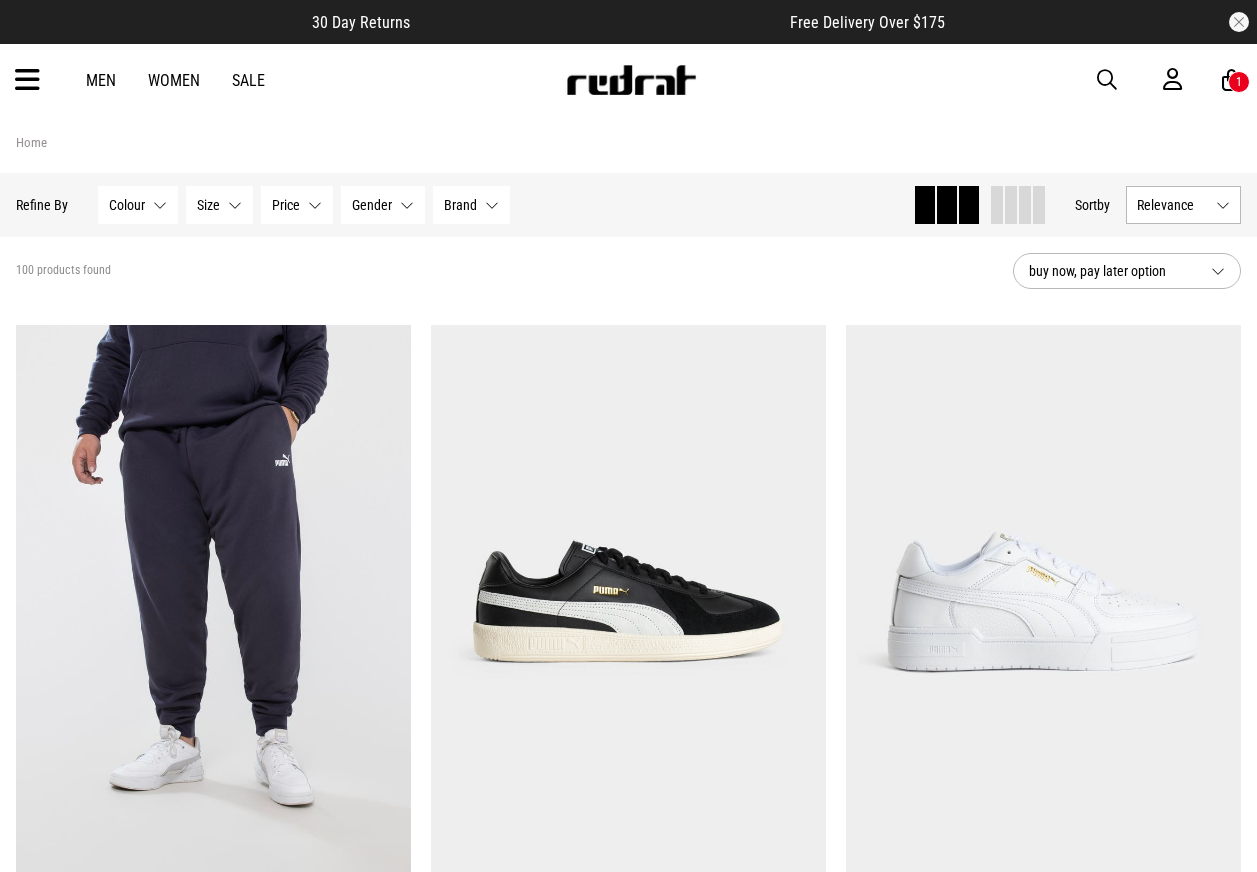 scroll, scrollTop: 700, scrollLeft: 0, axis: vertical 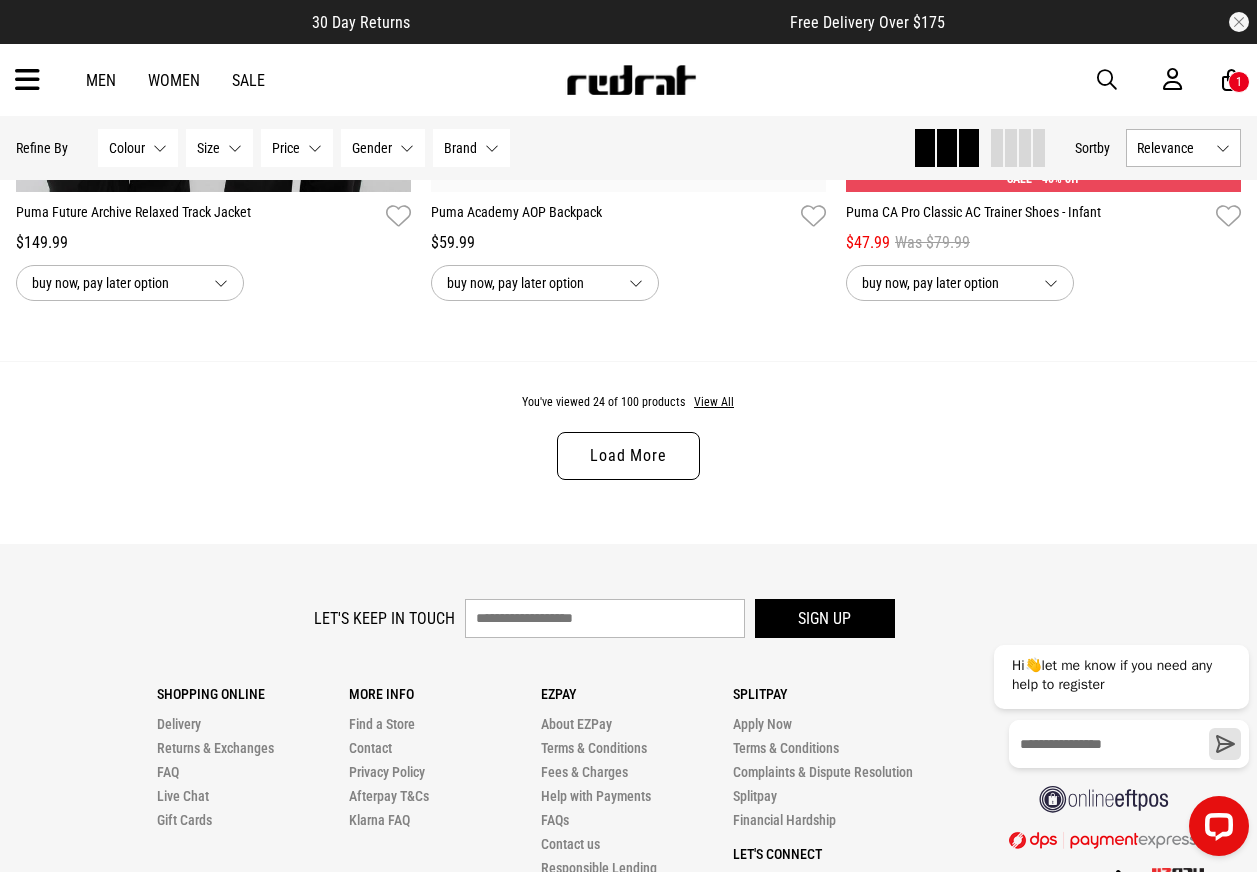 click on "Load More" at bounding box center [628, 456] 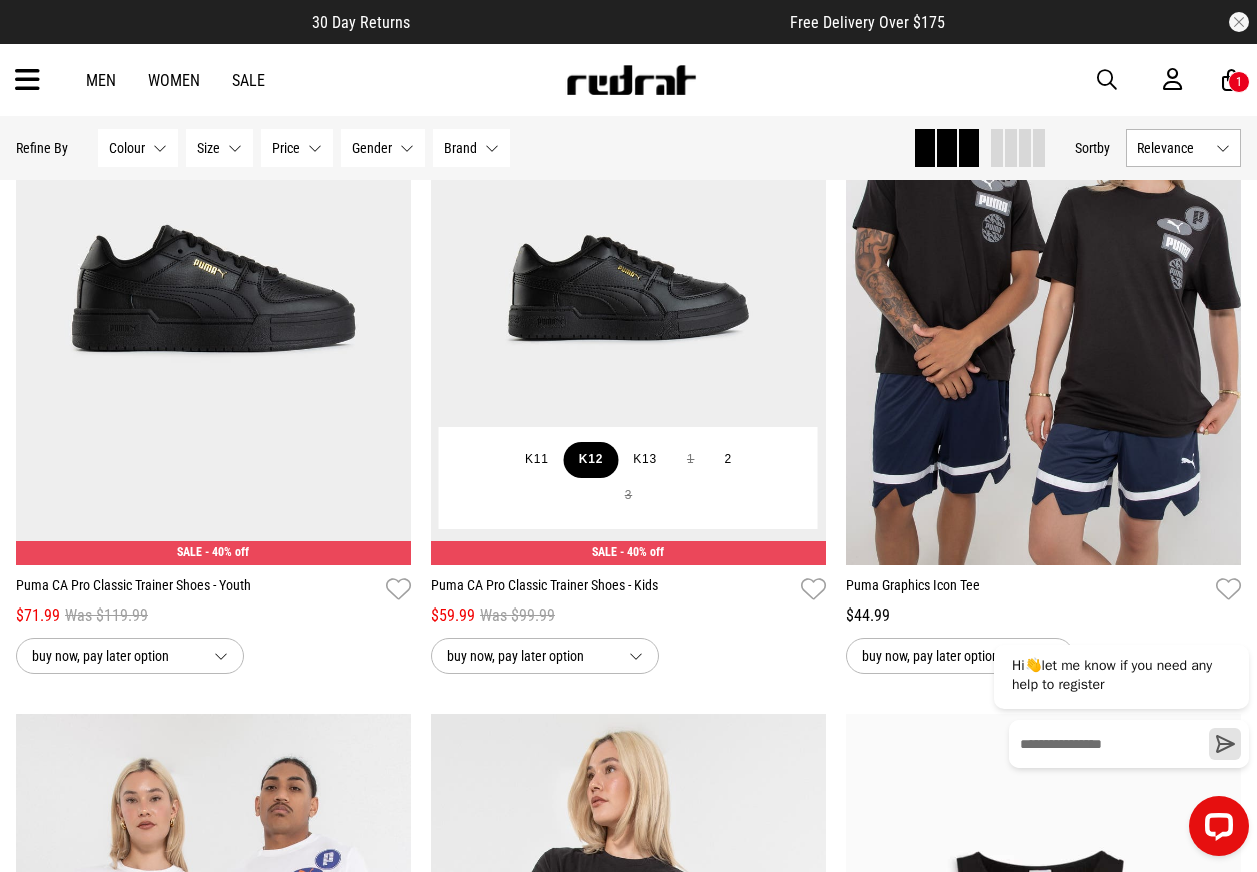 scroll, scrollTop: 6124, scrollLeft: 0, axis: vertical 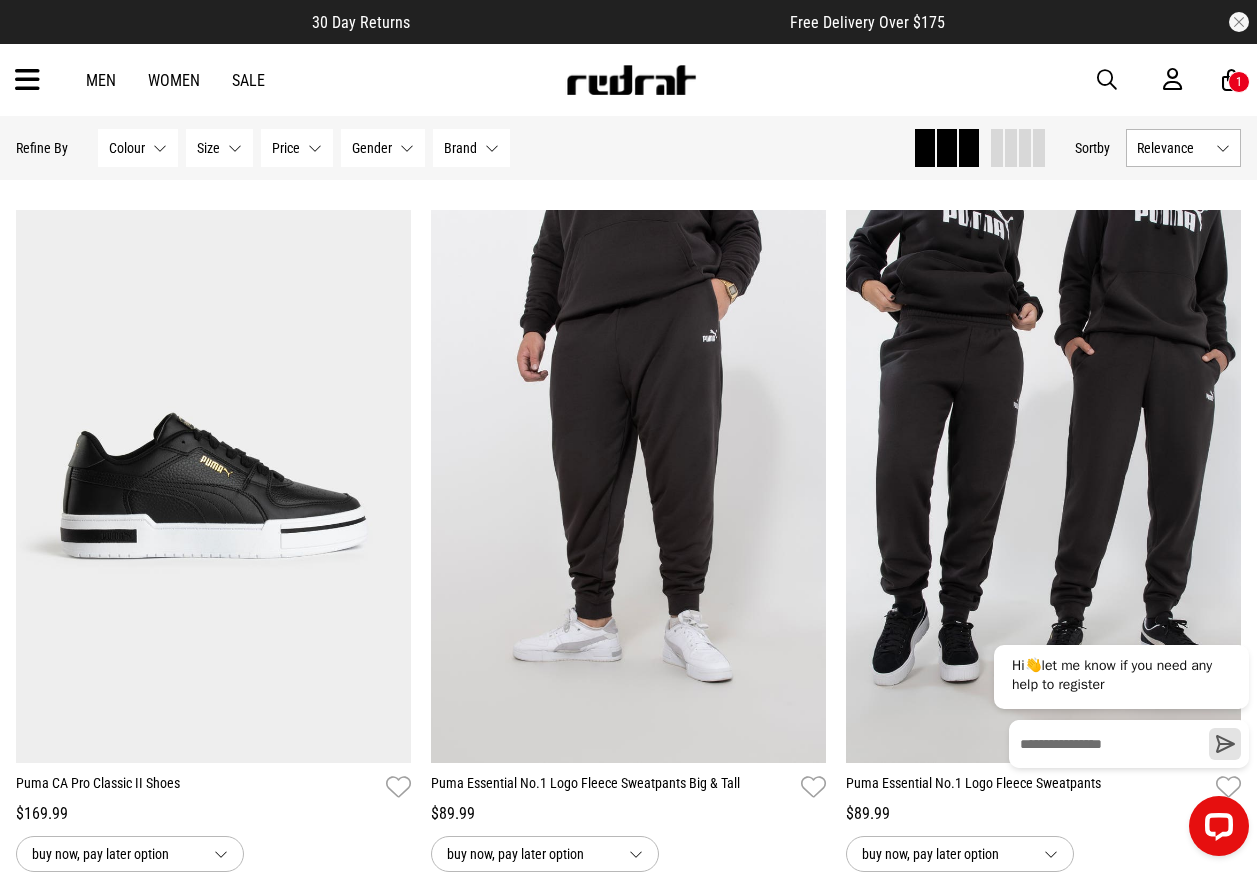 click at bounding box center [1117, 80] 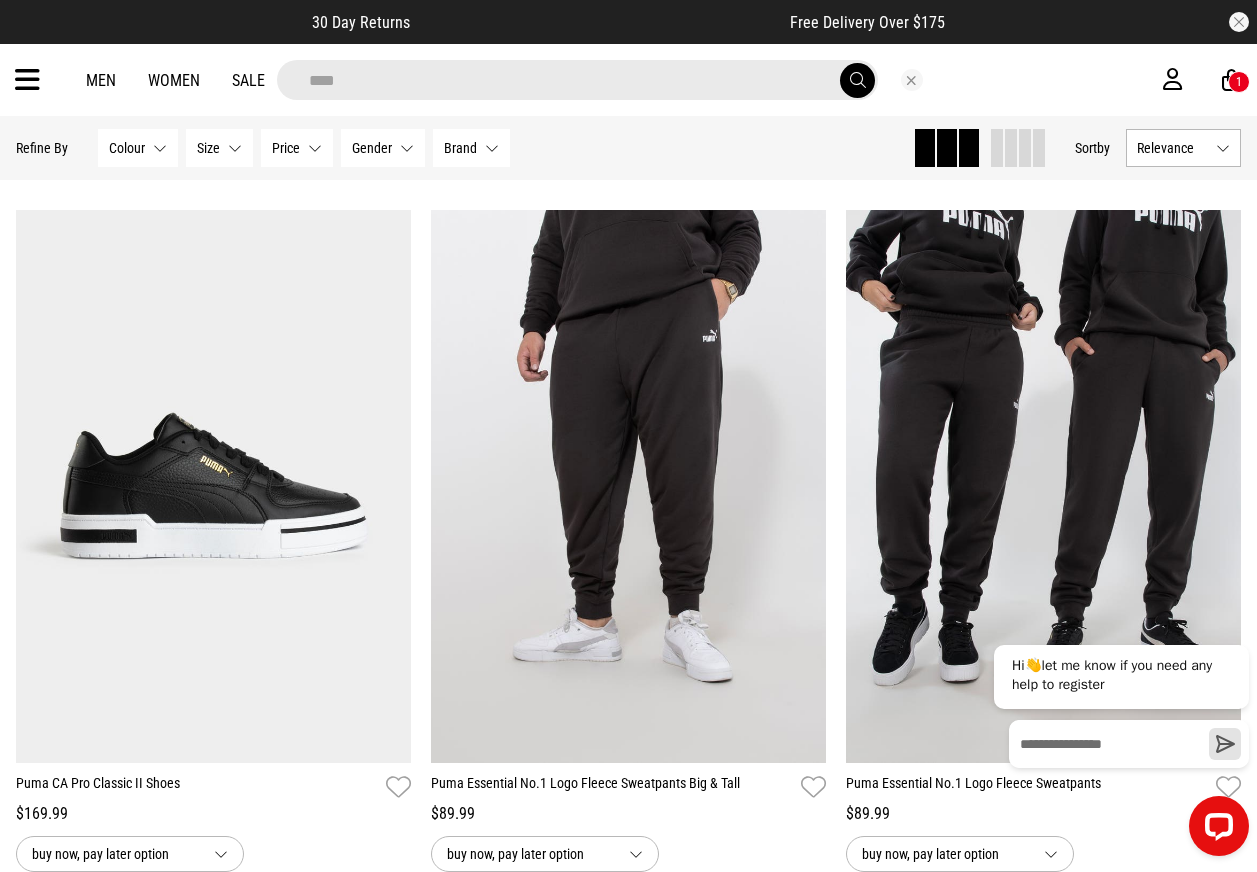type on "****" 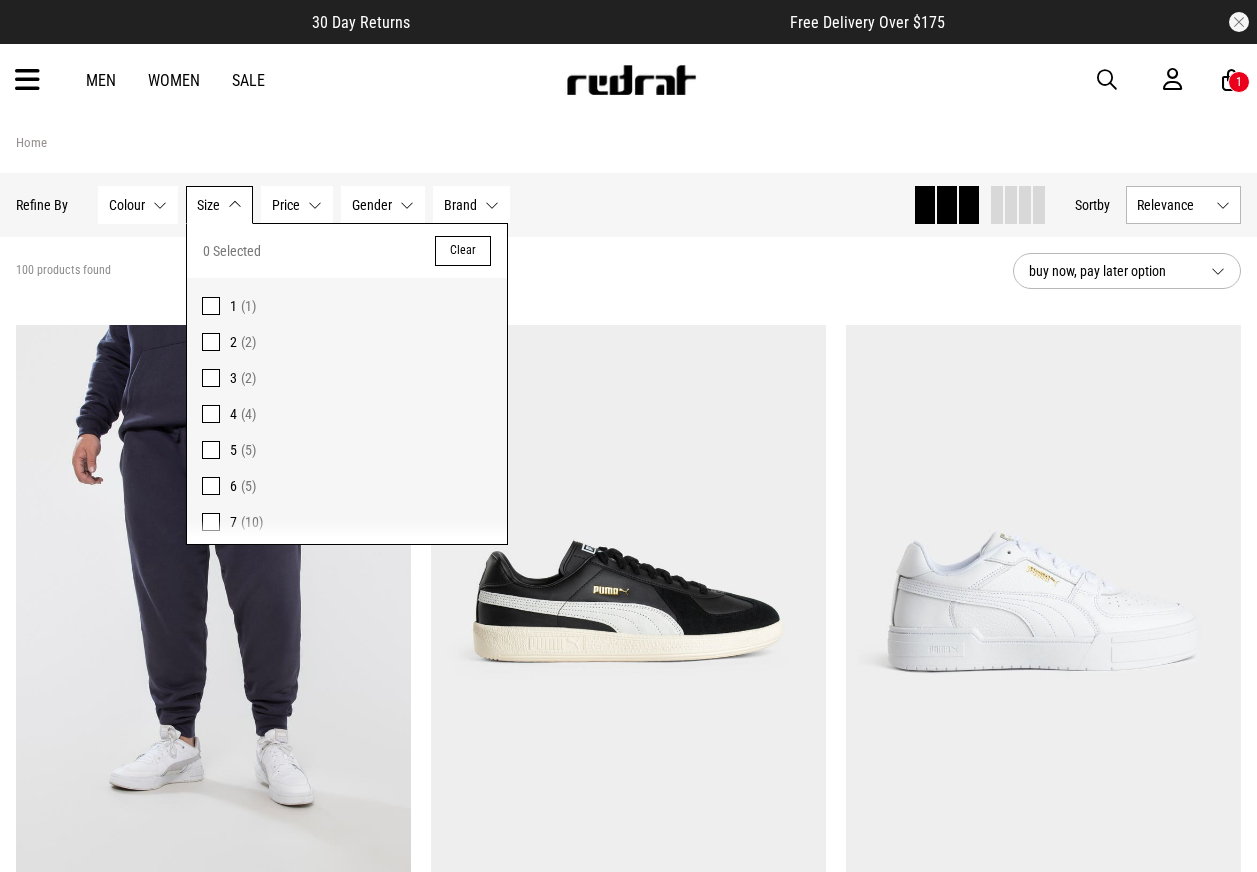 scroll, scrollTop: 0, scrollLeft: 0, axis: both 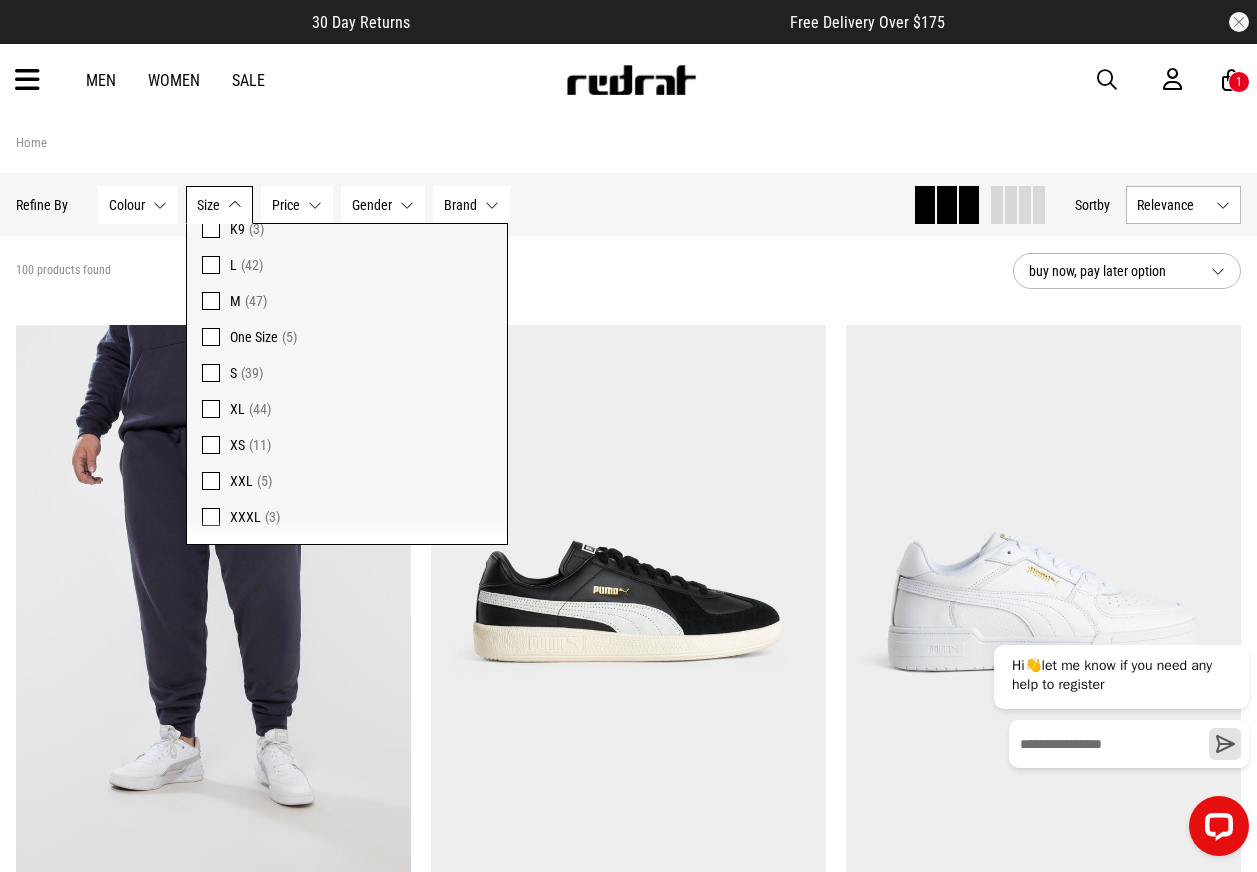 click at bounding box center (211, 373) 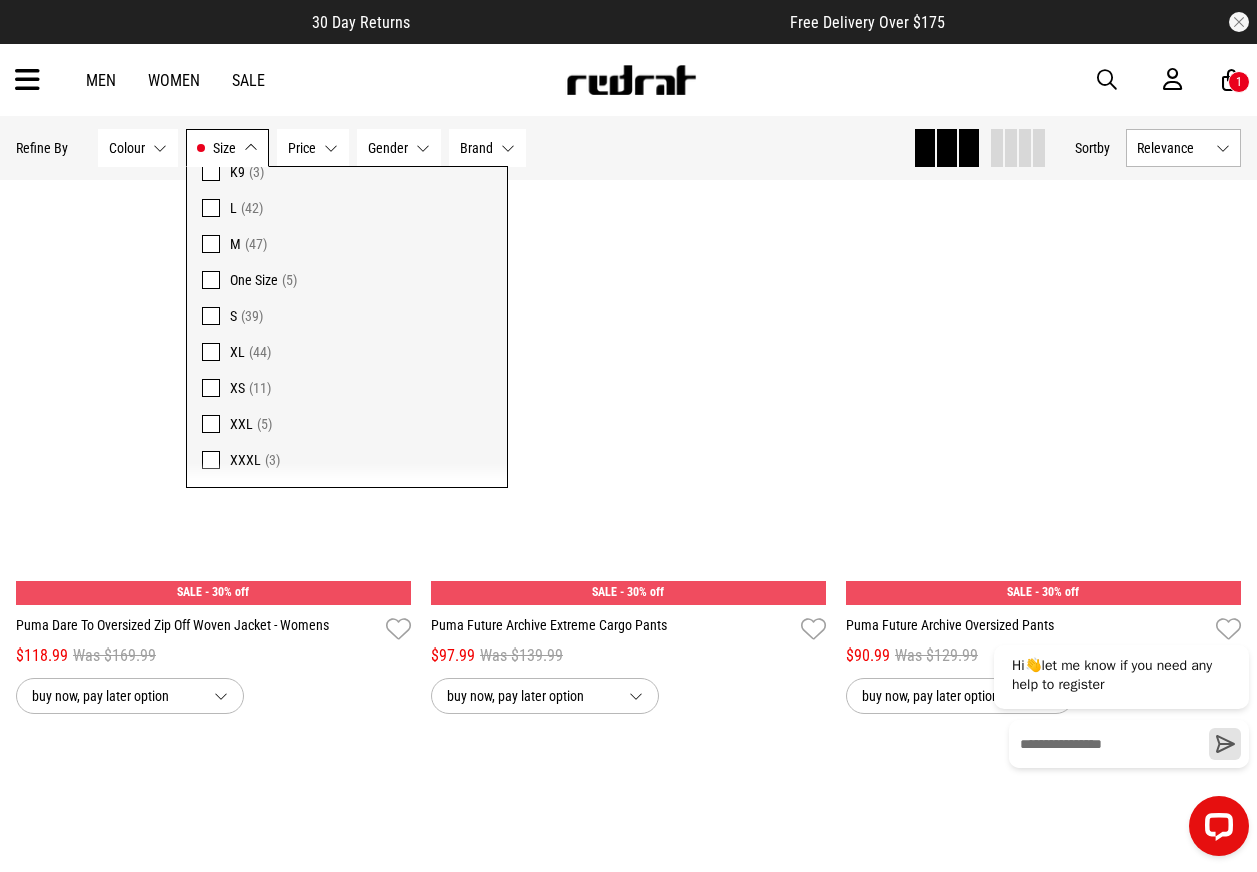 scroll, scrollTop: 1071, scrollLeft: 0, axis: vertical 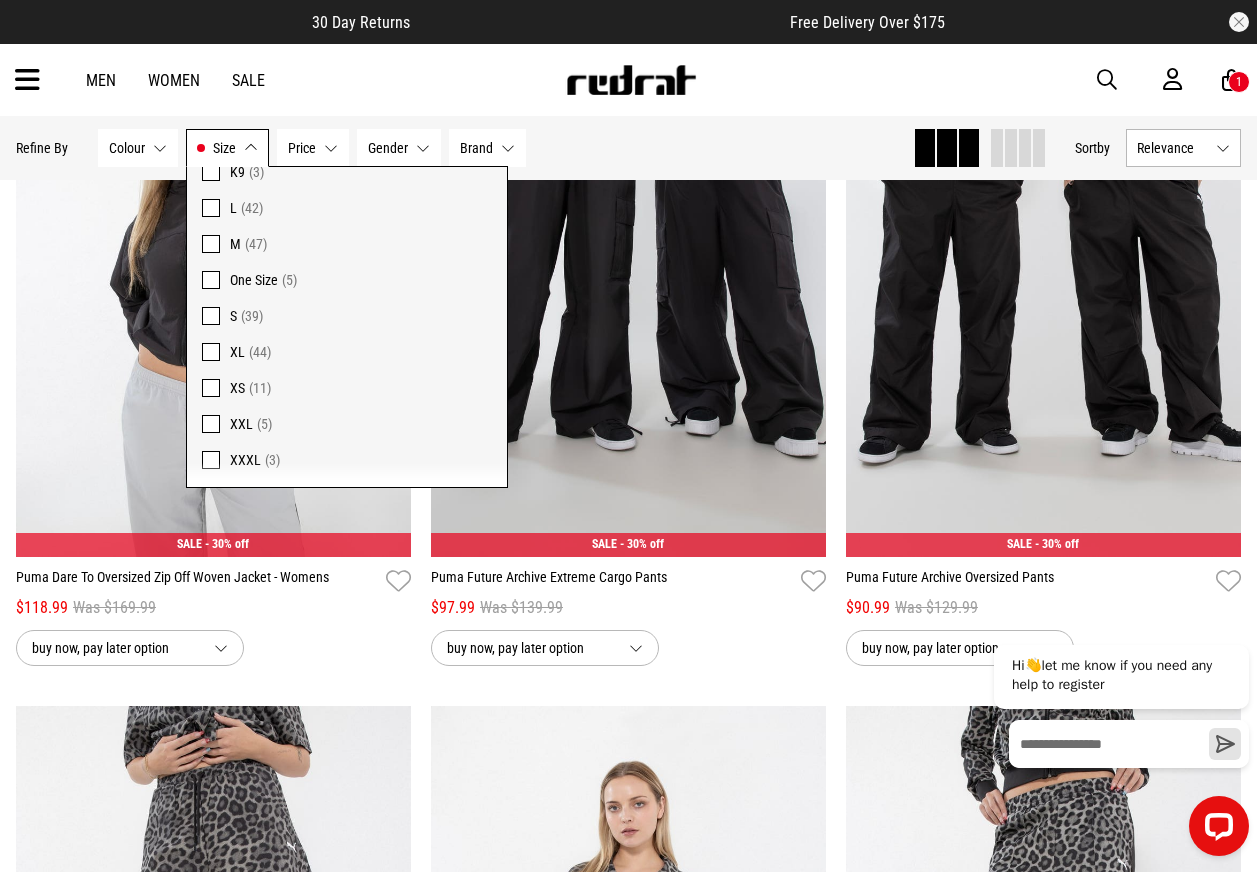 click at bounding box center (211, 316) 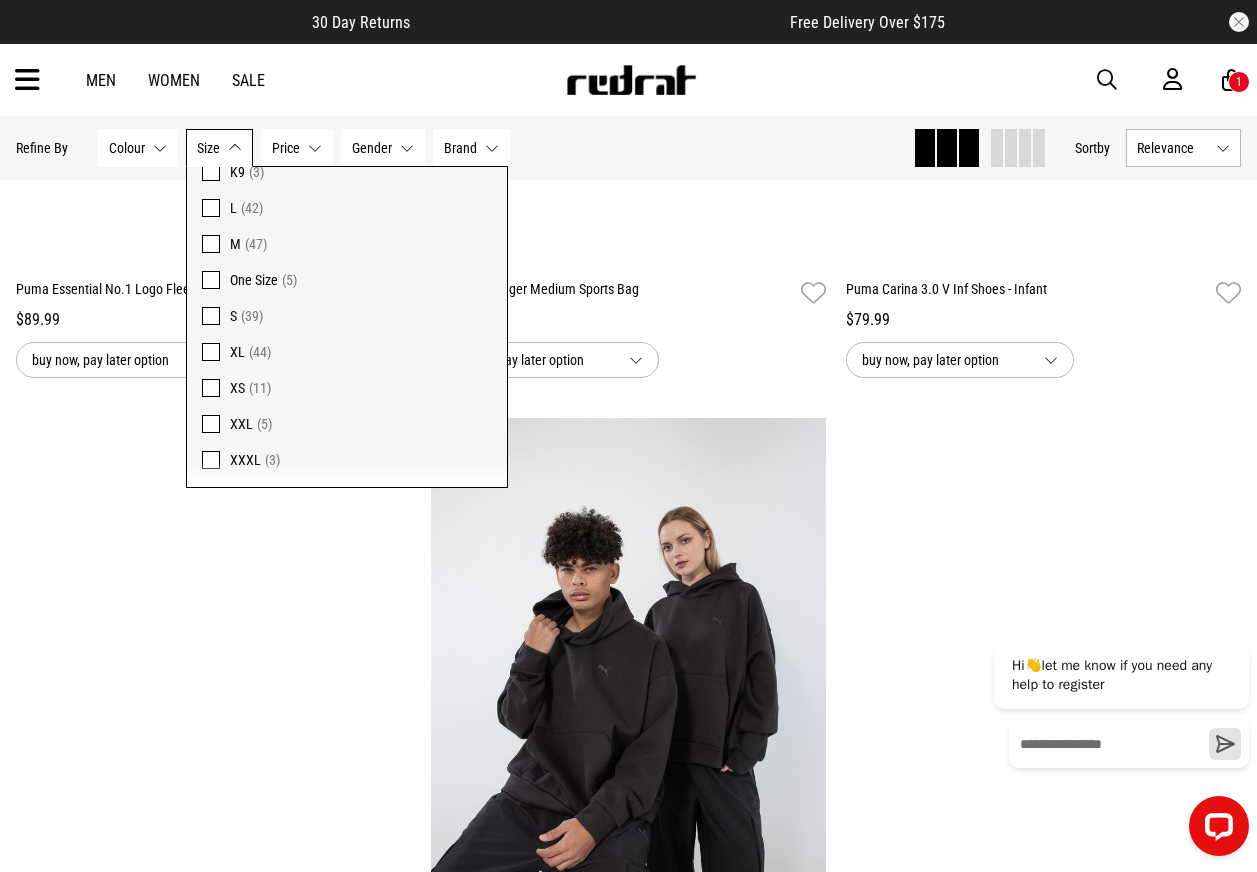 scroll, scrollTop: 4122, scrollLeft: 0, axis: vertical 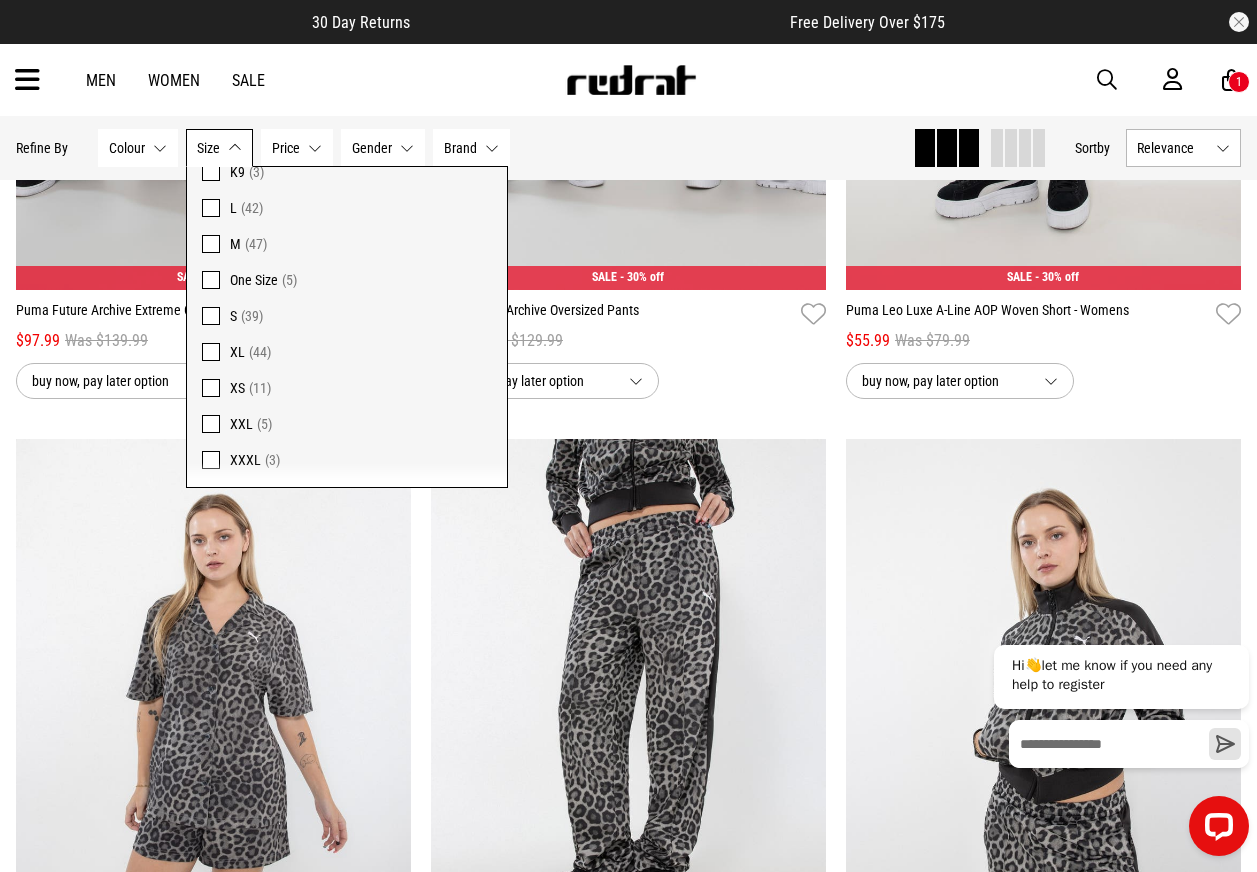 drag, startPoint x: 362, startPoint y: 90, endPoint x: 350, endPoint y: 147, distance: 58.249462 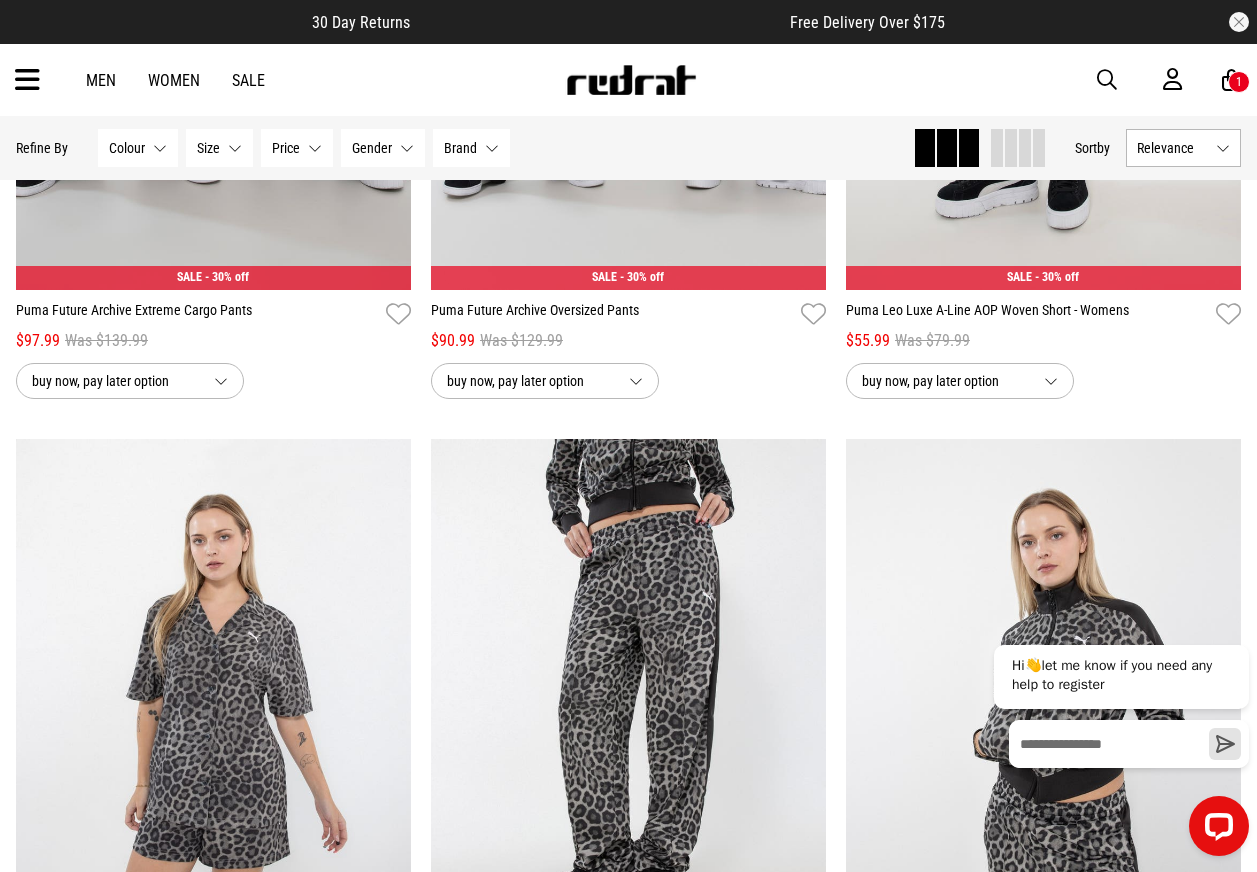 click on "Gender" at bounding box center (372, 148) 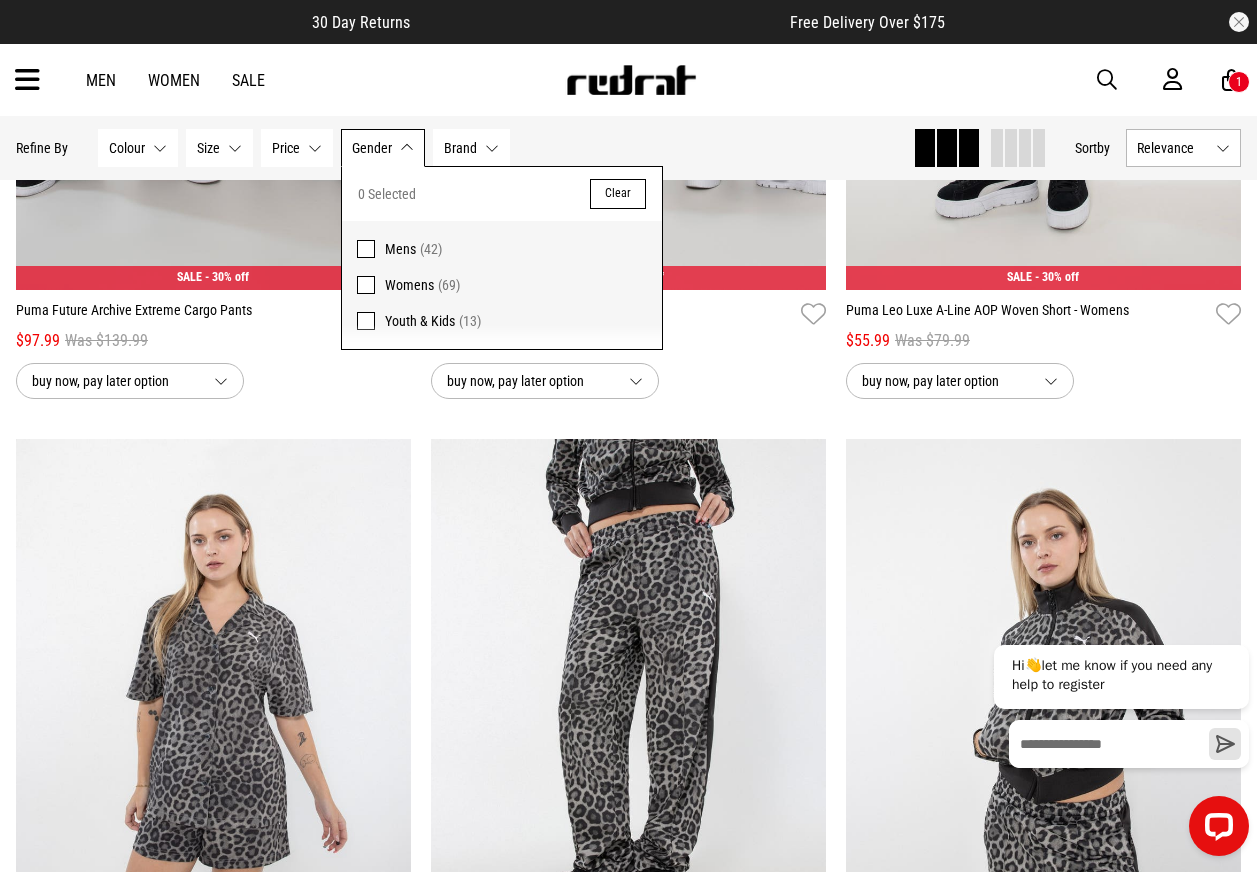 click at bounding box center [366, 321] 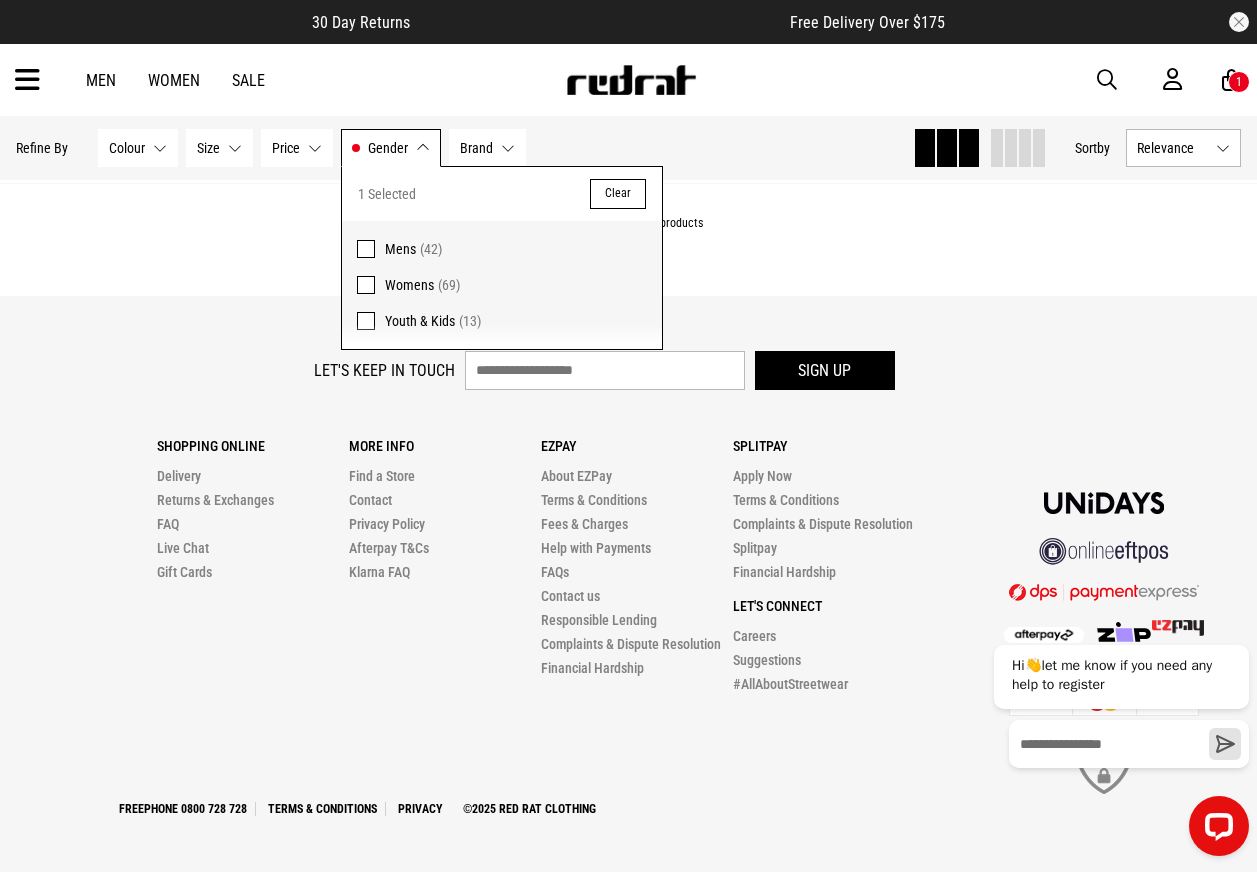 scroll, scrollTop: 3728, scrollLeft: 0, axis: vertical 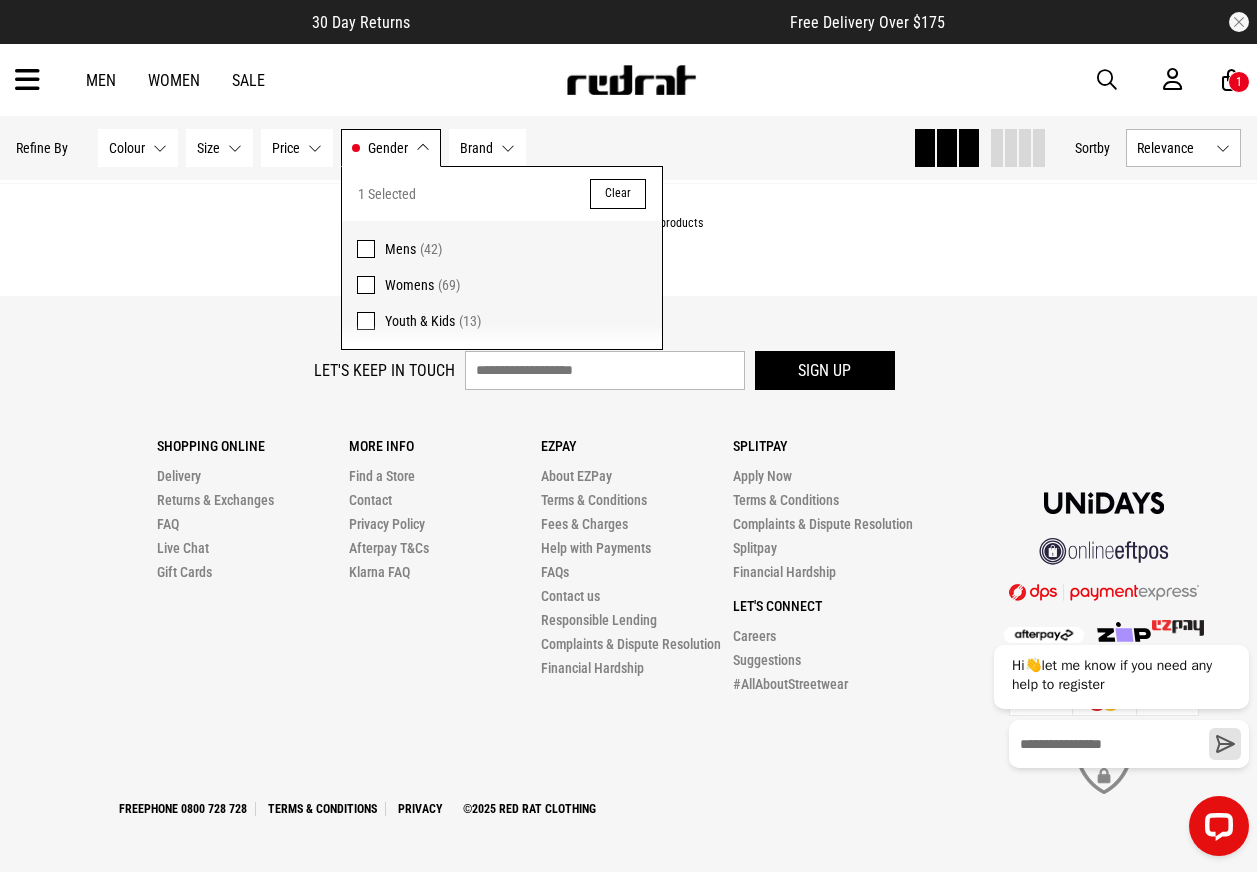 click on "More Info
Find a Store
Contact
Privacy Policy
Afterpay T&Cs
Klarna FAQ" at bounding box center (445, 504) 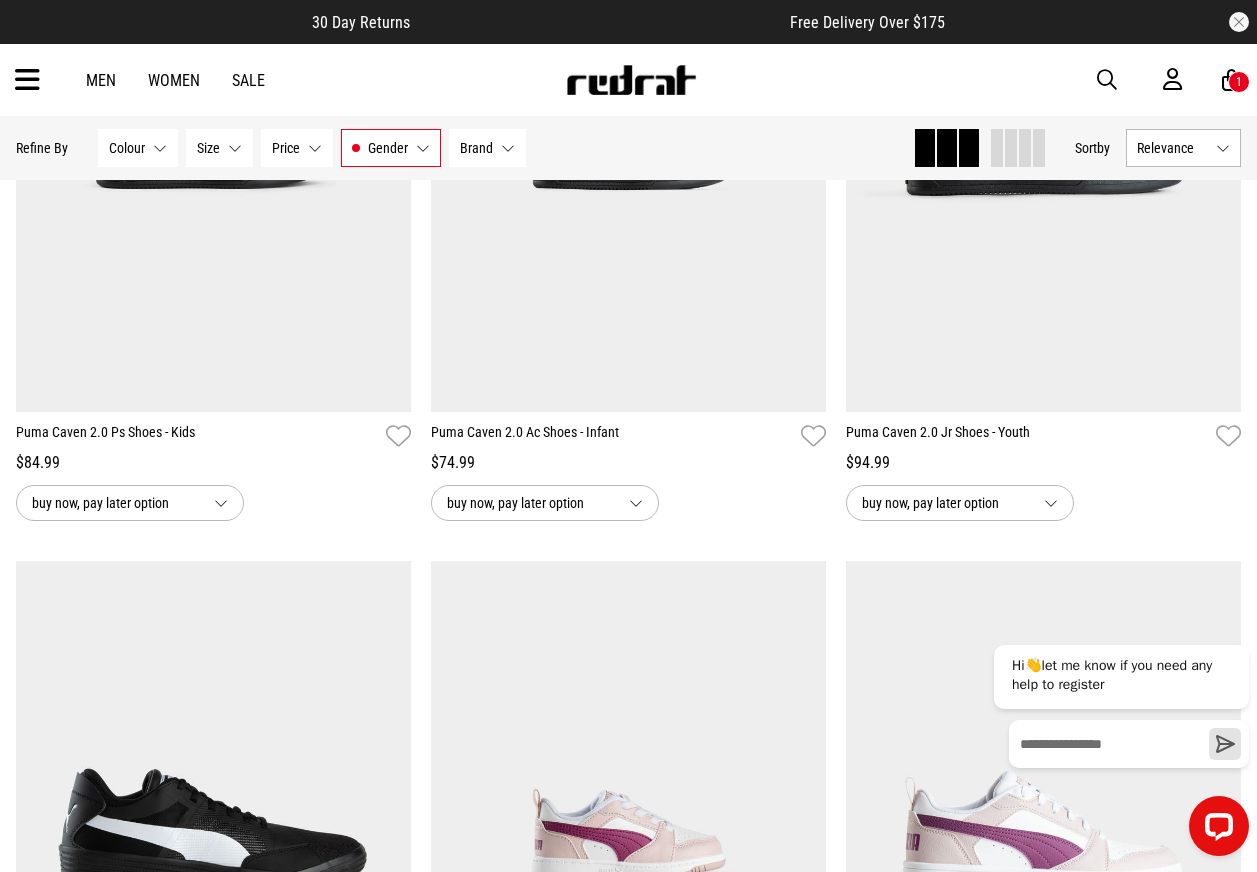 scroll, scrollTop: 1758, scrollLeft: 0, axis: vertical 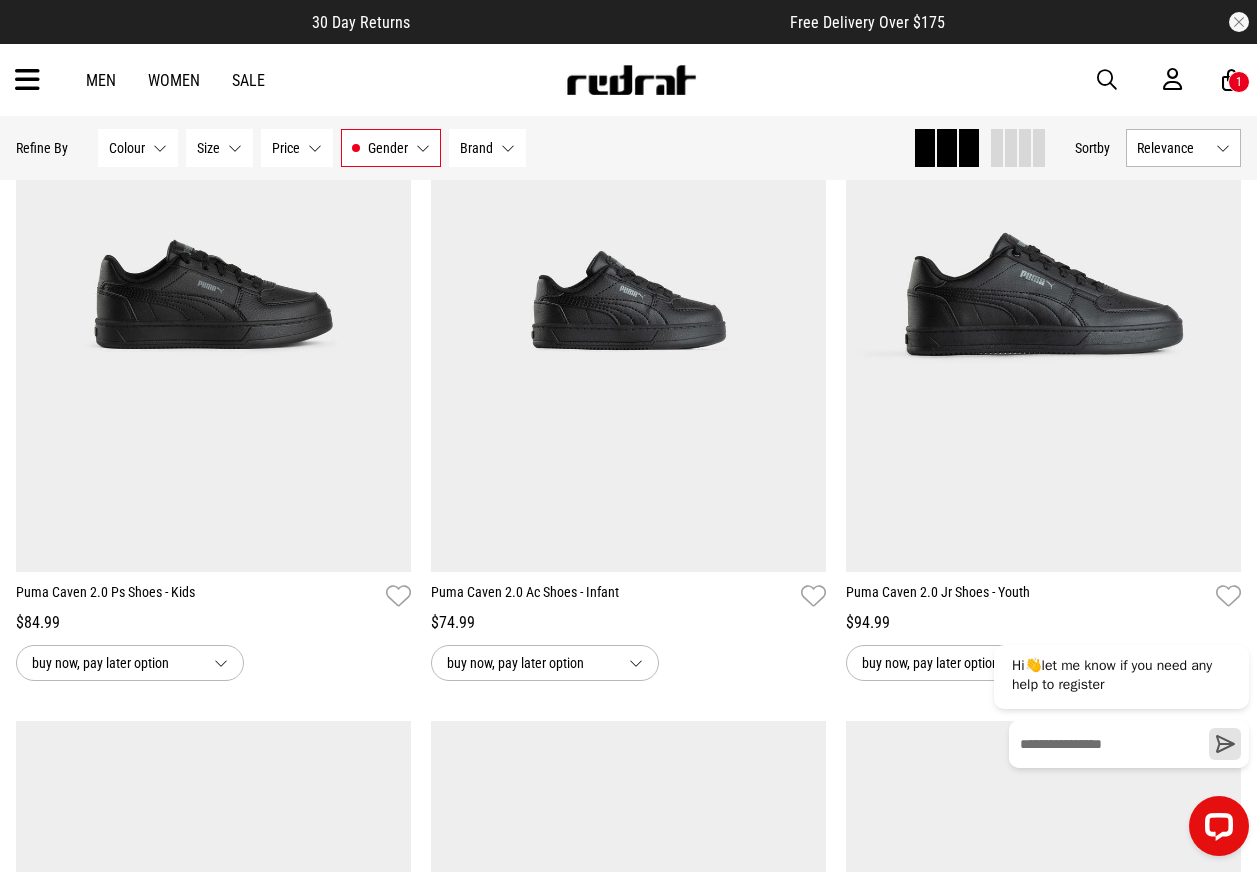 click at bounding box center (1107, 80) 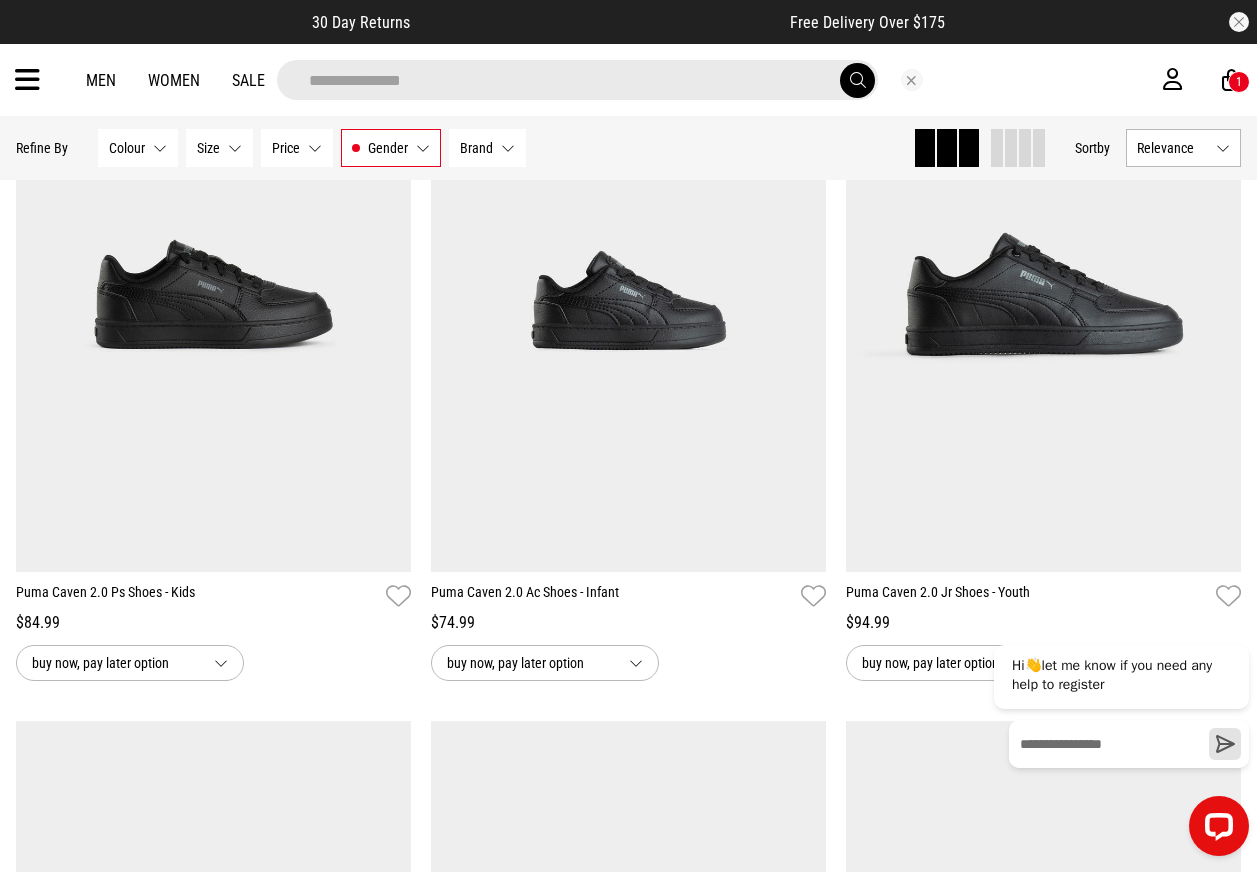 type on "**********" 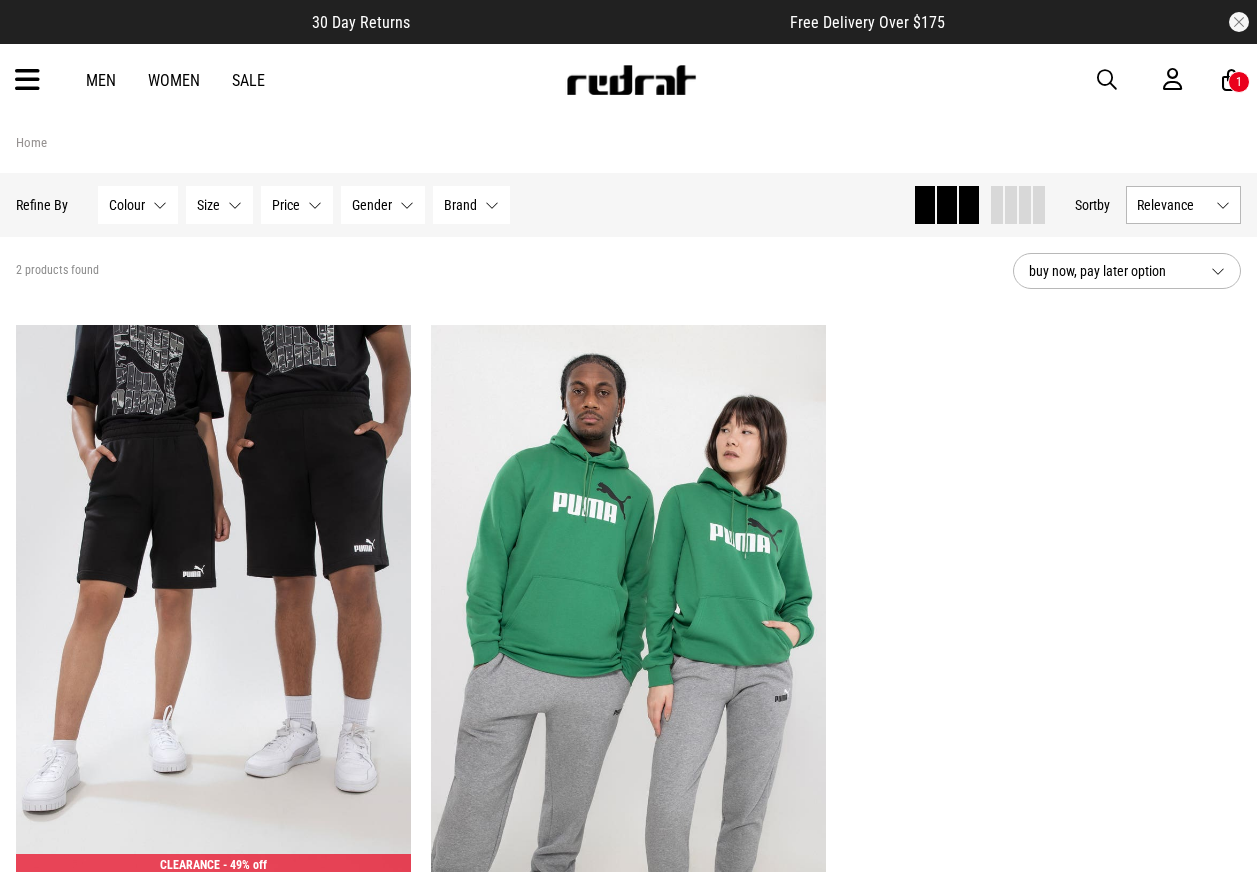 scroll, scrollTop: 391, scrollLeft: 0, axis: vertical 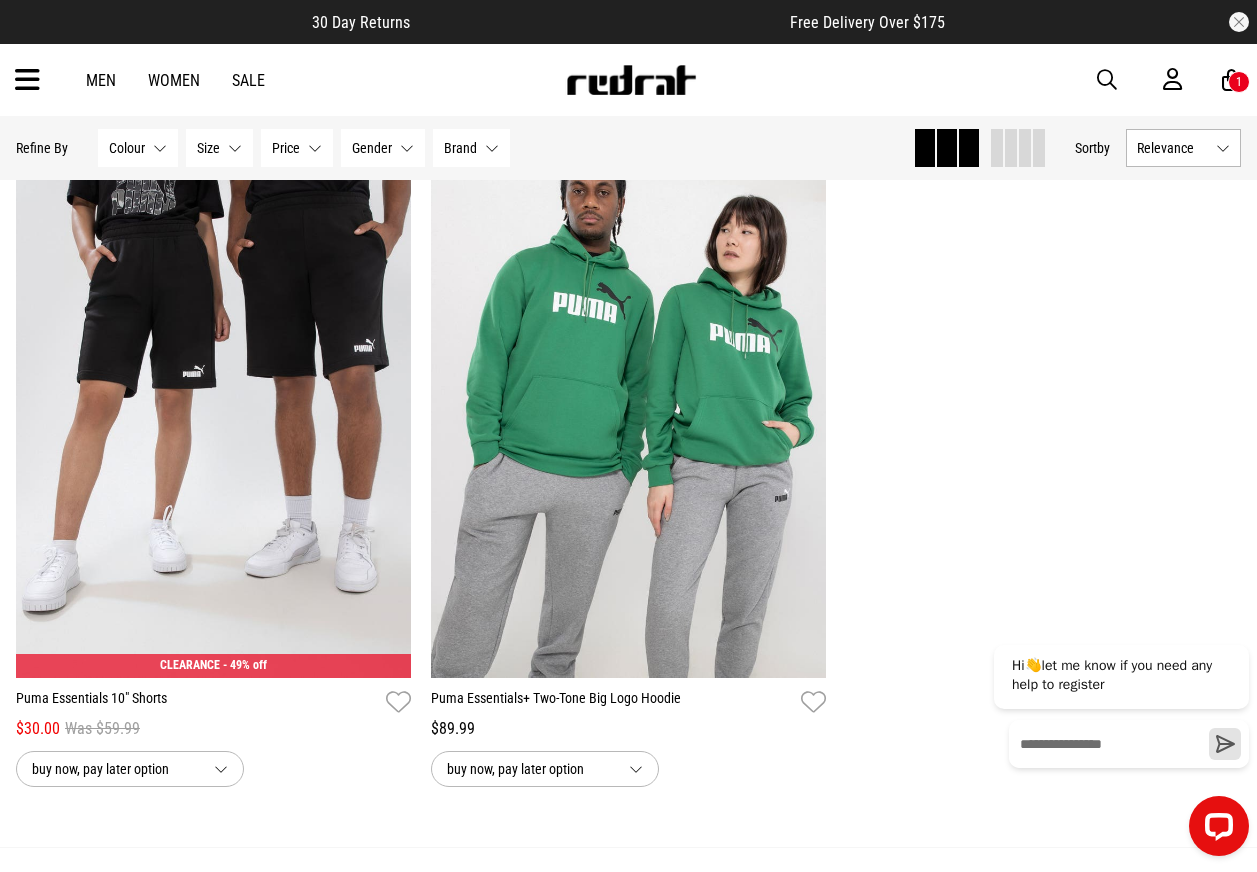 click at bounding box center [1107, 80] 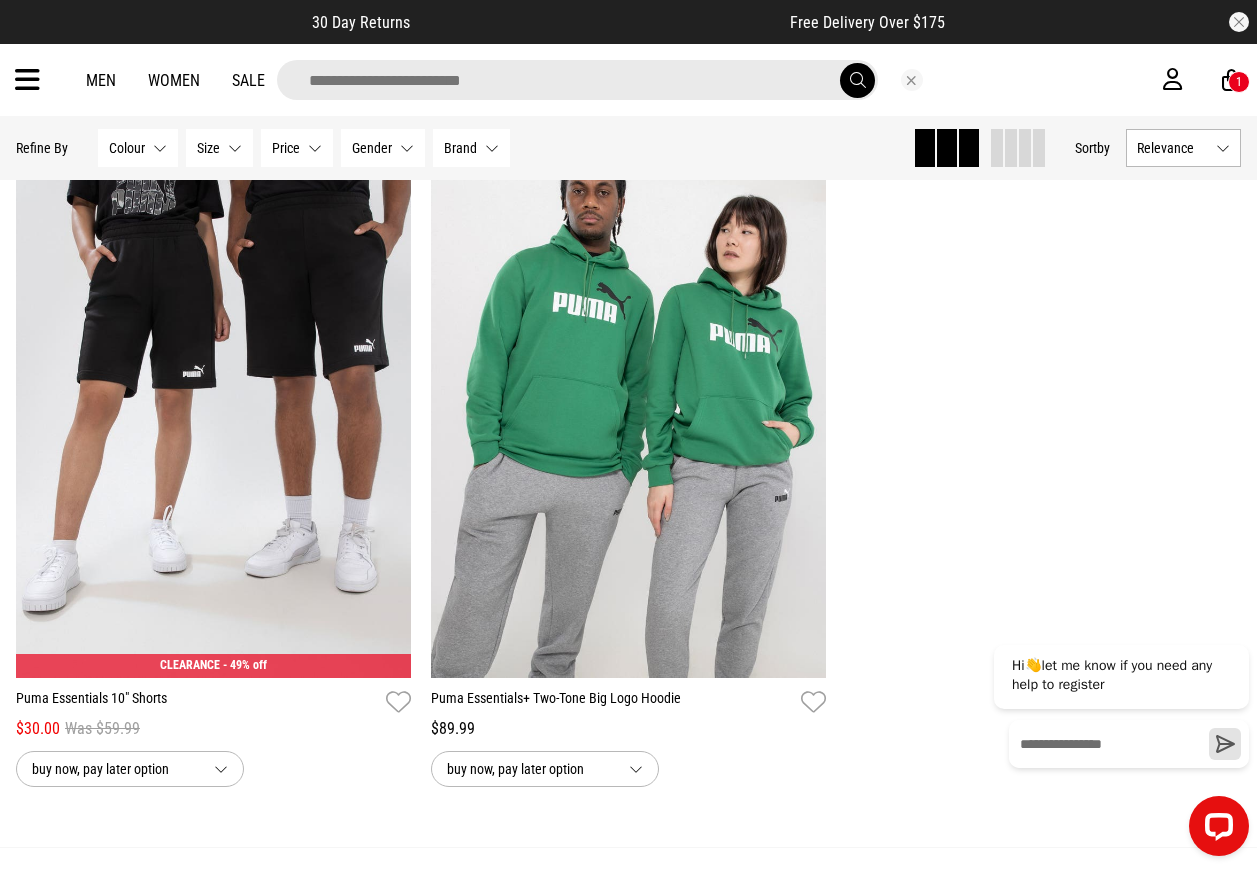 click at bounding box center (577, 80) 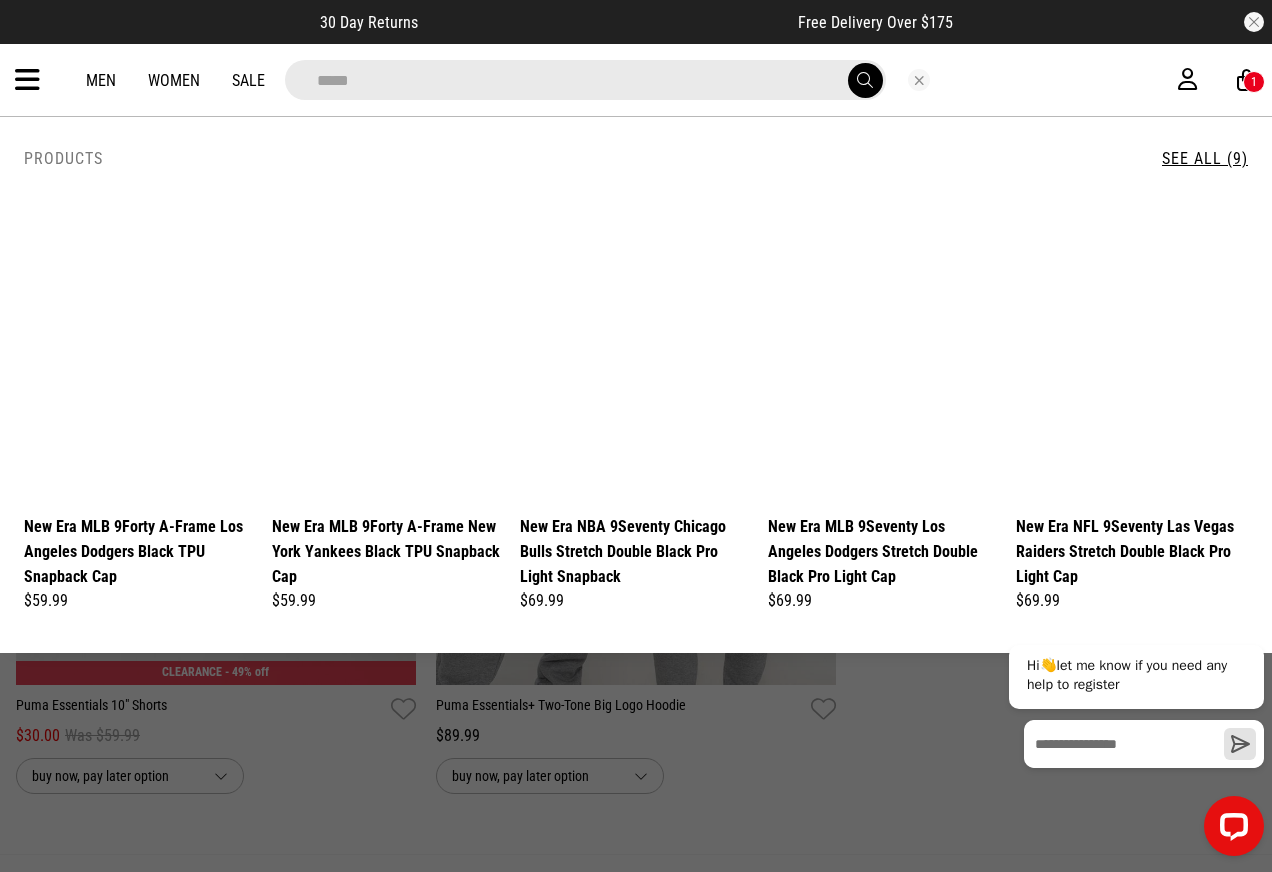type on "*****" 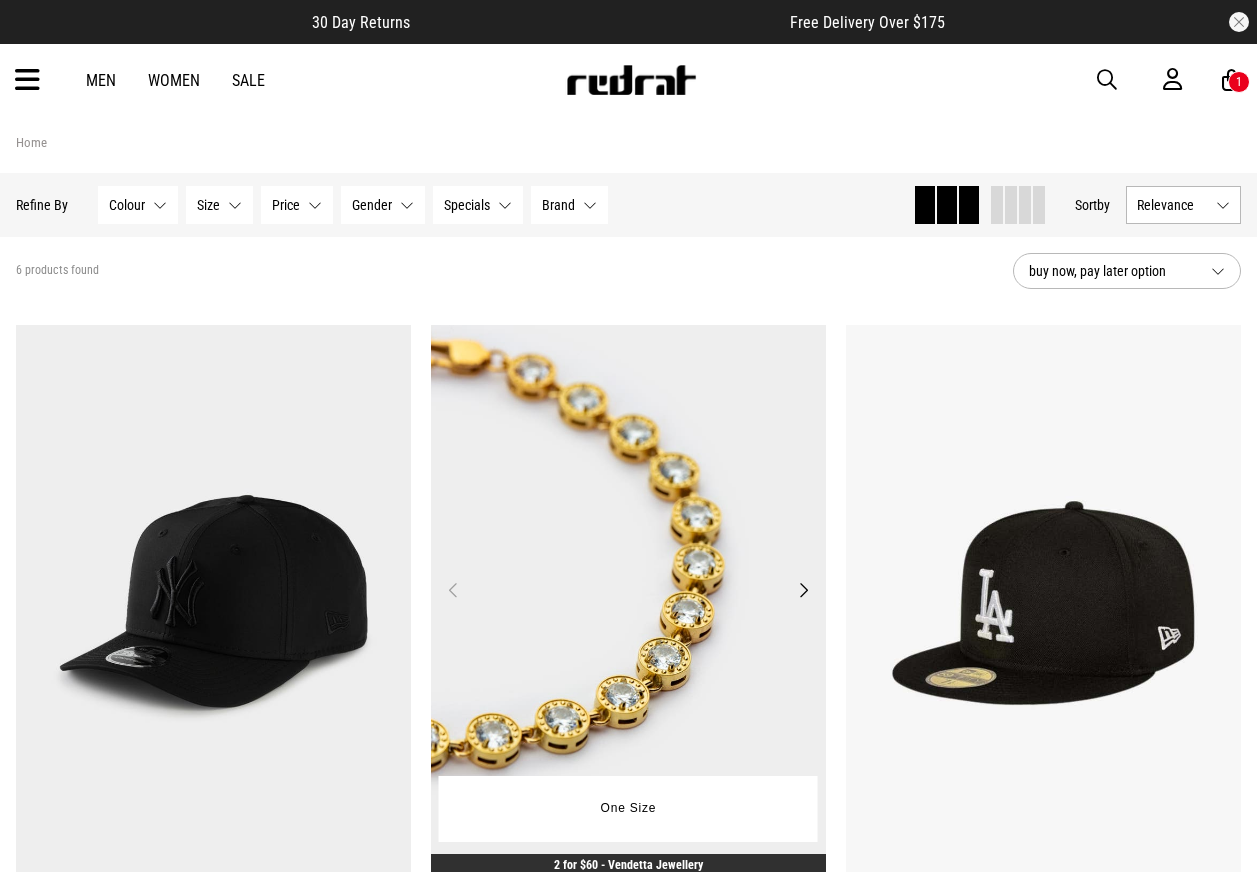 scroll, scrollTop: 0, scrollLeft: 0, axis: both 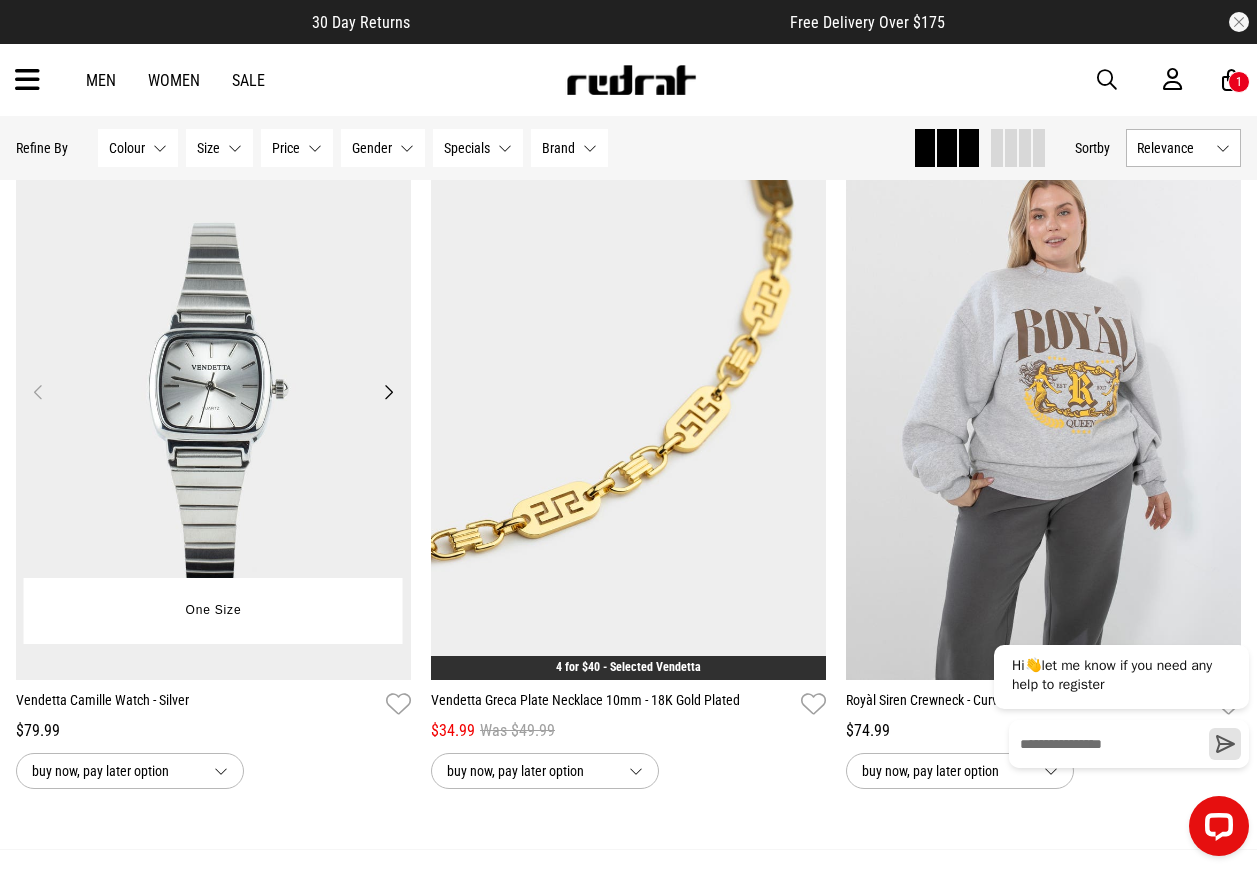 click at bounding box center (213, 403) 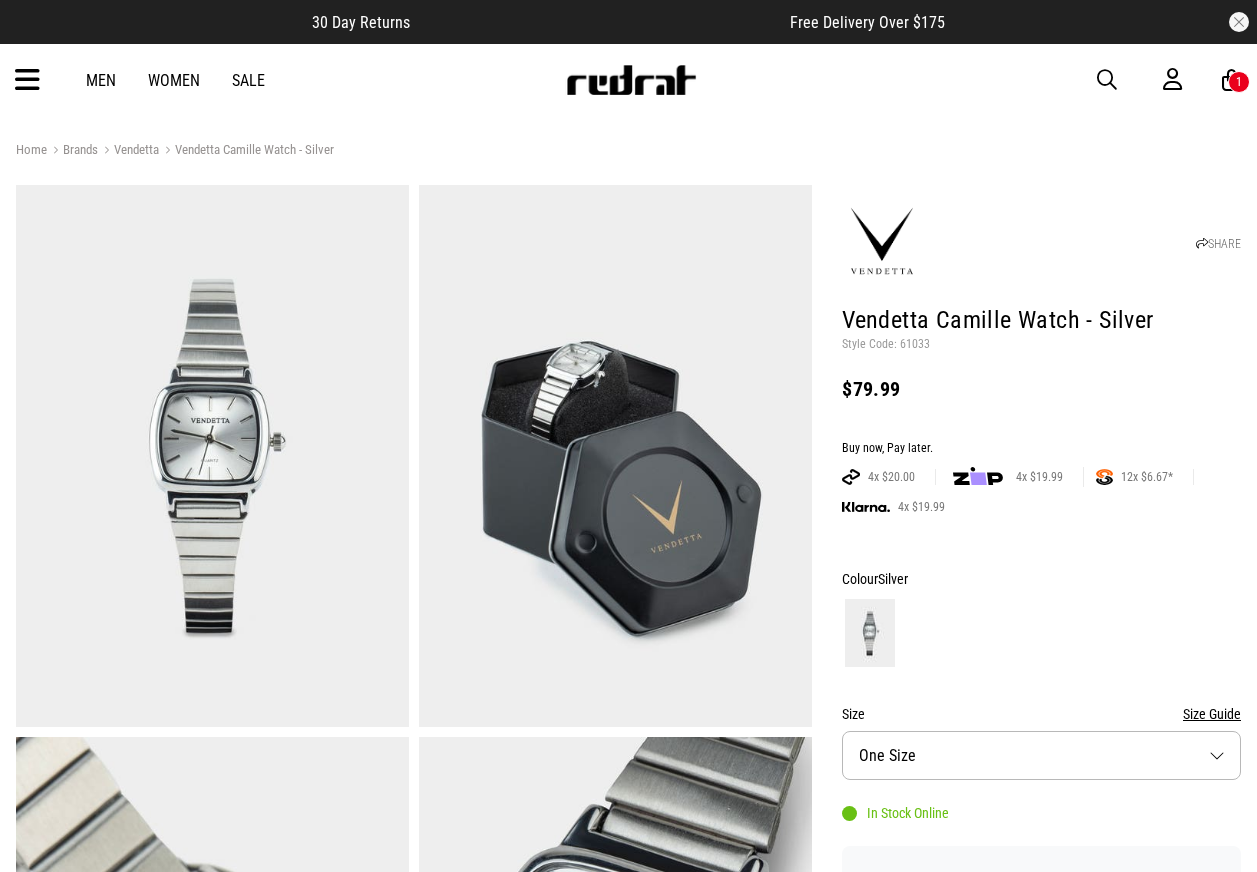 scroll, scrollTop: 0, scrollLeft: 0, axis: both 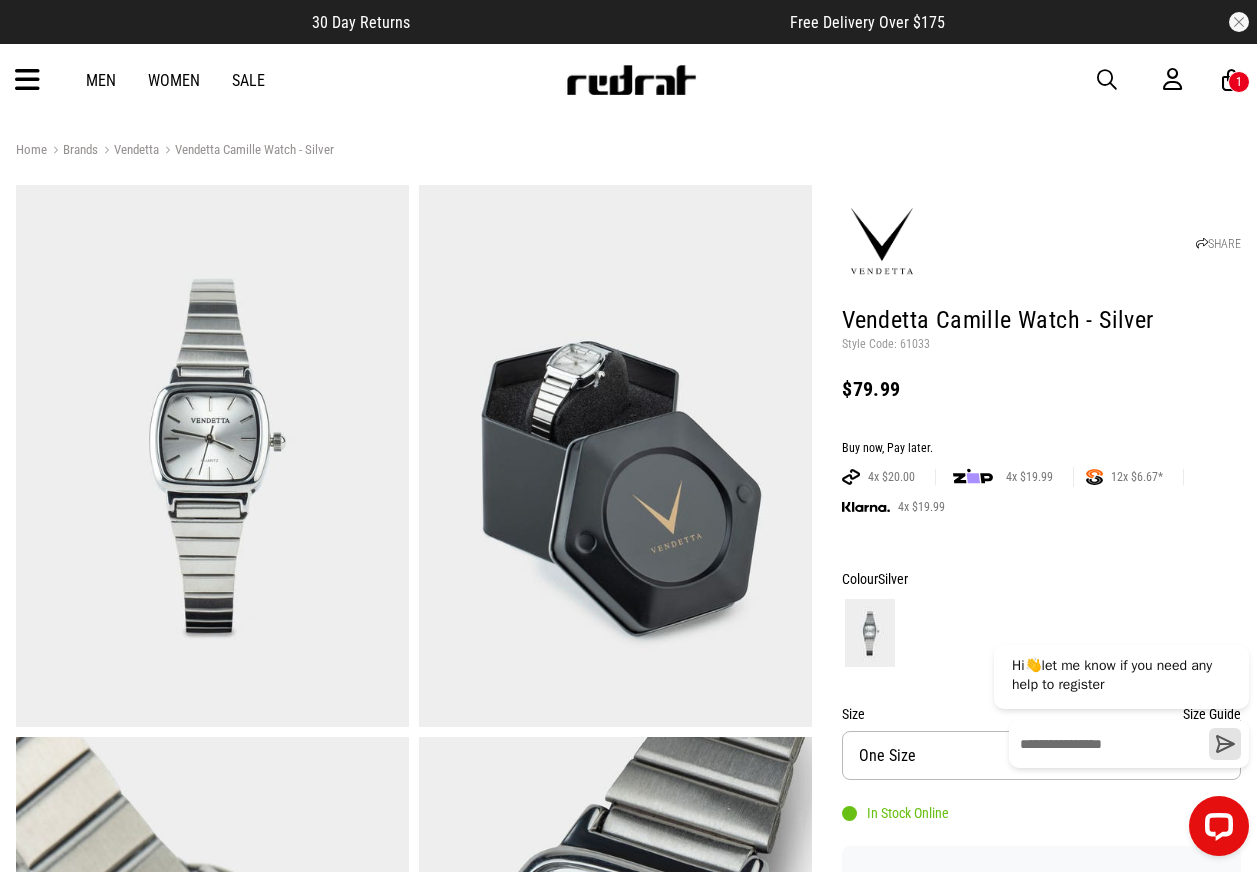 click at bounding box center (1107, 80) 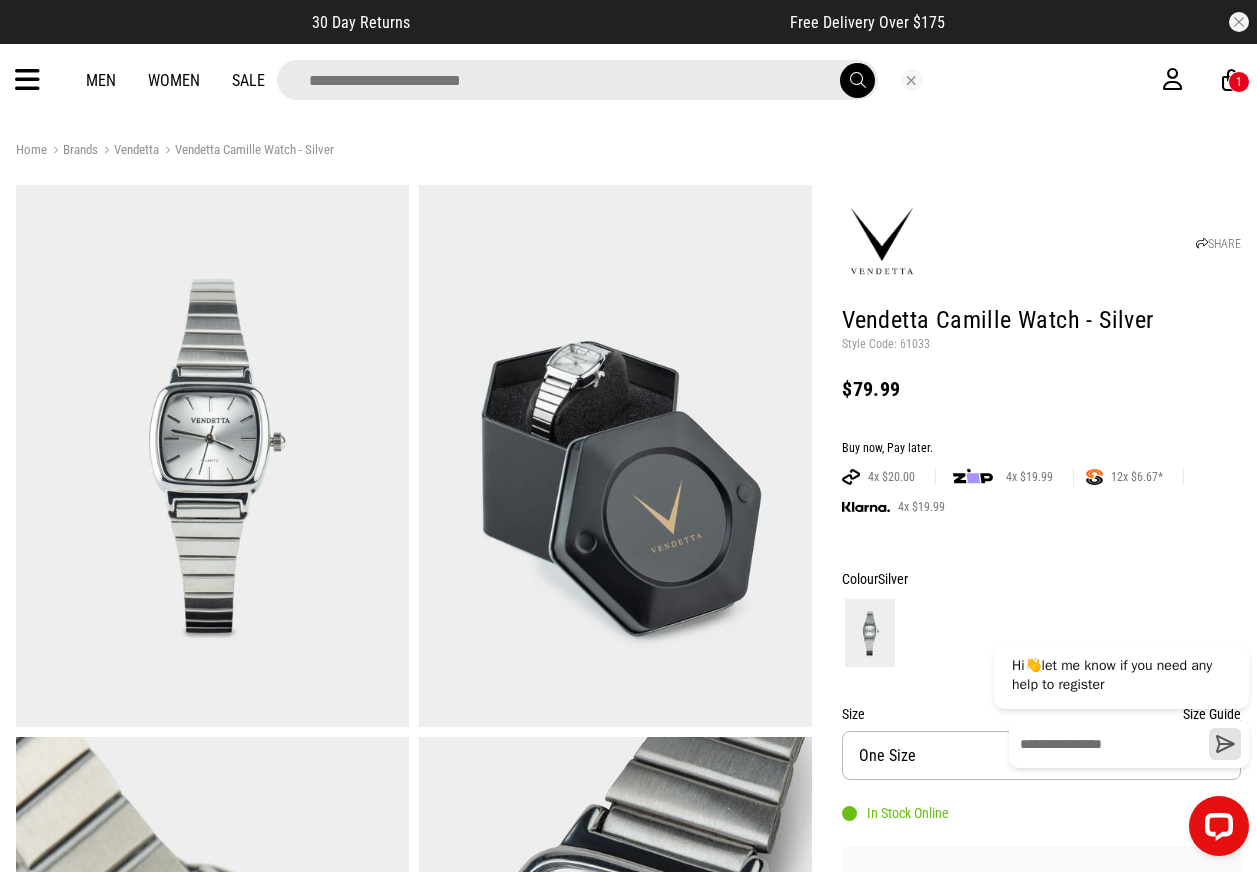 click at bounding box center [577, 80] 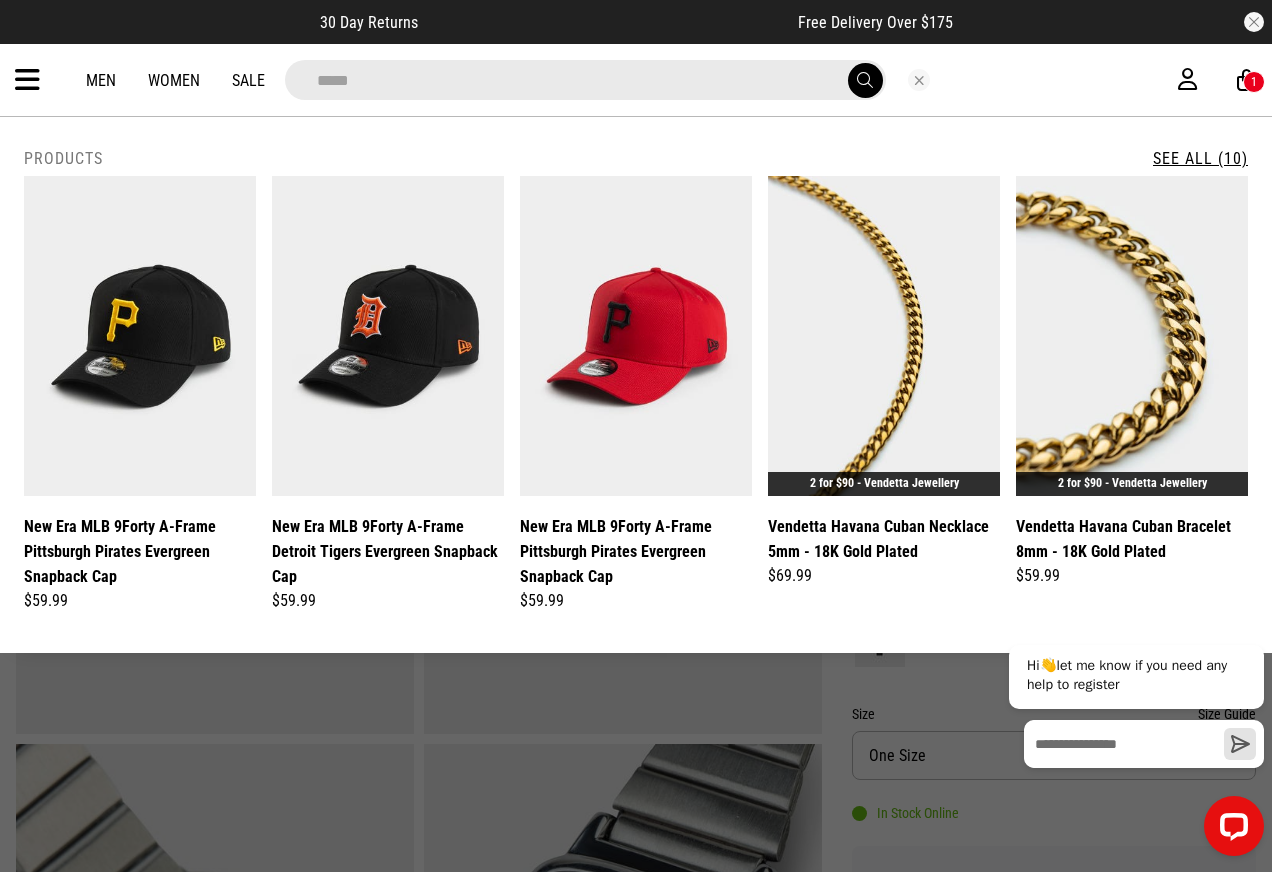 type on "*****" 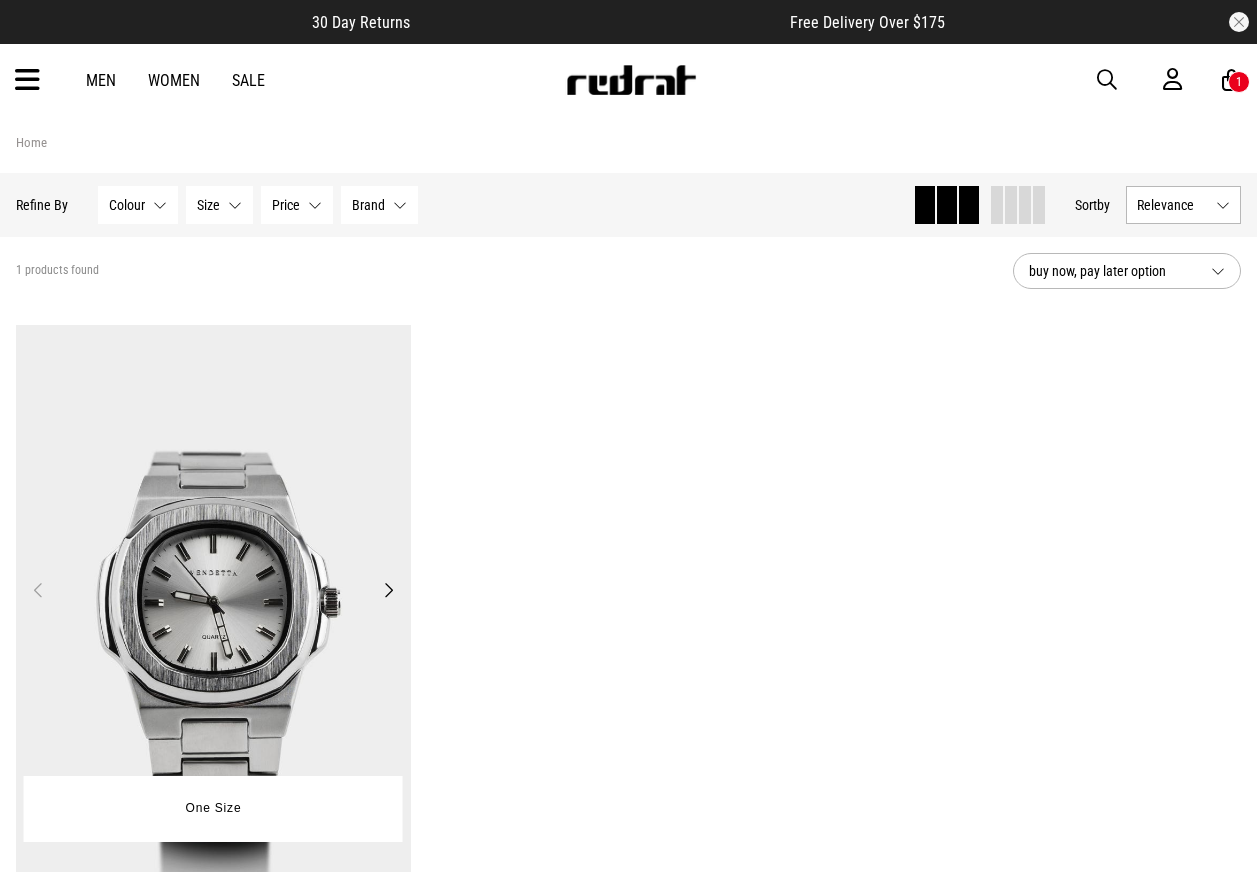 scroll, scrollTop: 0, scrollLeft: 0, axis: both 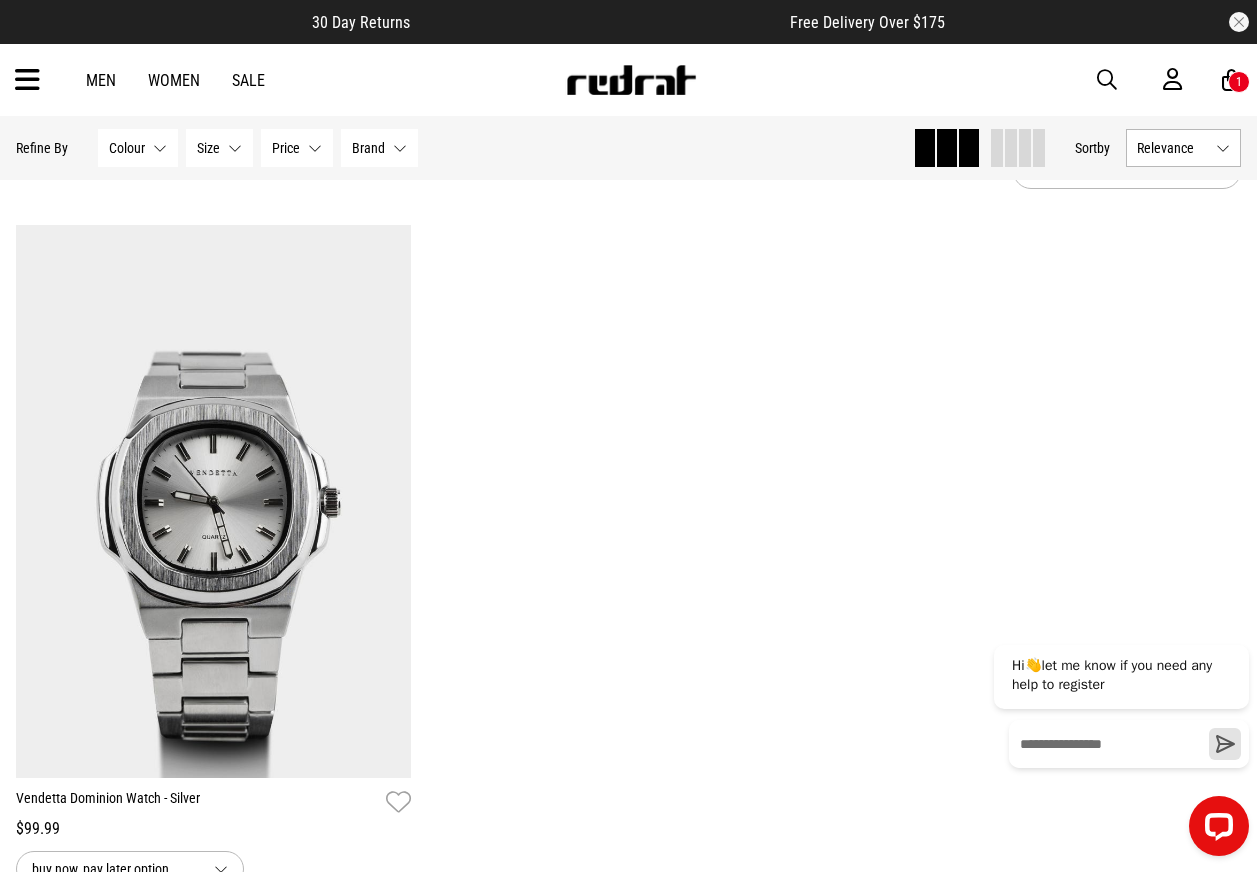 click at bounding box center [1107, 80] 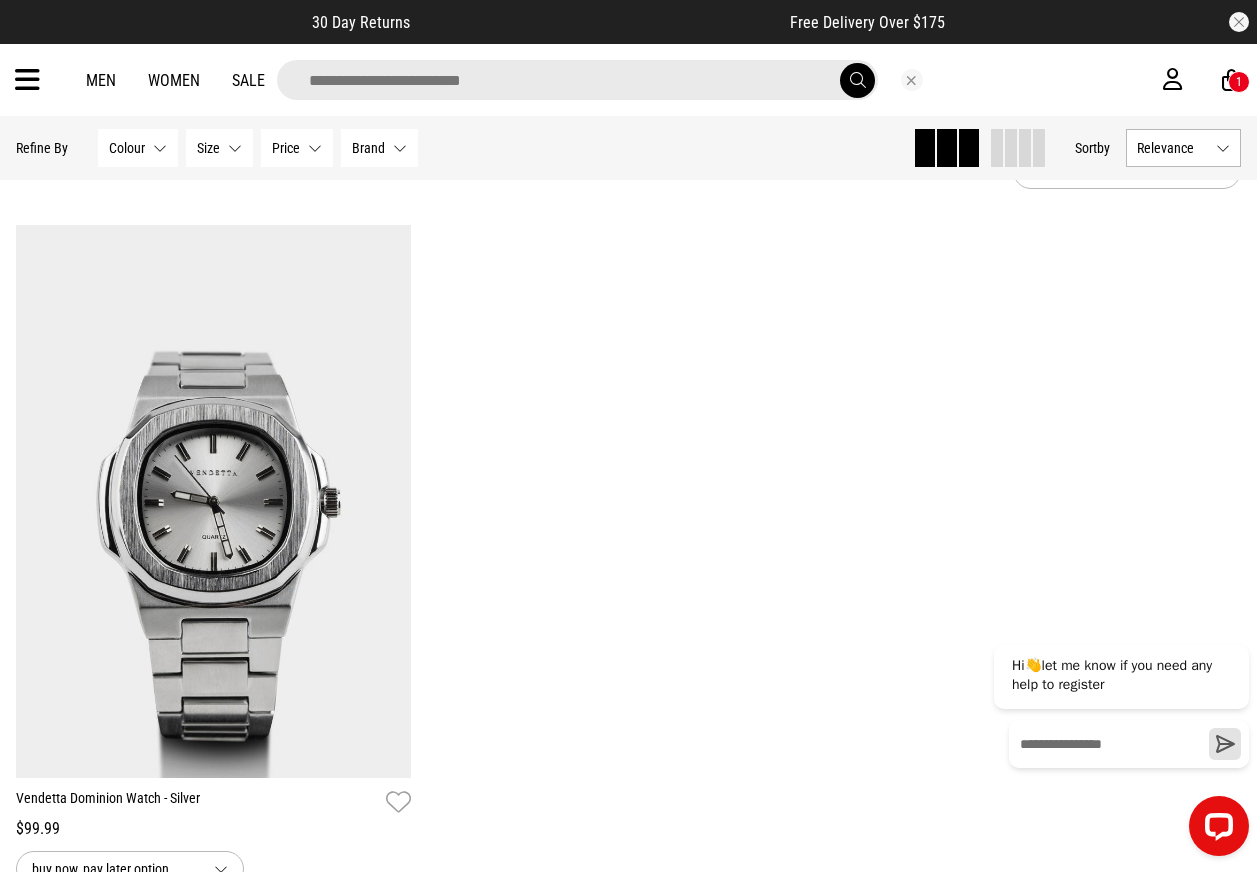 click at bounding box center [577, 80] 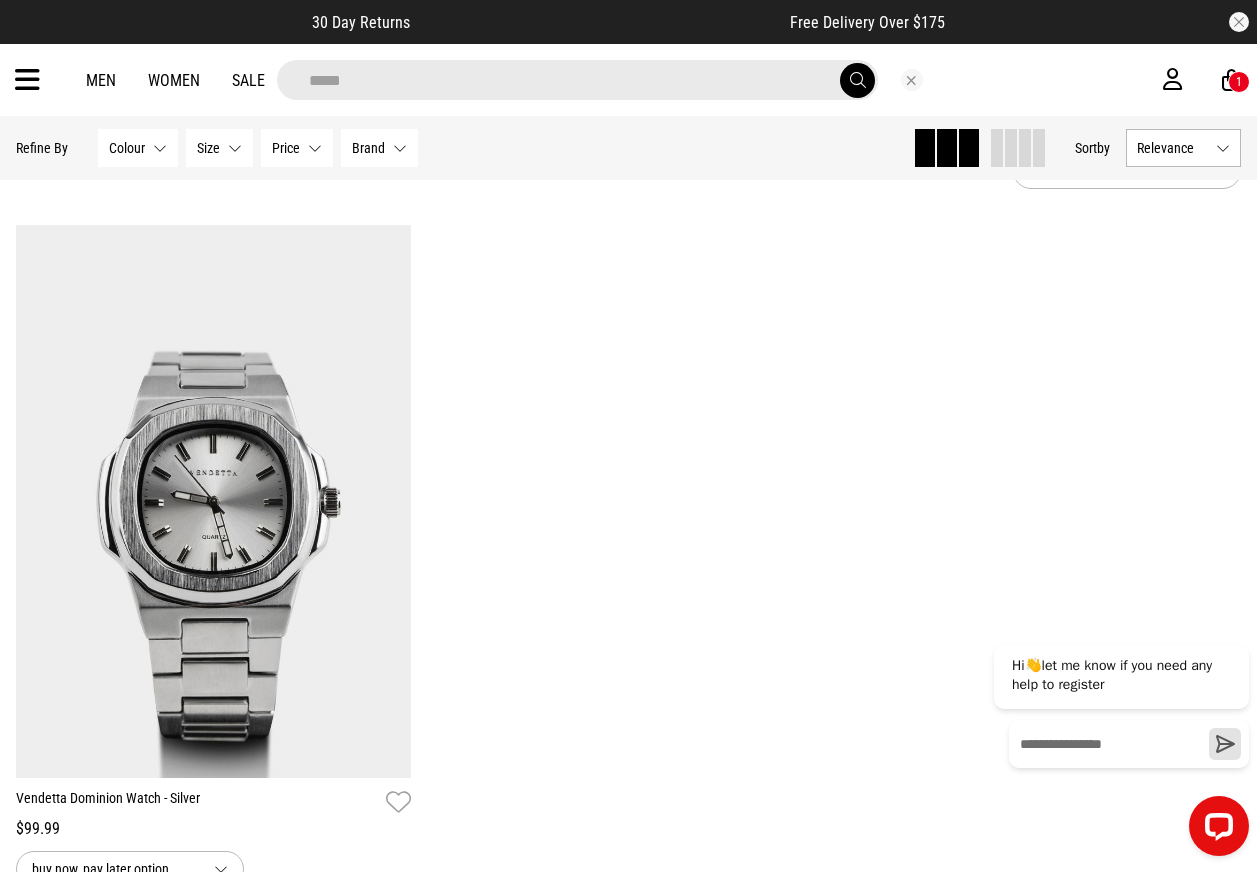 type on "*****" 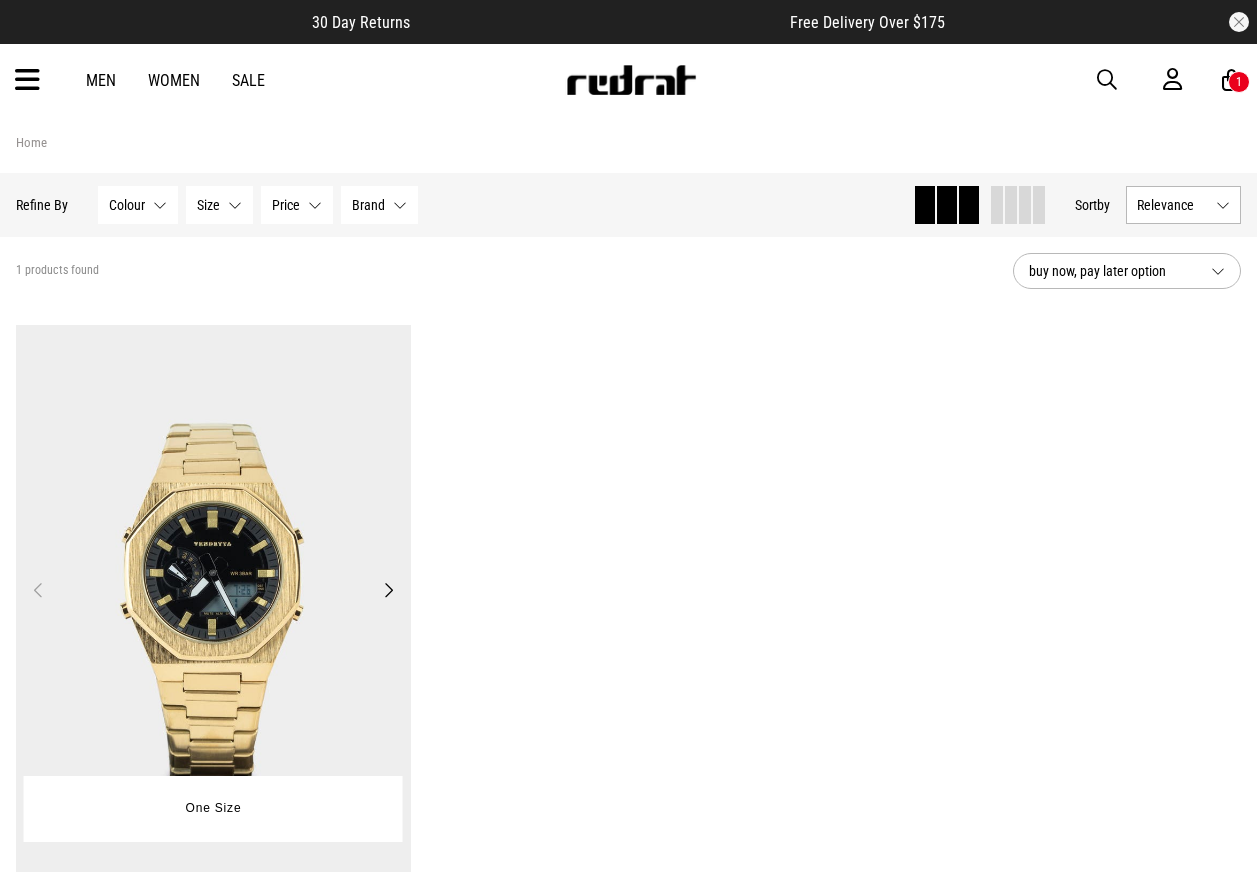 drag, startPoint x: 0, startPoint y: 0, endPoint x: 167, endPoint y: 578, distance: 601.6419 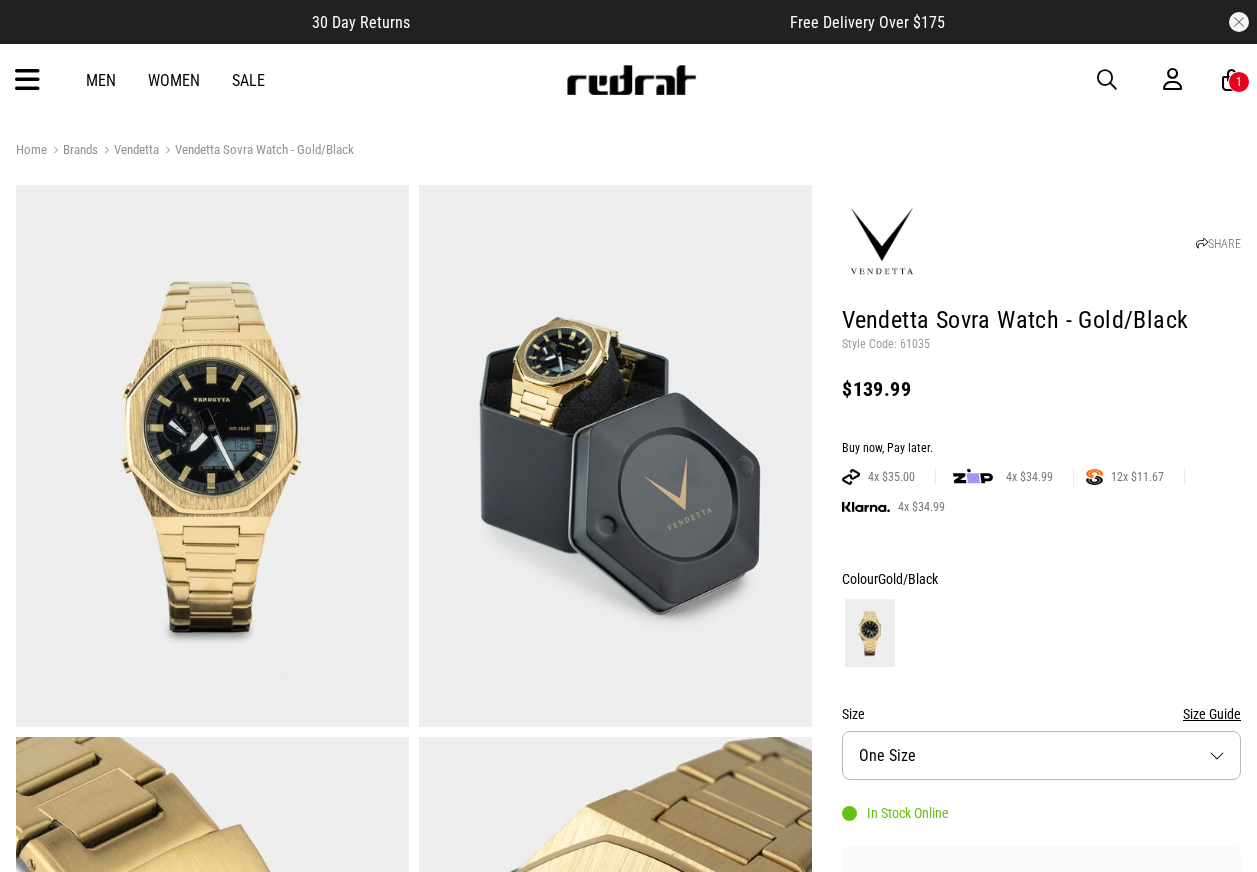 scroll, scrollTop: 0, scrollLeft: 0, axis: both 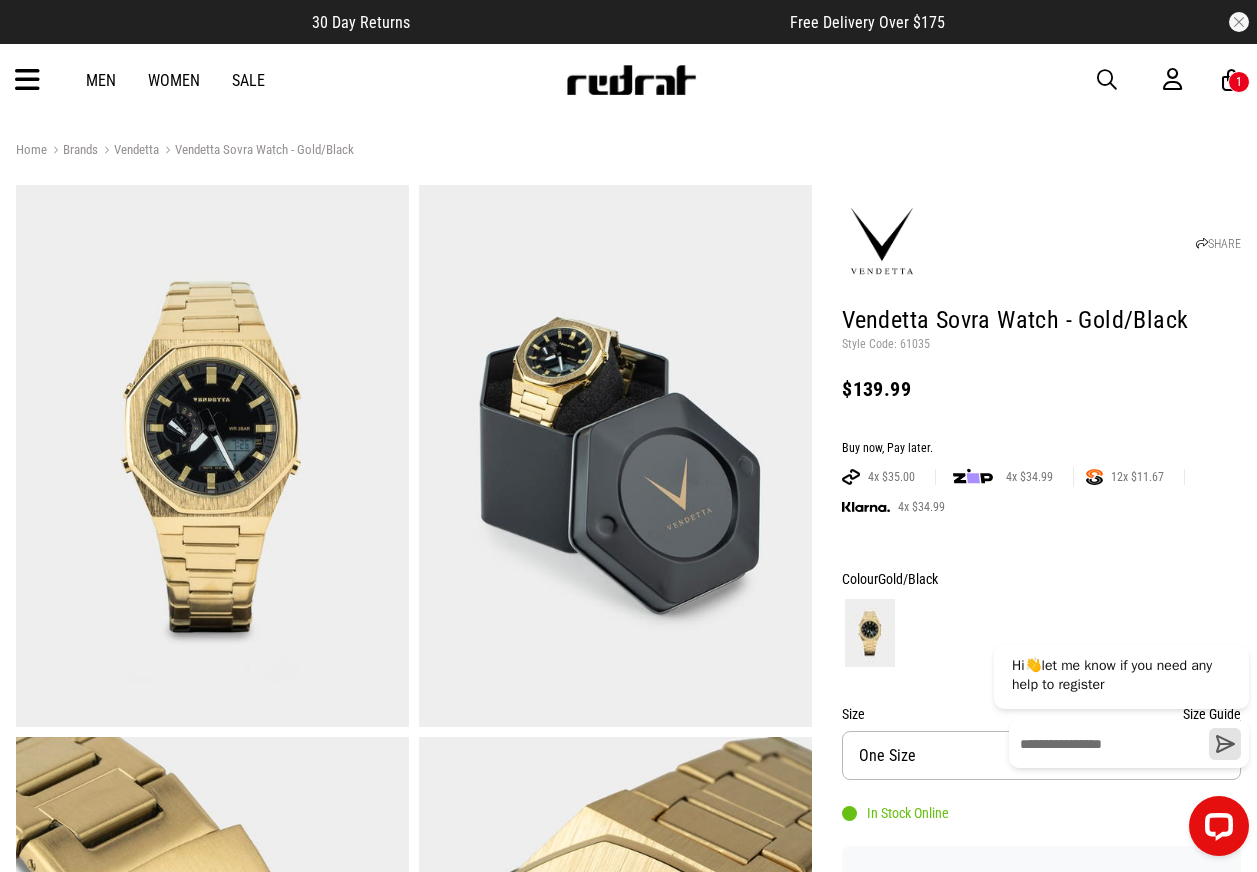 click on "Men   Women   Sale     Sign in     New       Back         Footwear       Back         Mens       Back         Womens       Back         Youth & Kids       Back         Jewellery       Back         Headwear       Back         Accessories       Back         Deals       Back         Sale   UP TO 60% OFF
Shop by Brand
adidas
Converse
New Era
See all brands     Gift Cards   Find a Store   Delivery   Returns & Exchanges   FAQ   Contact Us
Payment Options Only at Red Rat
Let's keep in touch
Back
1" at bounding box center [628, 80] 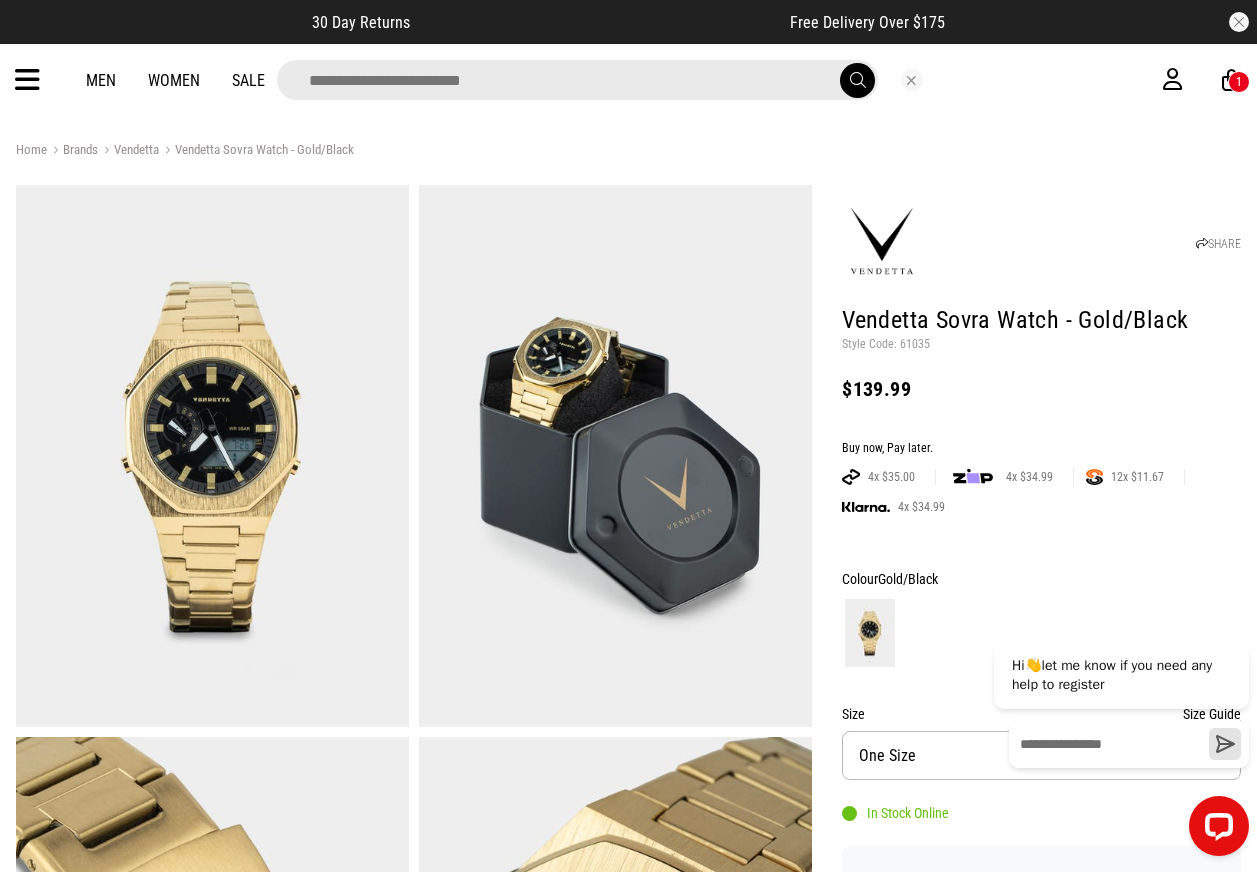 click at bounding box center (577, 80) 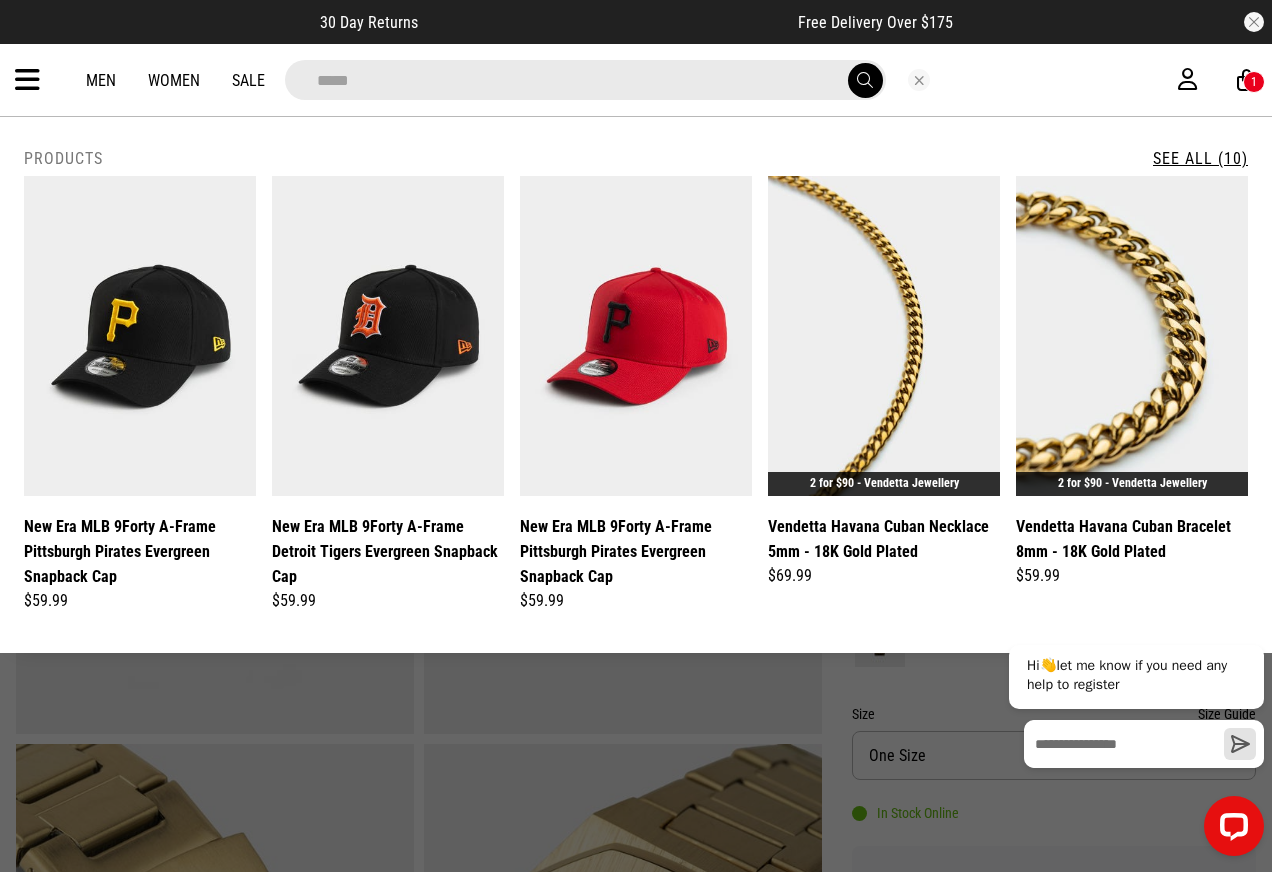 type on "*****" 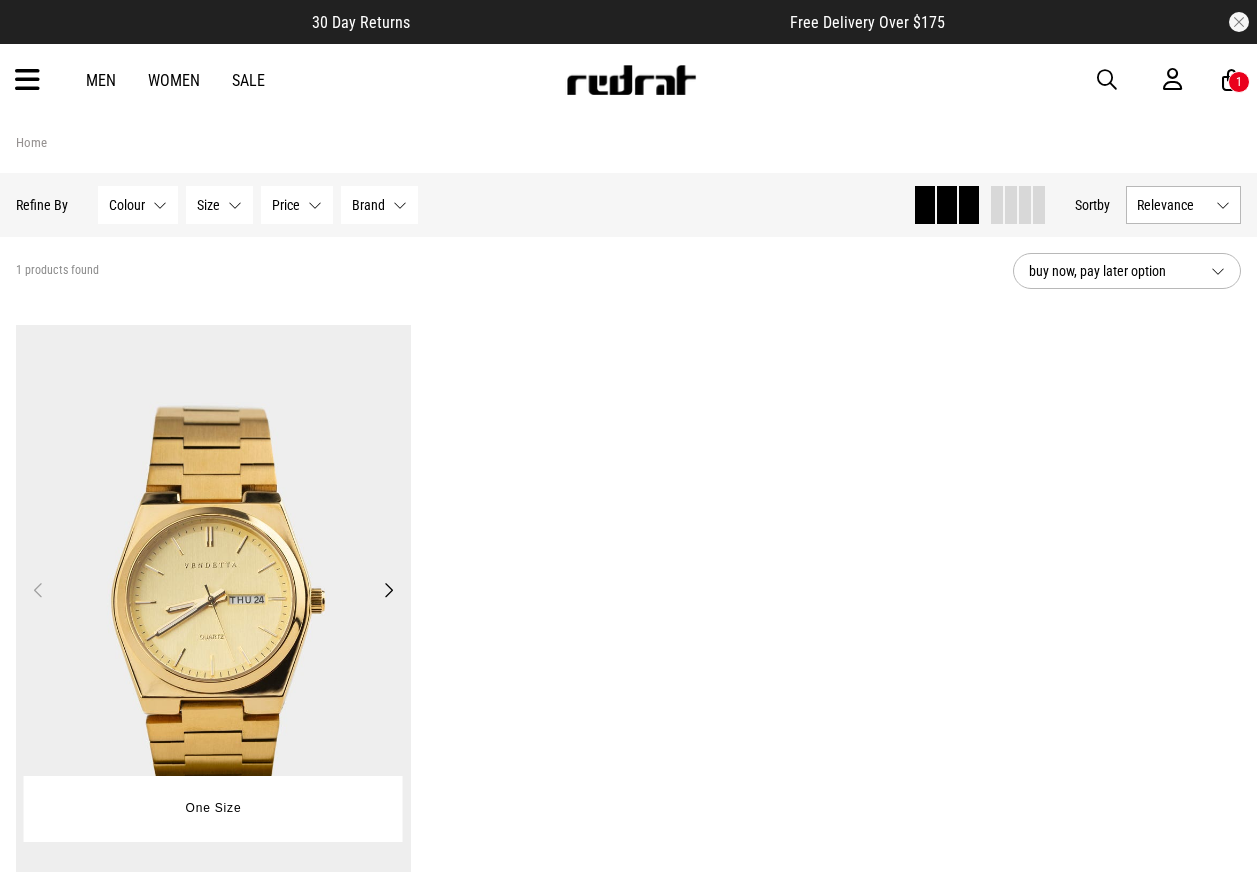 scroll, scrollTop: 0, scrollLeft: 0, axis: both 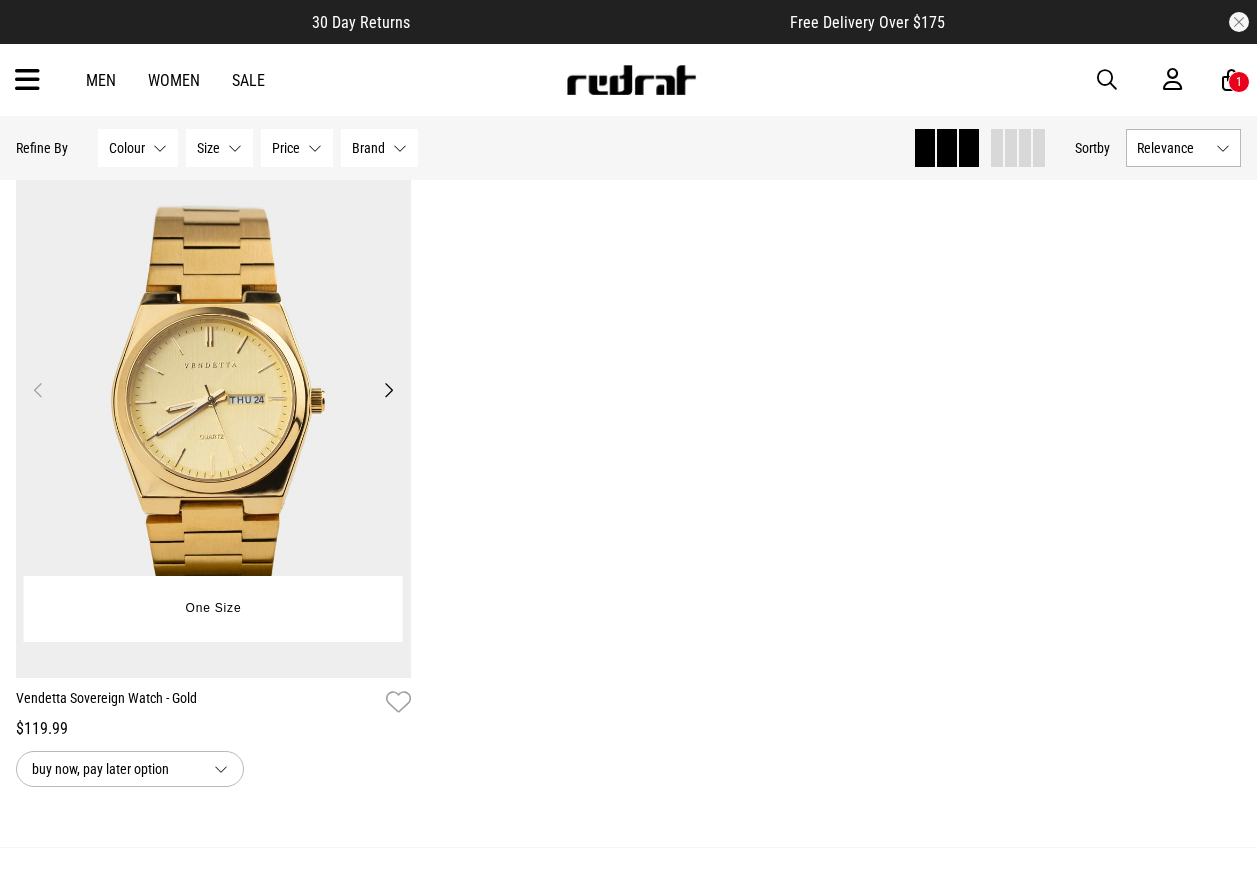 click at bounding box center [213, 401] 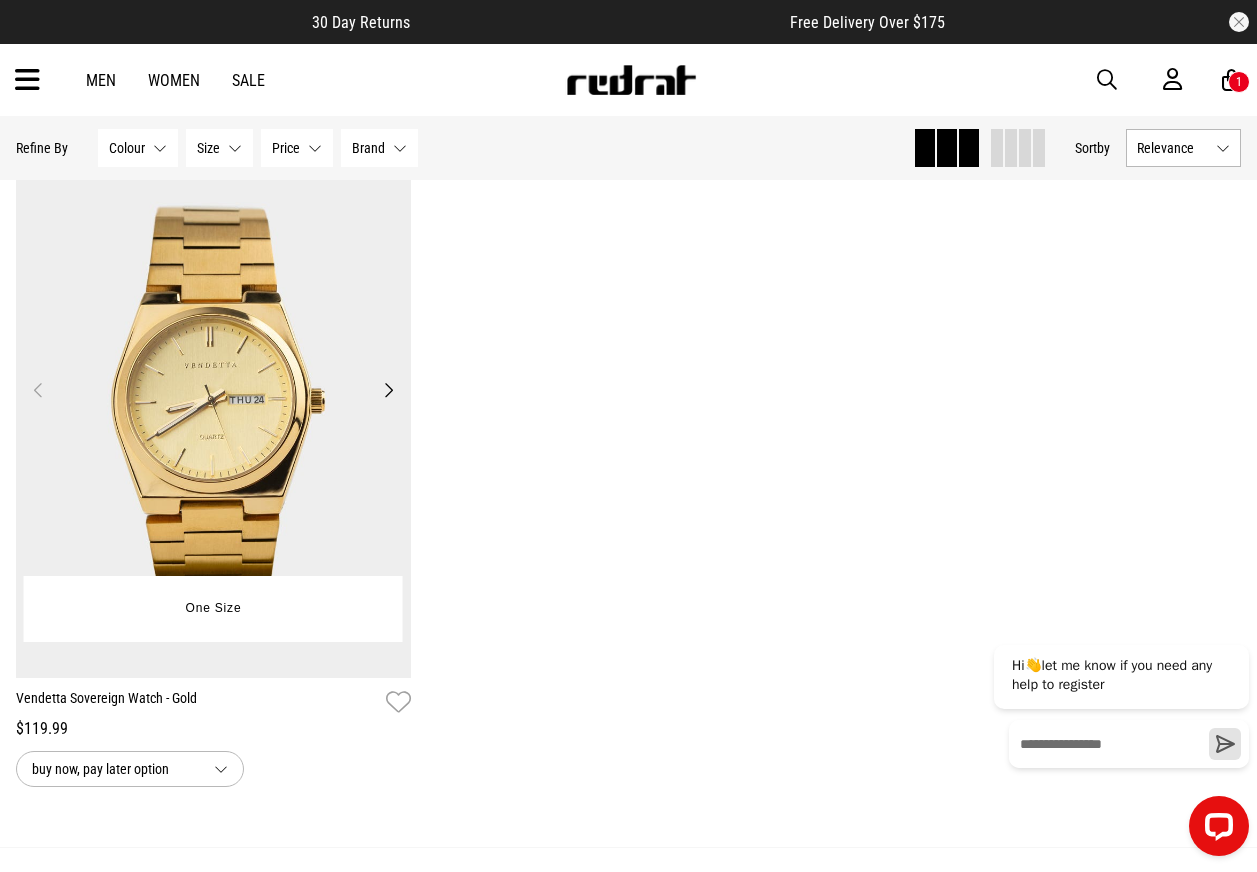 scroll, scrollTop: 0, scrollLeft: 0, axis: both 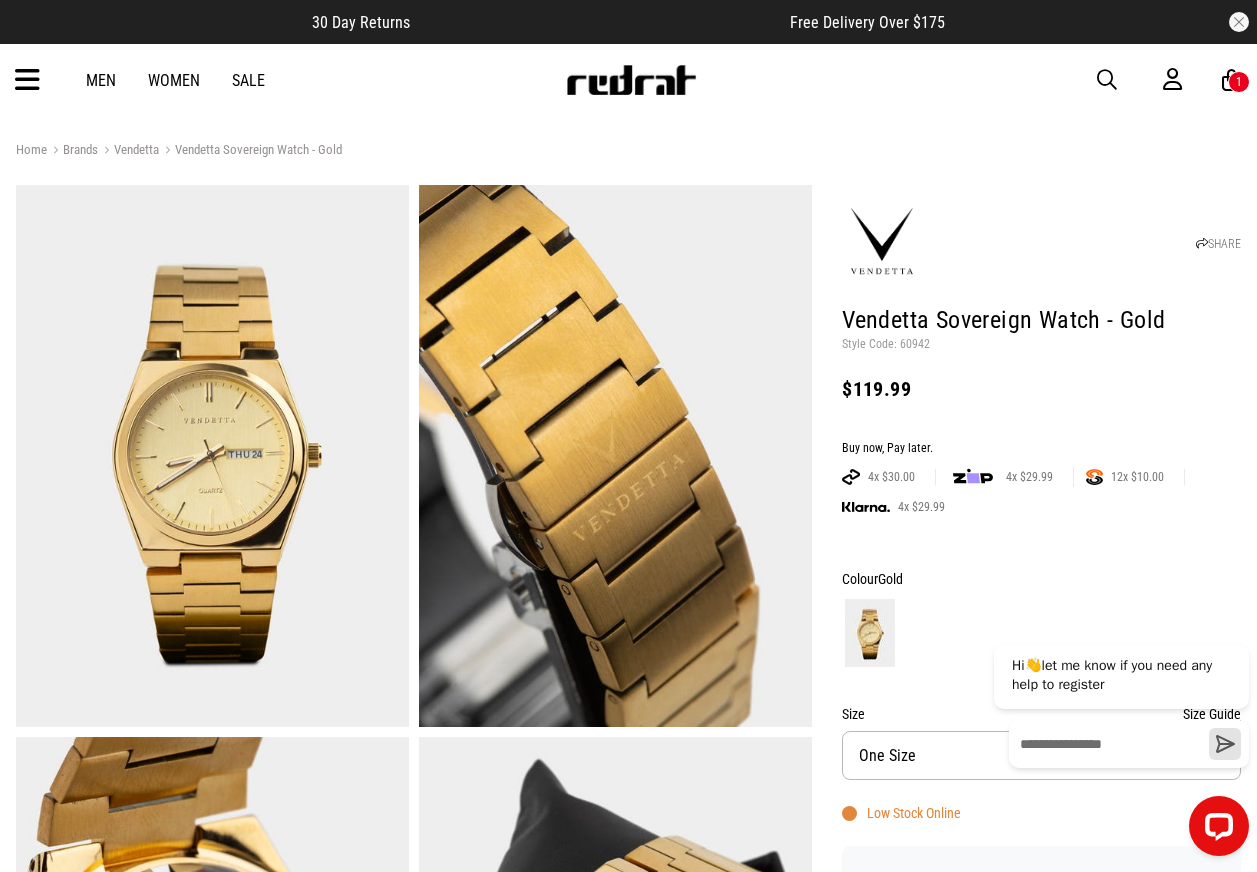 click at bounding box center (1107, 80) 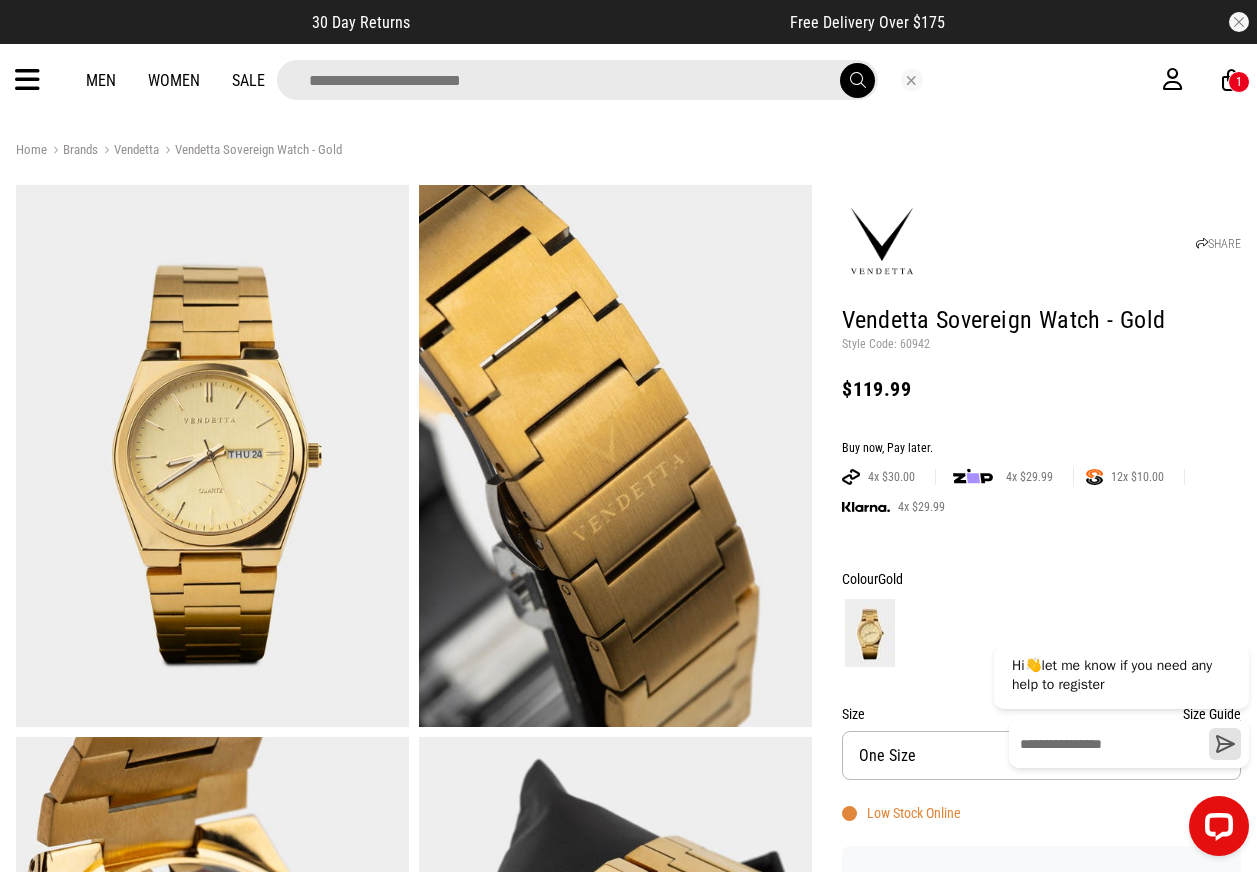 click at bounding box center (577, 80) 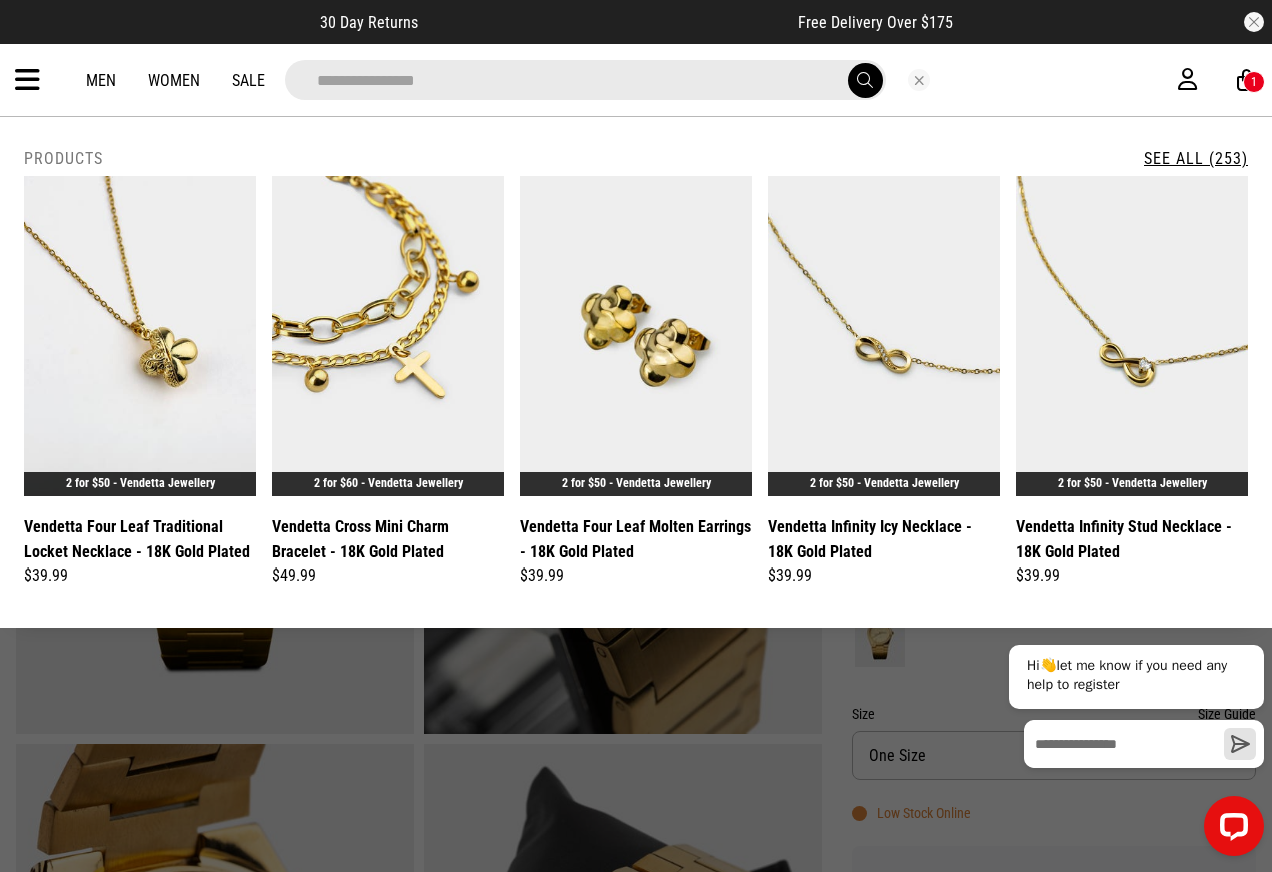 type on "**********" 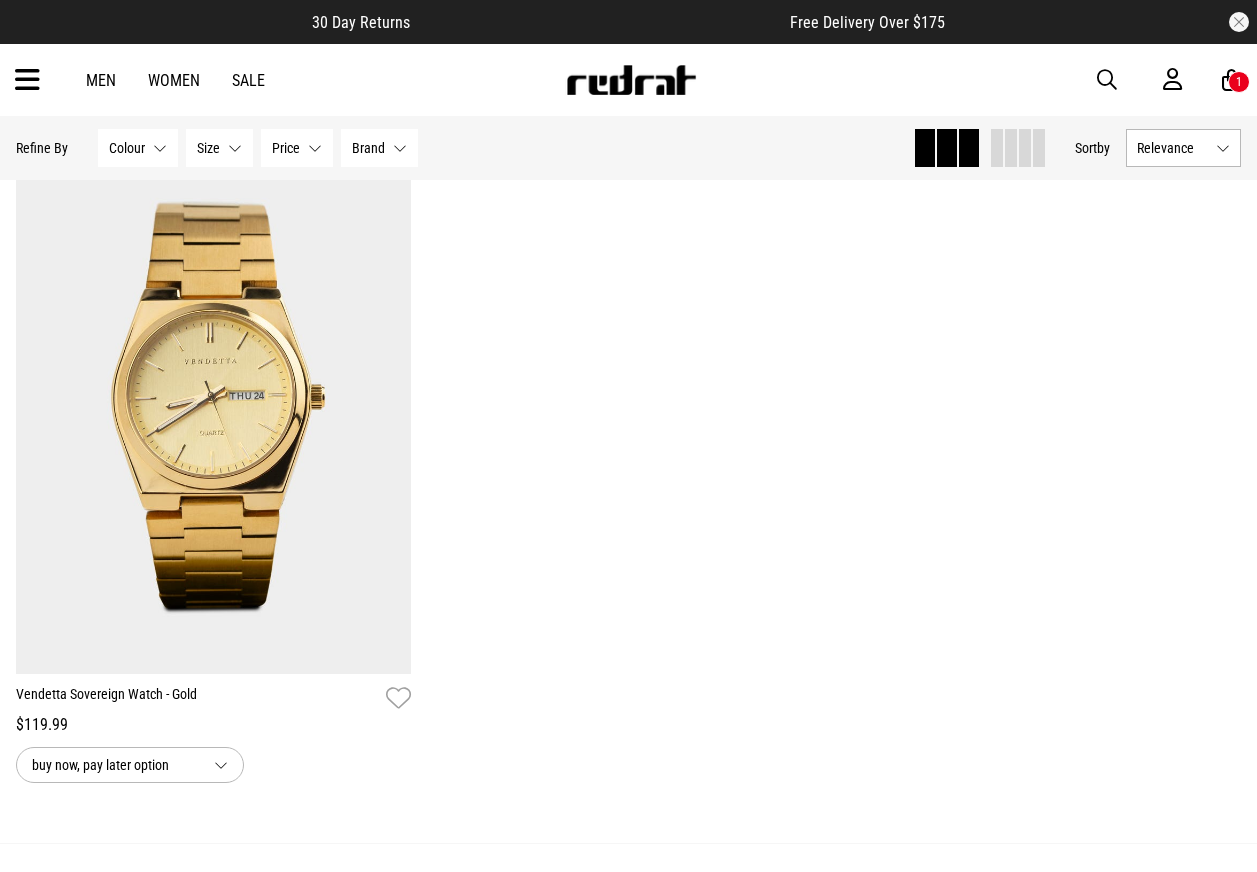 scroll, scrollTop: 0, scrollLeft: 0, axis: both 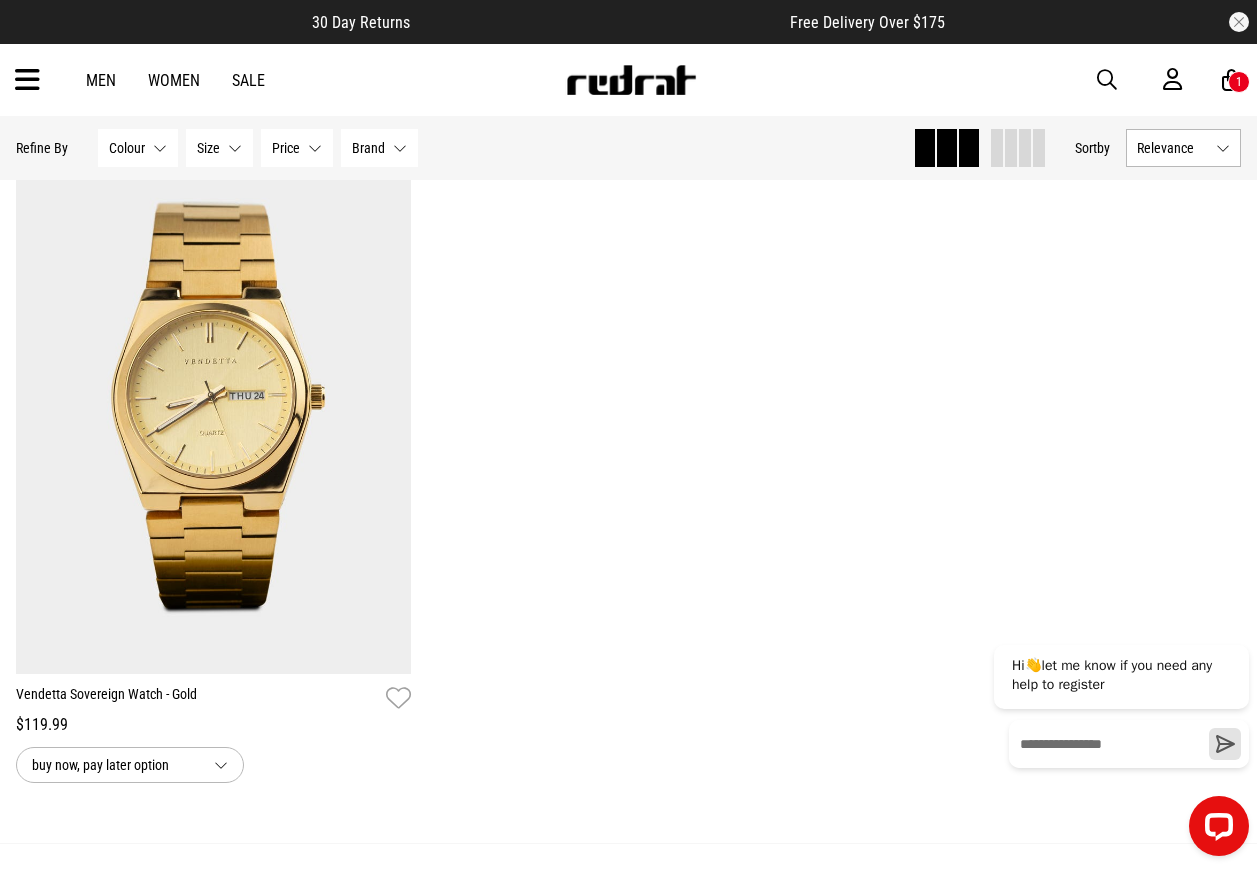 click at bounding box center (1107, 80) 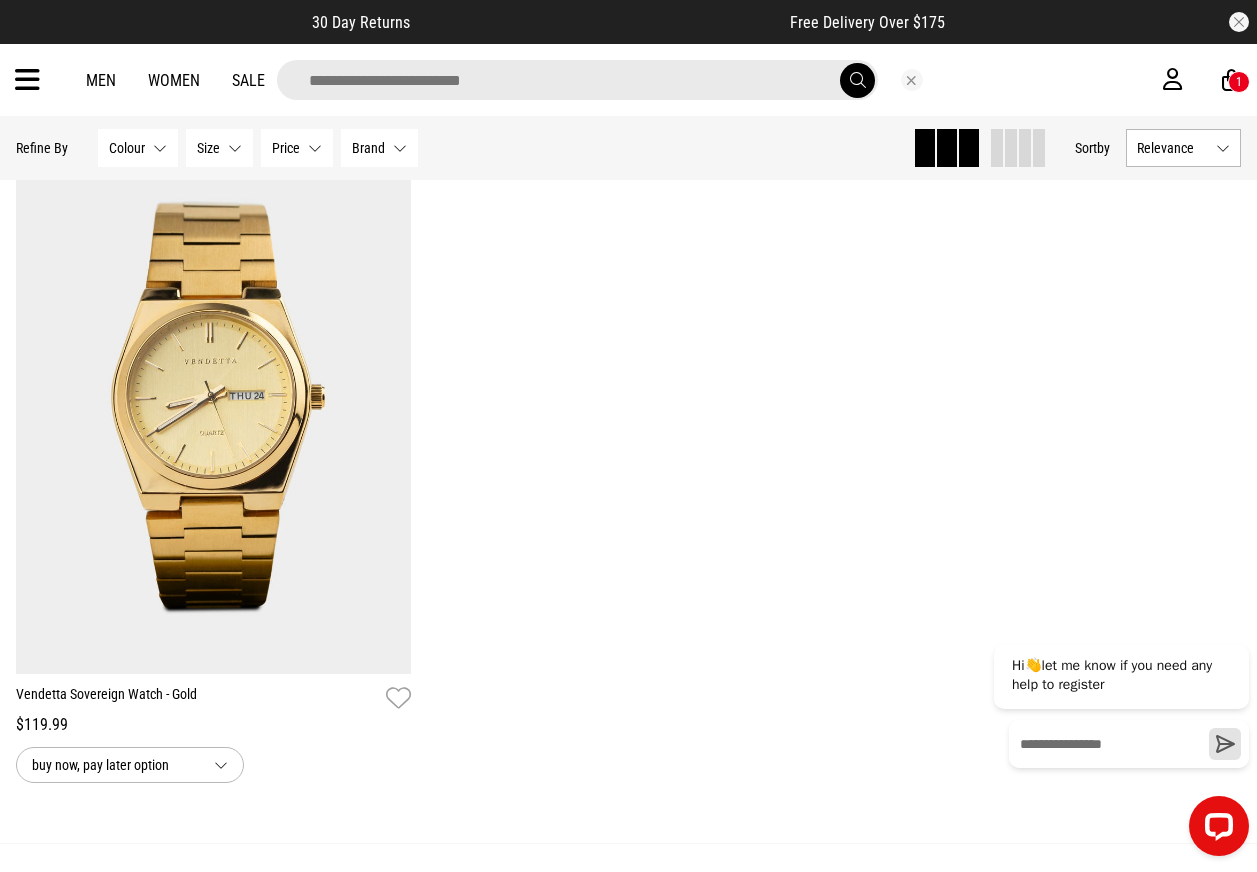 click at bounding box center (577, 80) 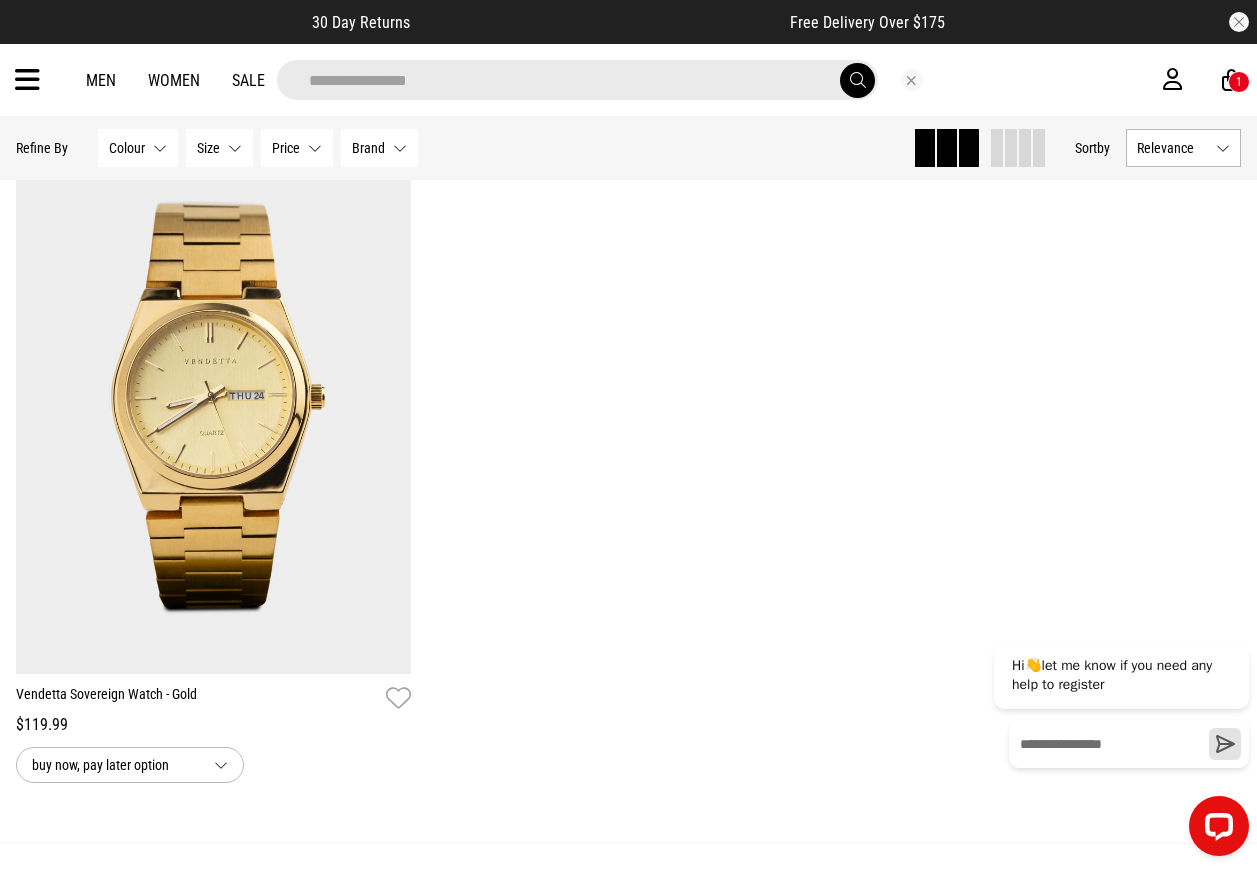 type on "**********" 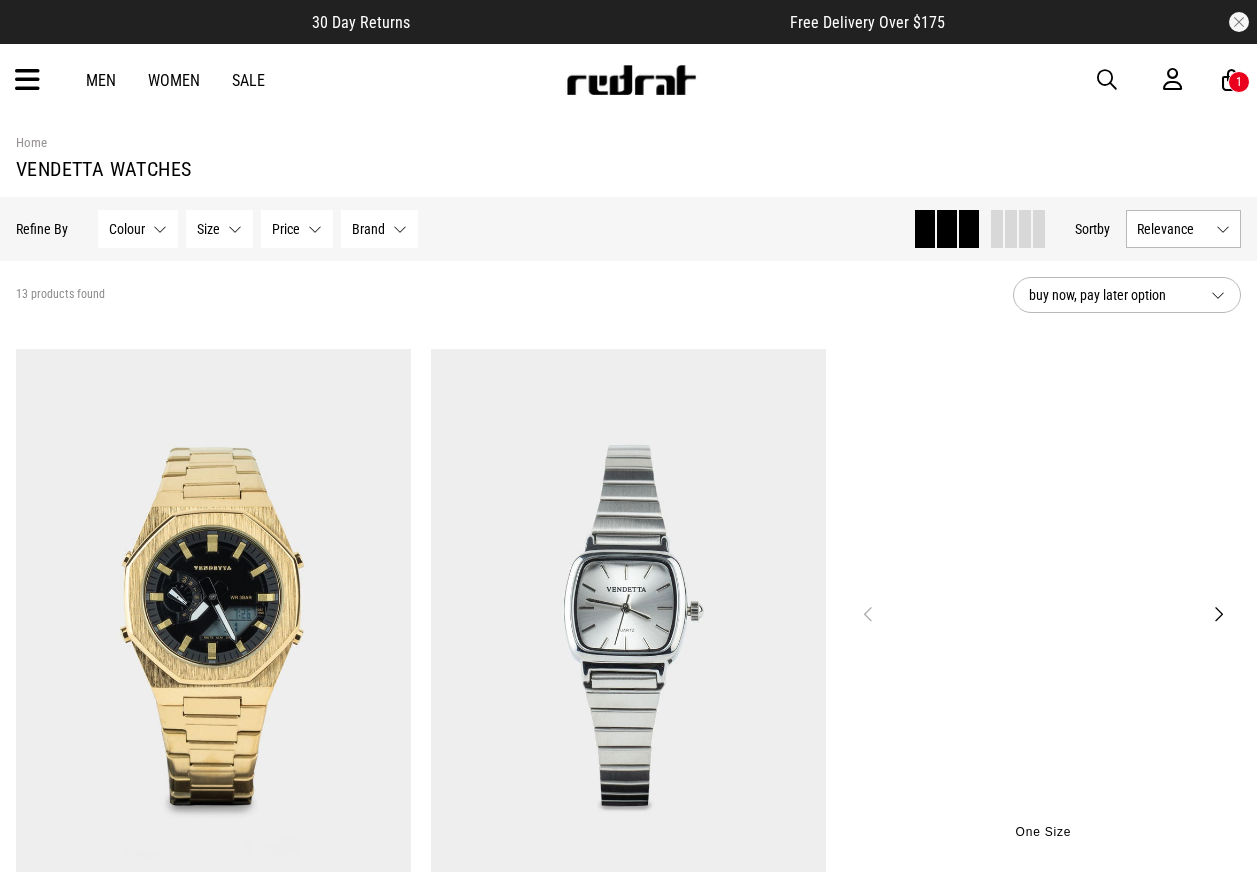 scroll, scrollTop: 0, scrollLeft: 0, axis: both 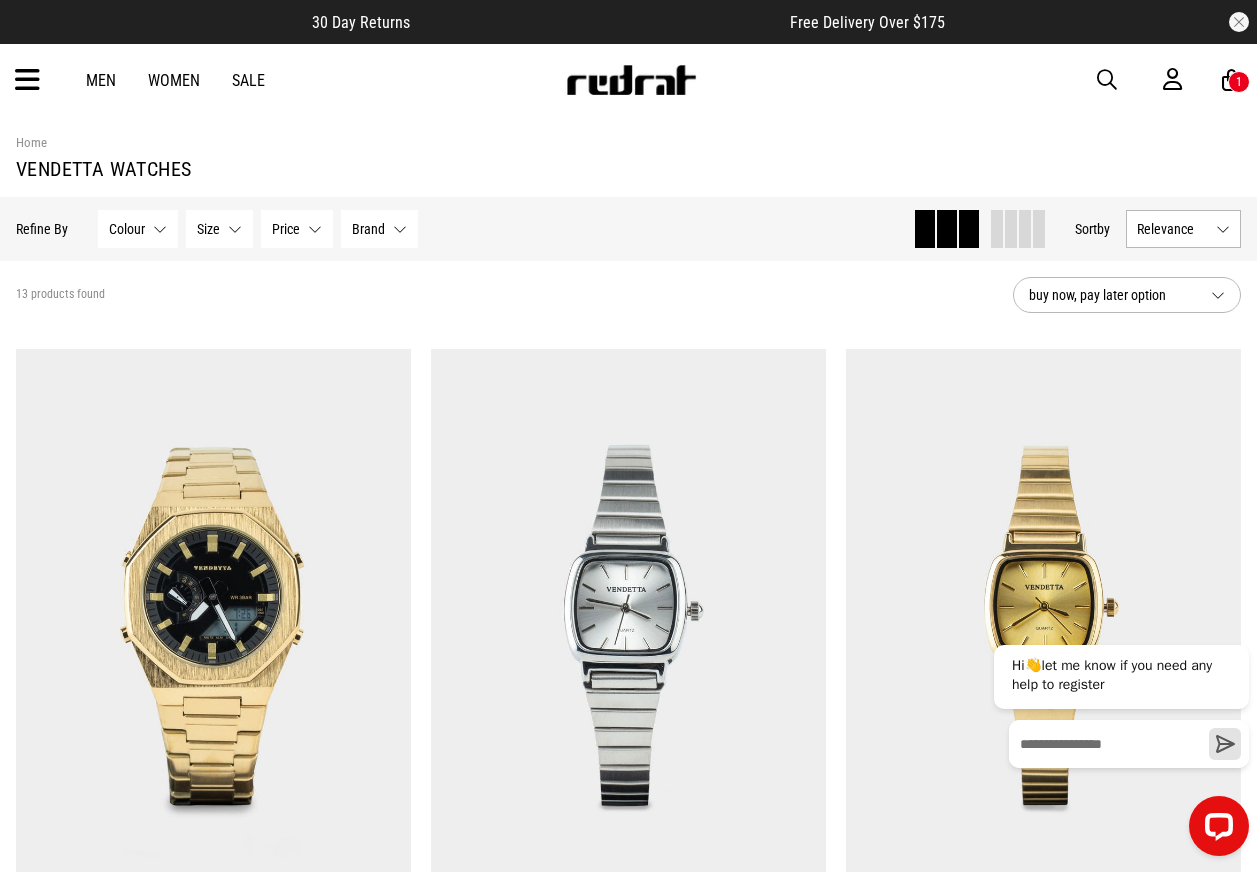 drag, startPoint x: 1118, startPoint y: 82, endPoint x: 1107, endPoint y: 83, distance: 11.045361 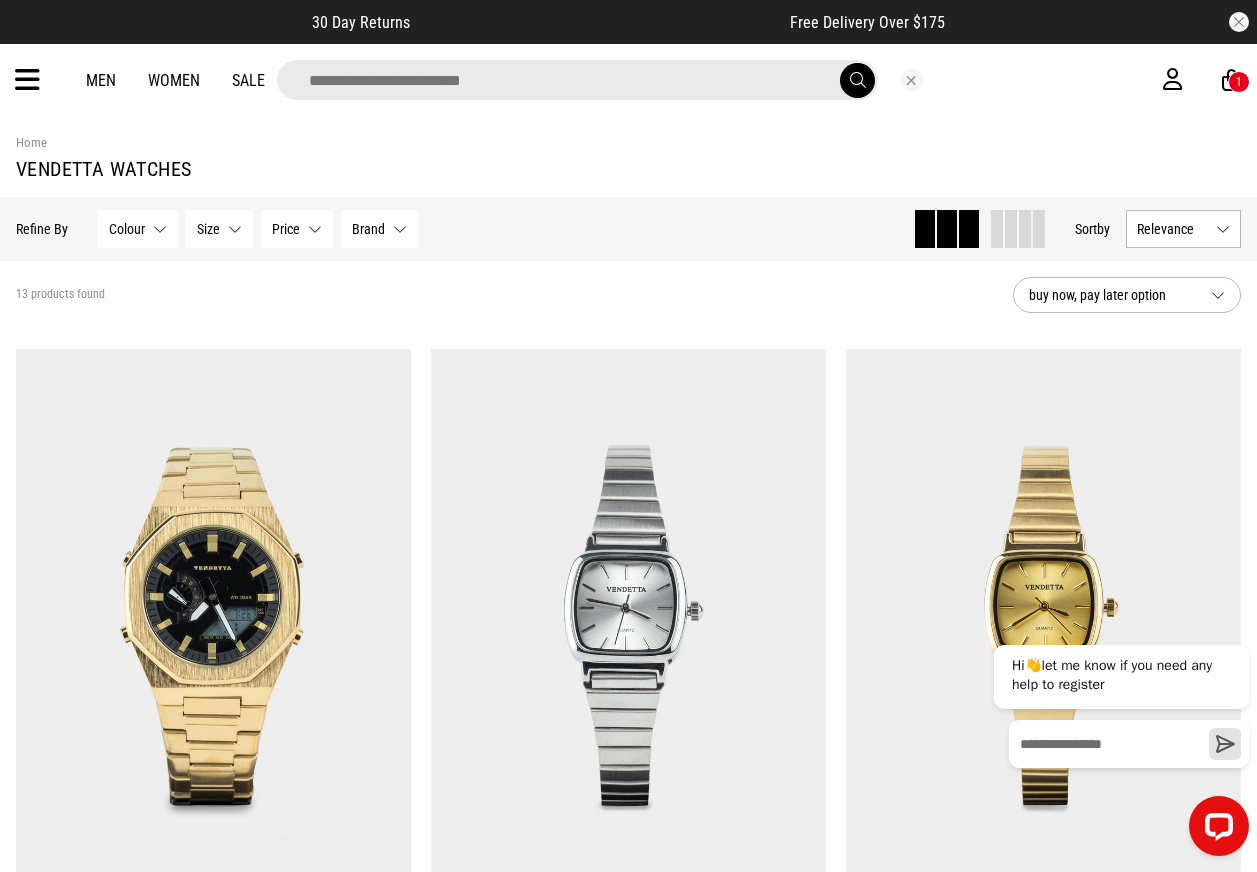 click at bounding box center (577, 80) 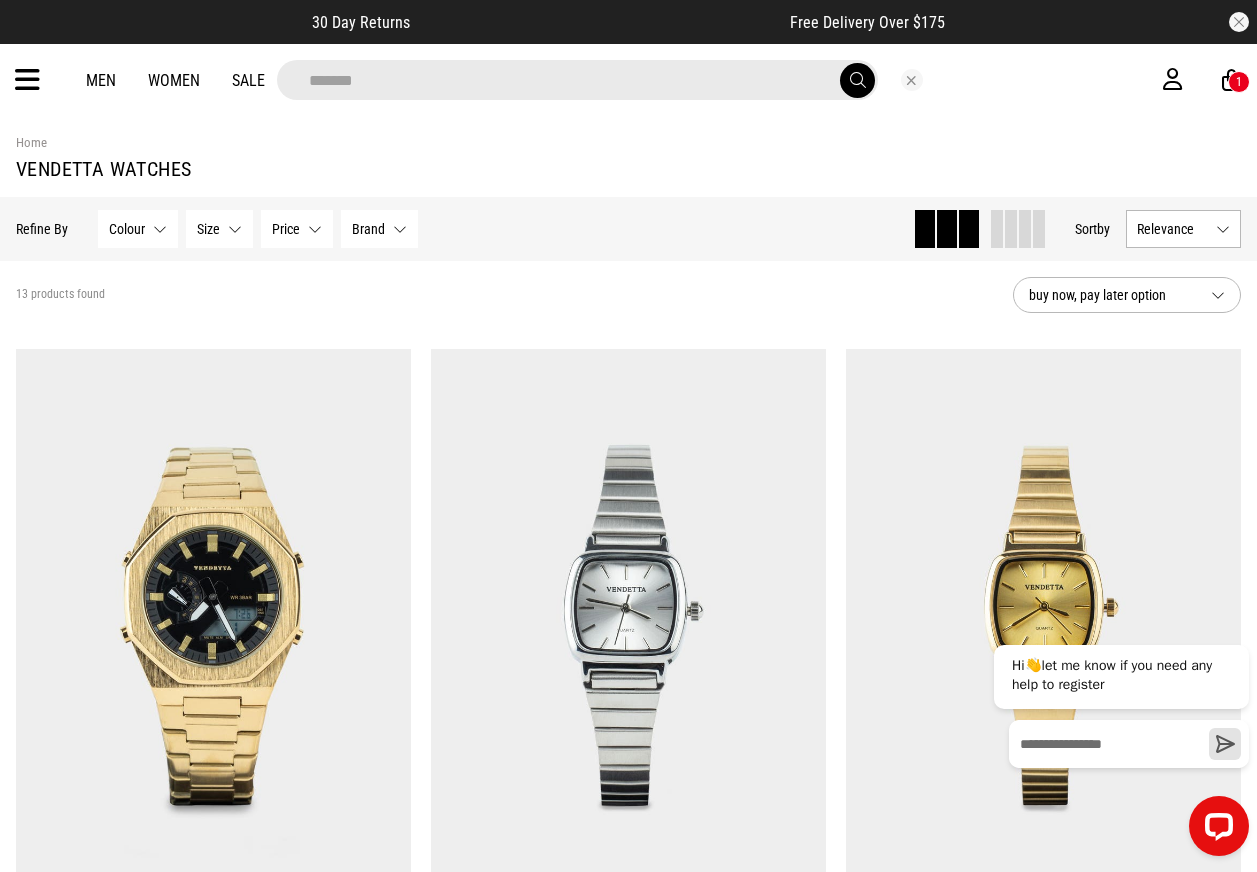 type on "*******" 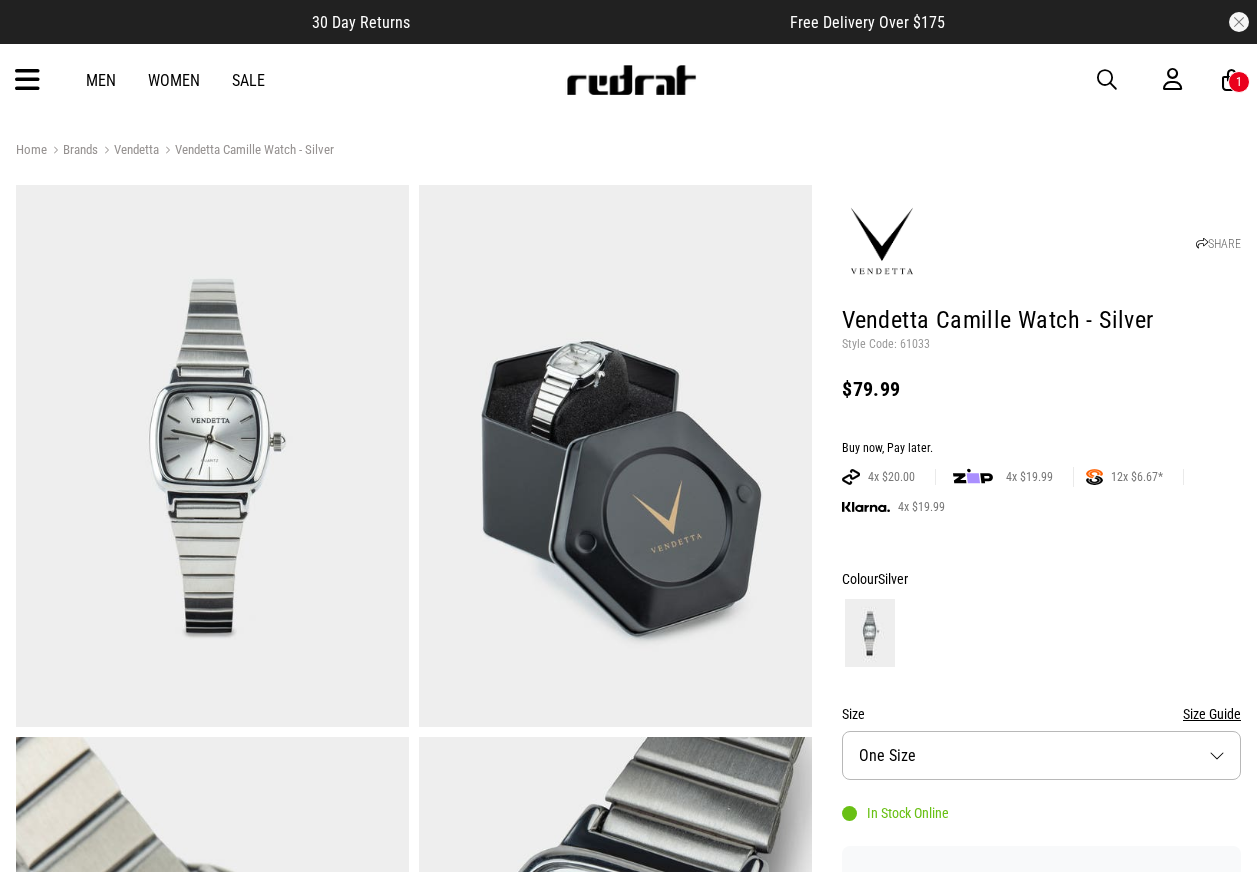 scroll, scrollTop: 0, scrollLeft: 0, axis: both 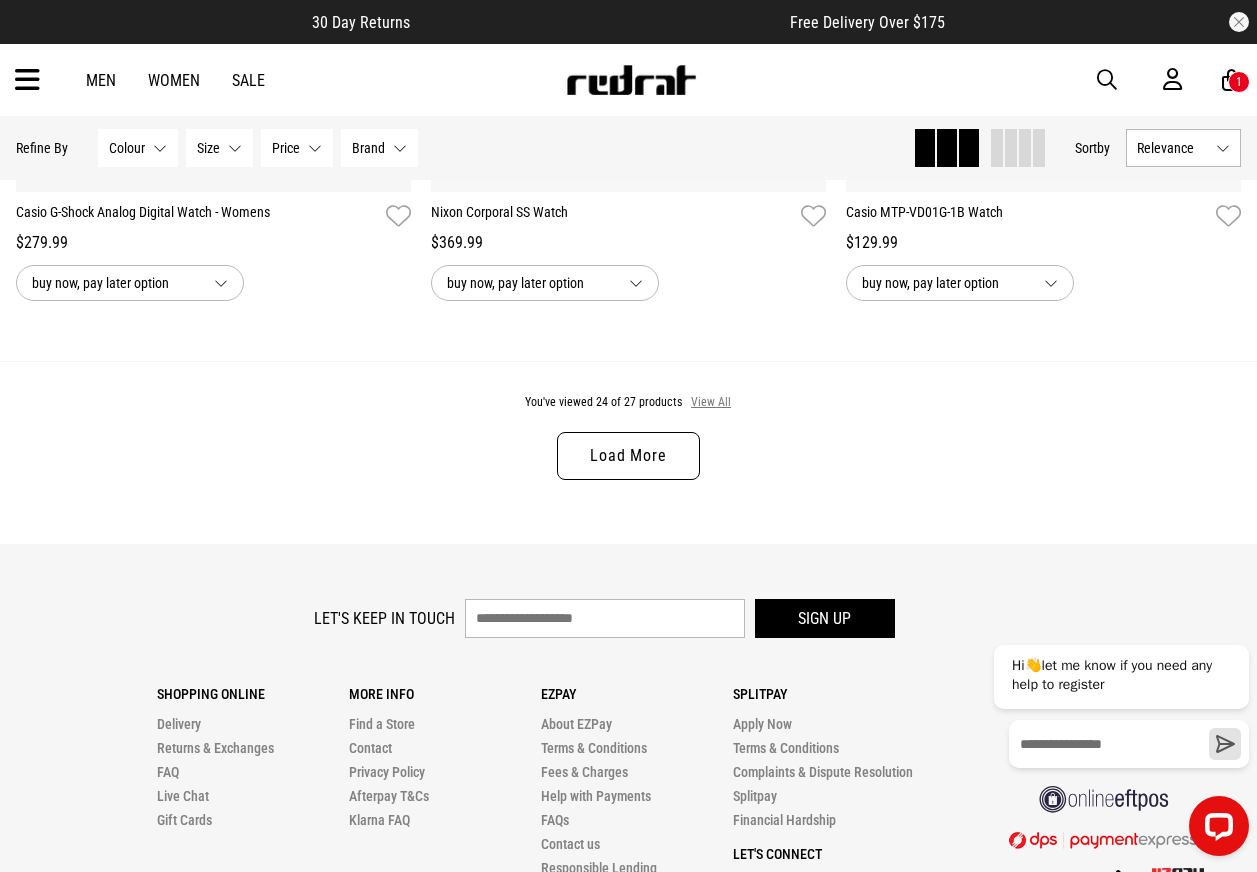 click on "View All" at bounding box center (711, 403) 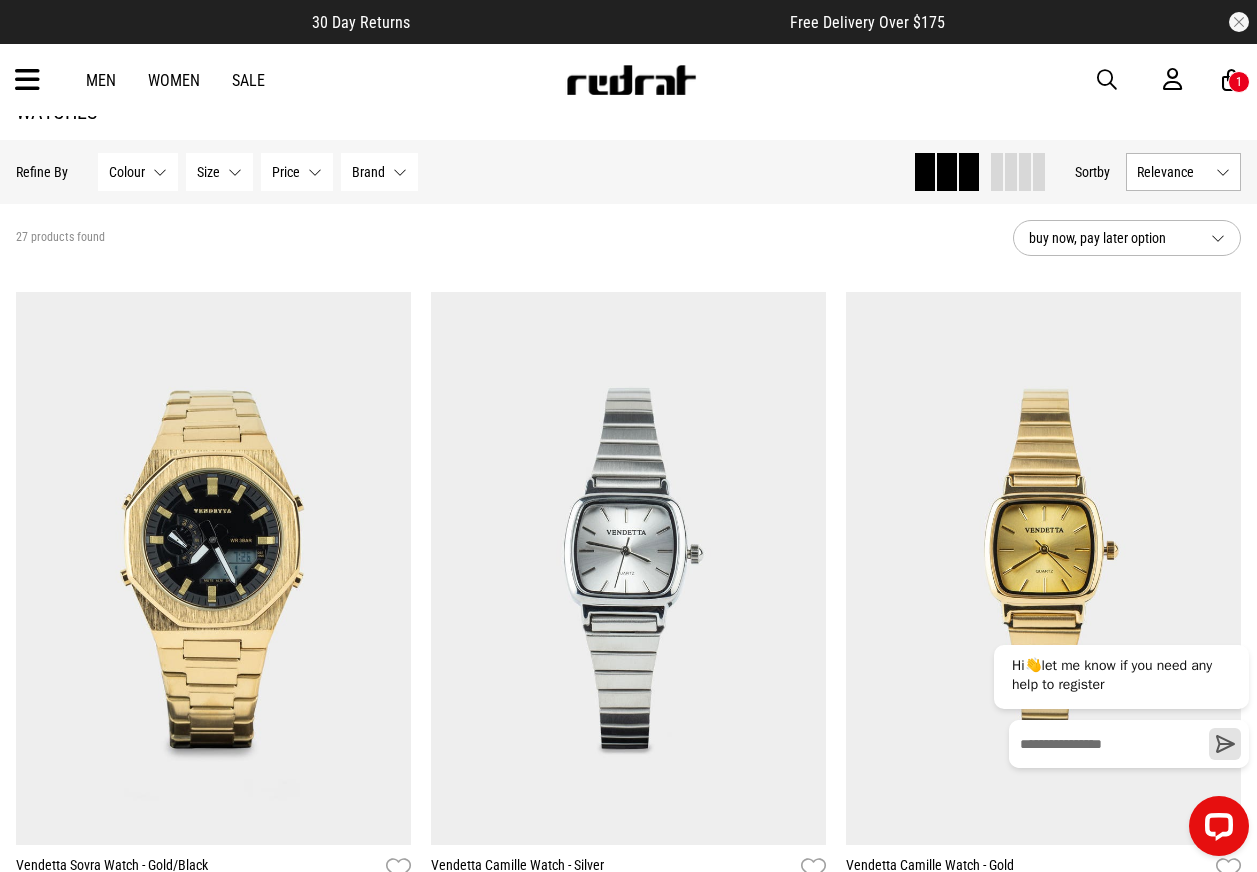 scroll, scrollTop: 0, scrollLeft: 0, axis: both 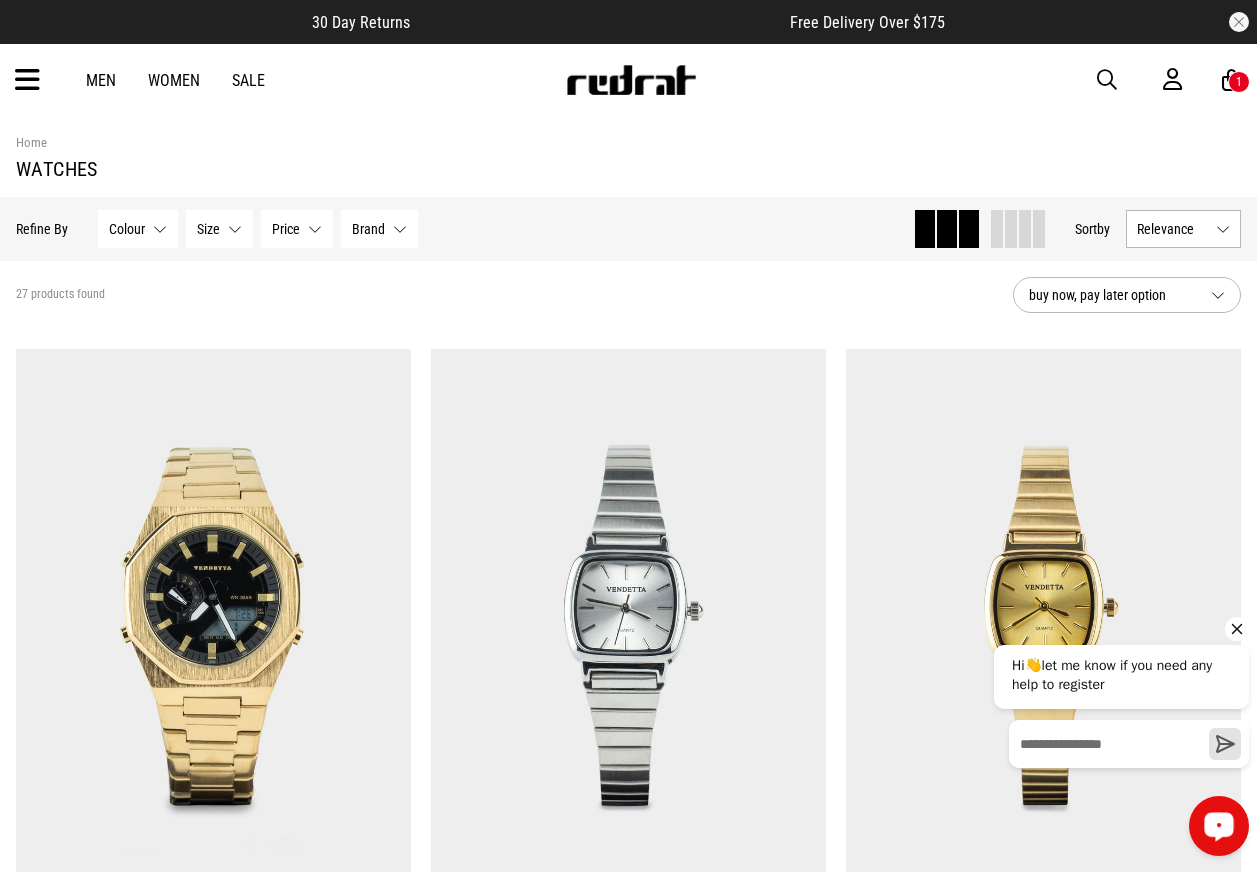click on "Hi  👋  let me know if you need any help to register" at bounding box center [1112, 675] 